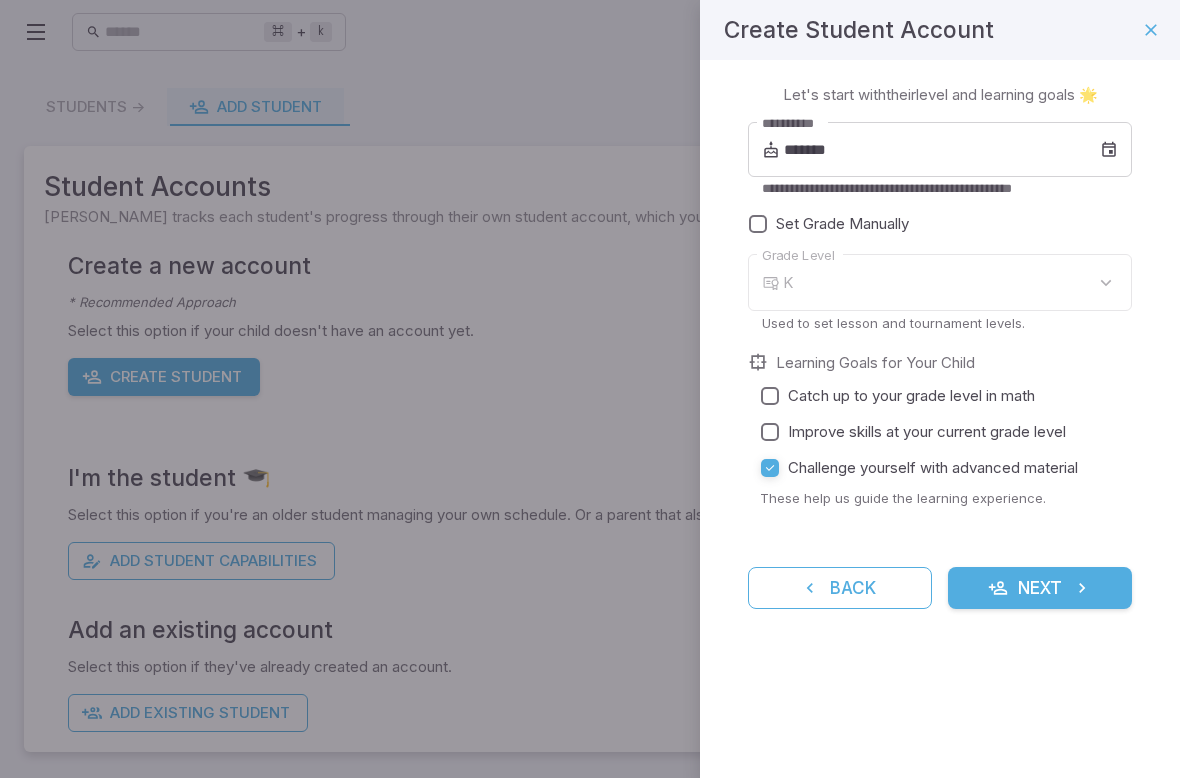 type on "*" 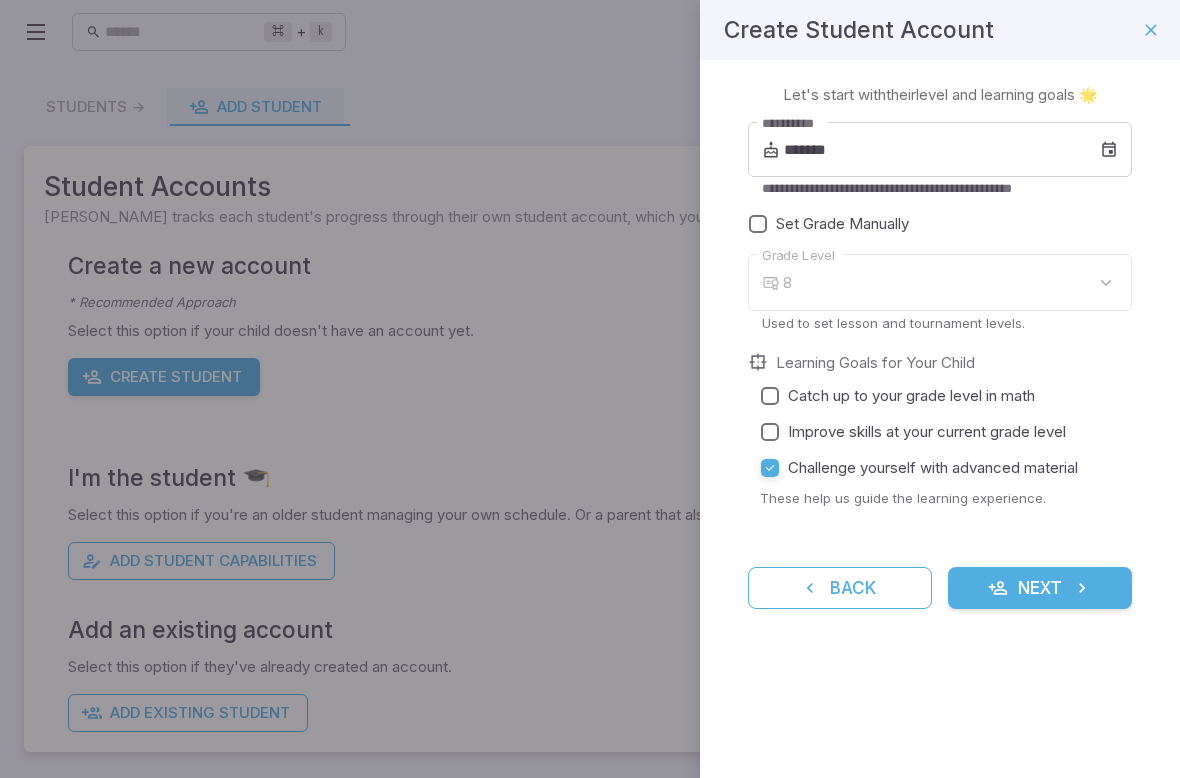 click on "*******" at bounding box center [942, 150] 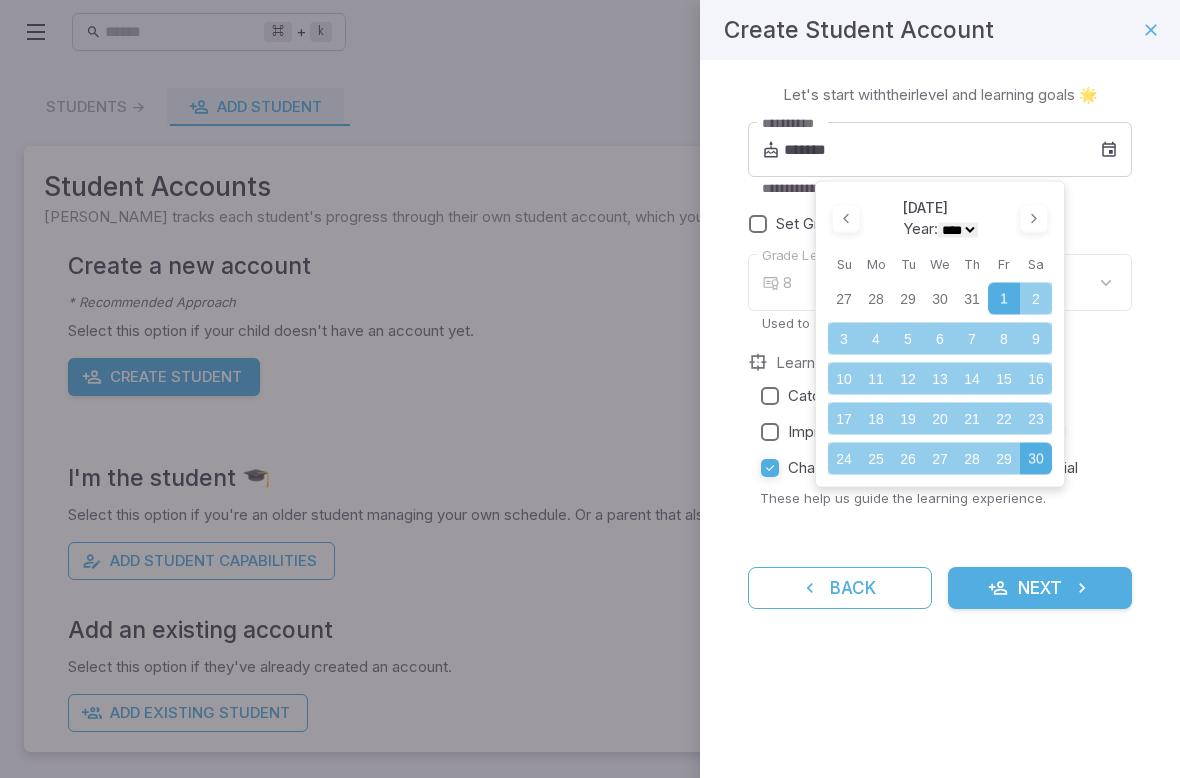 click on "**** **** **** **** **** **** **** **** **** **** **** **** **** **** **** **** **** **** **** **** **** **** **** ****" at bounding box center [958, 230] 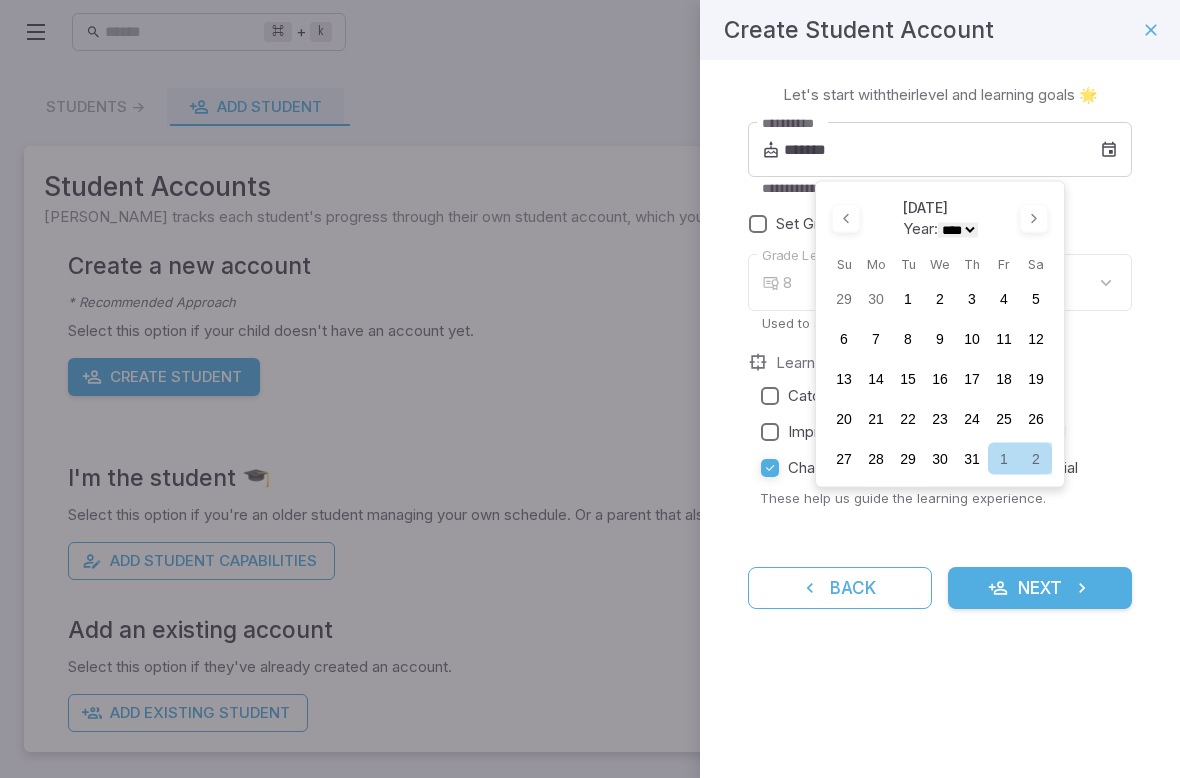 click at bounding box center (1034, 219) 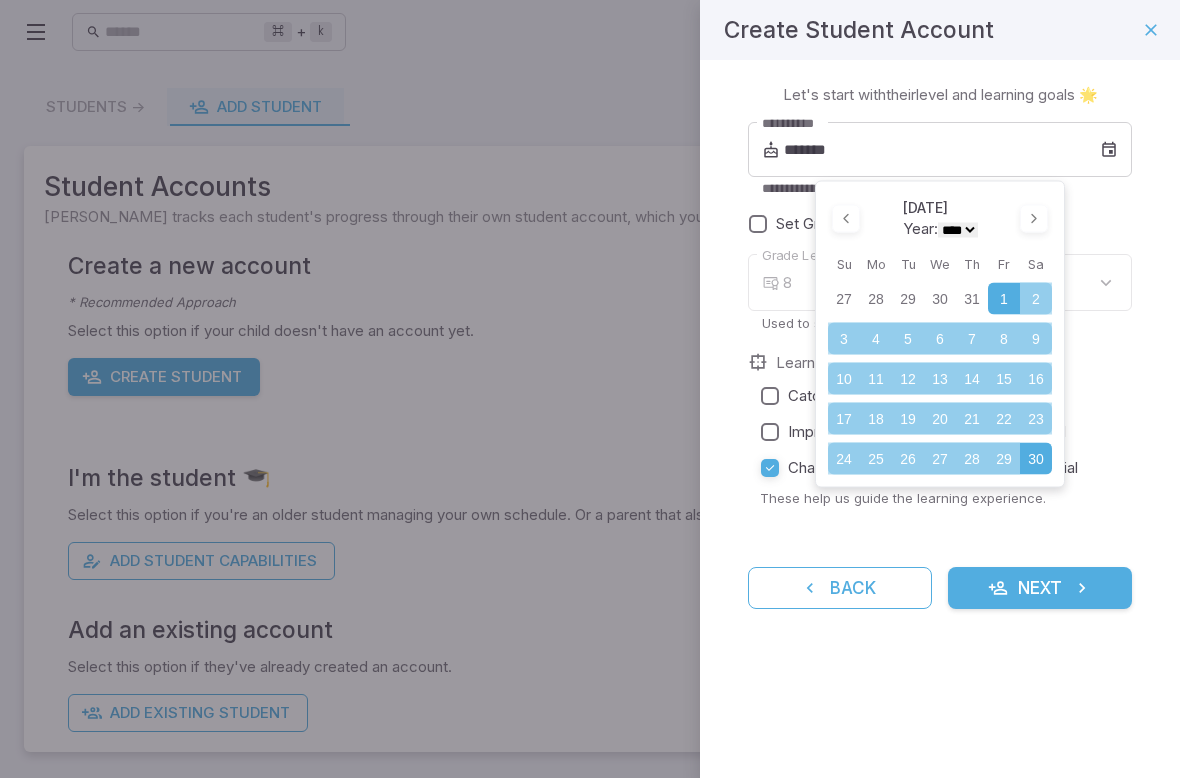 click on "**** **** **** **** **** **** **** **** **** **** **** **** **** **** **** **** **** **** **** **** **** **** **** ****" at bounding box center (958, 230) 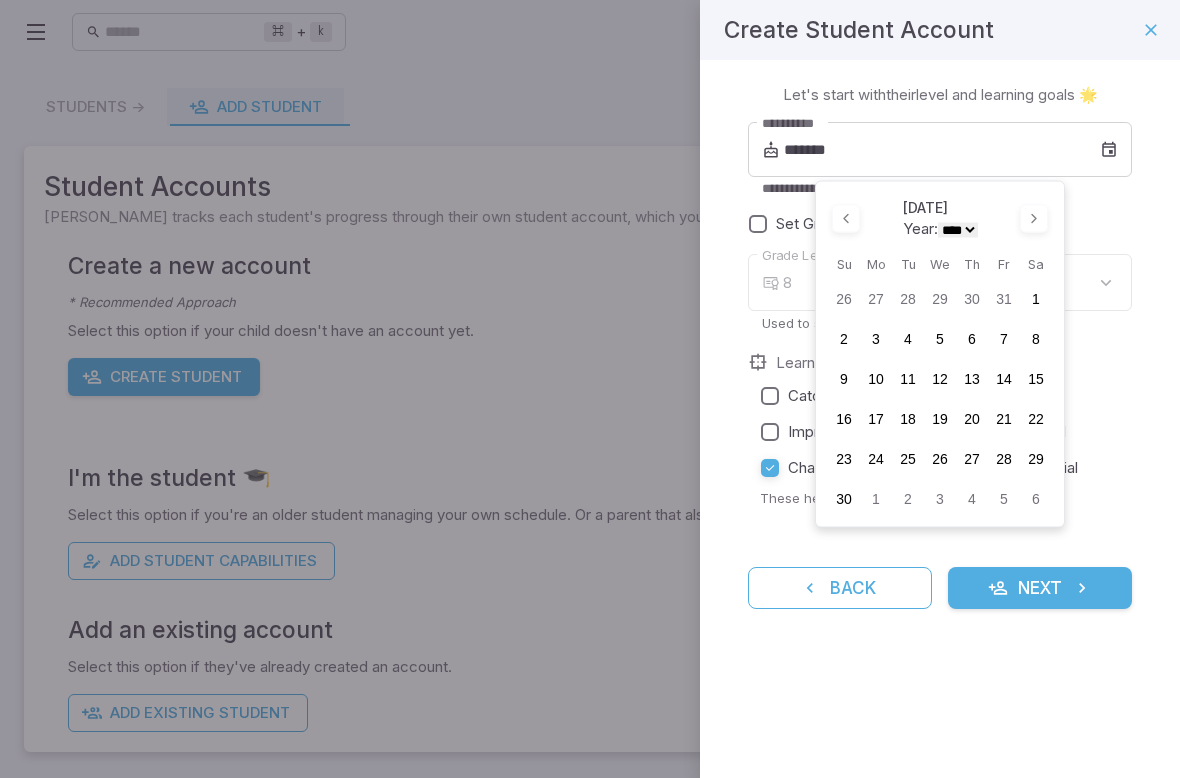 click at bounding box center (846, 219) 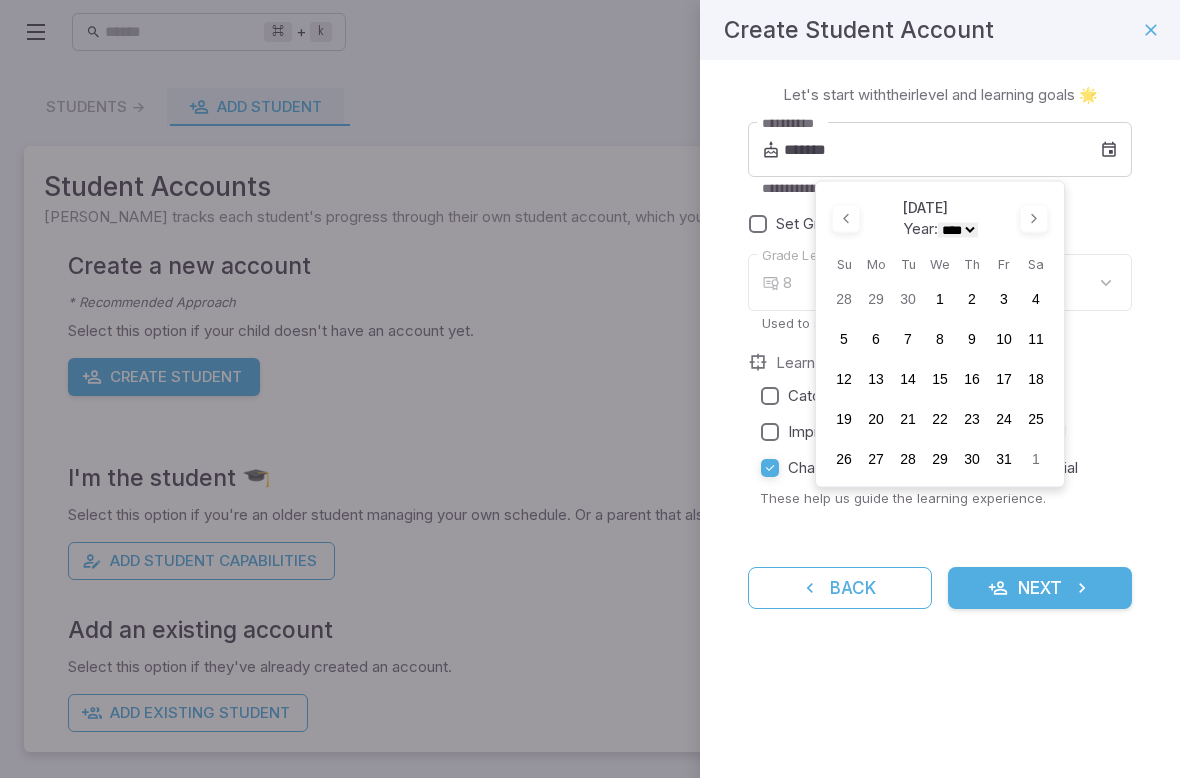 click at bounding box center [1034, 219] 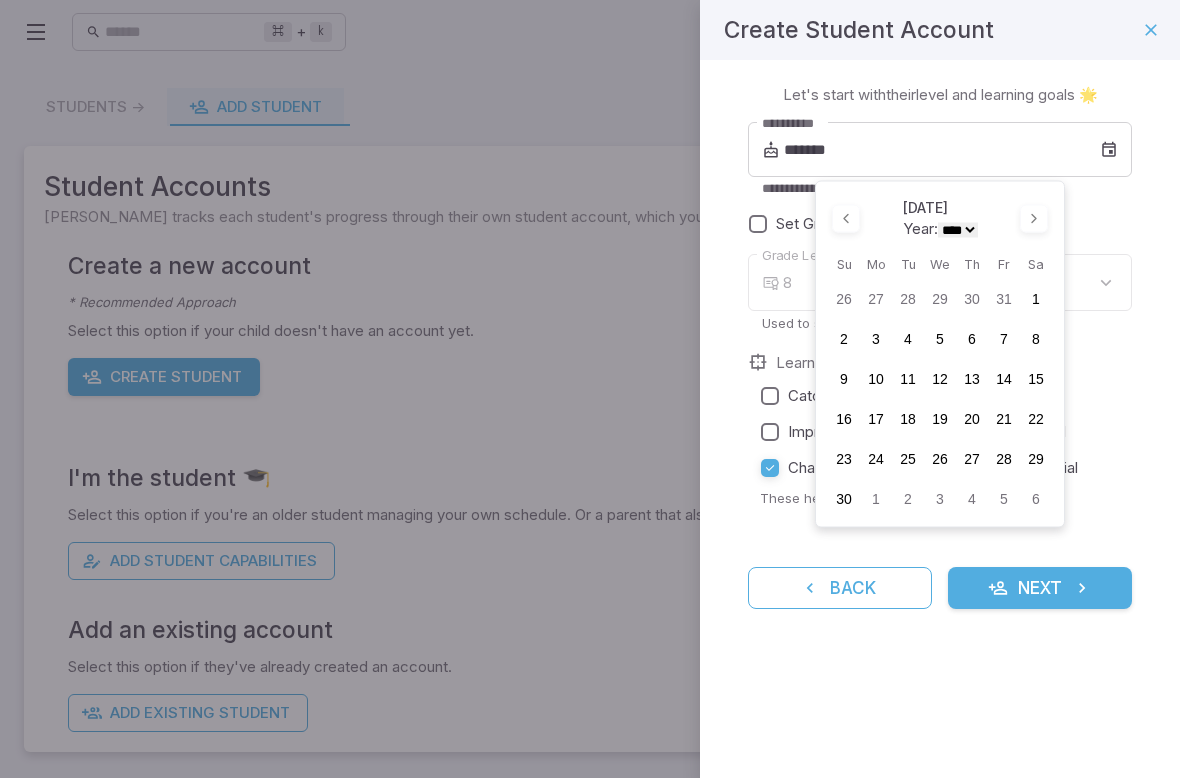 click at bounding box center (1034, 219) 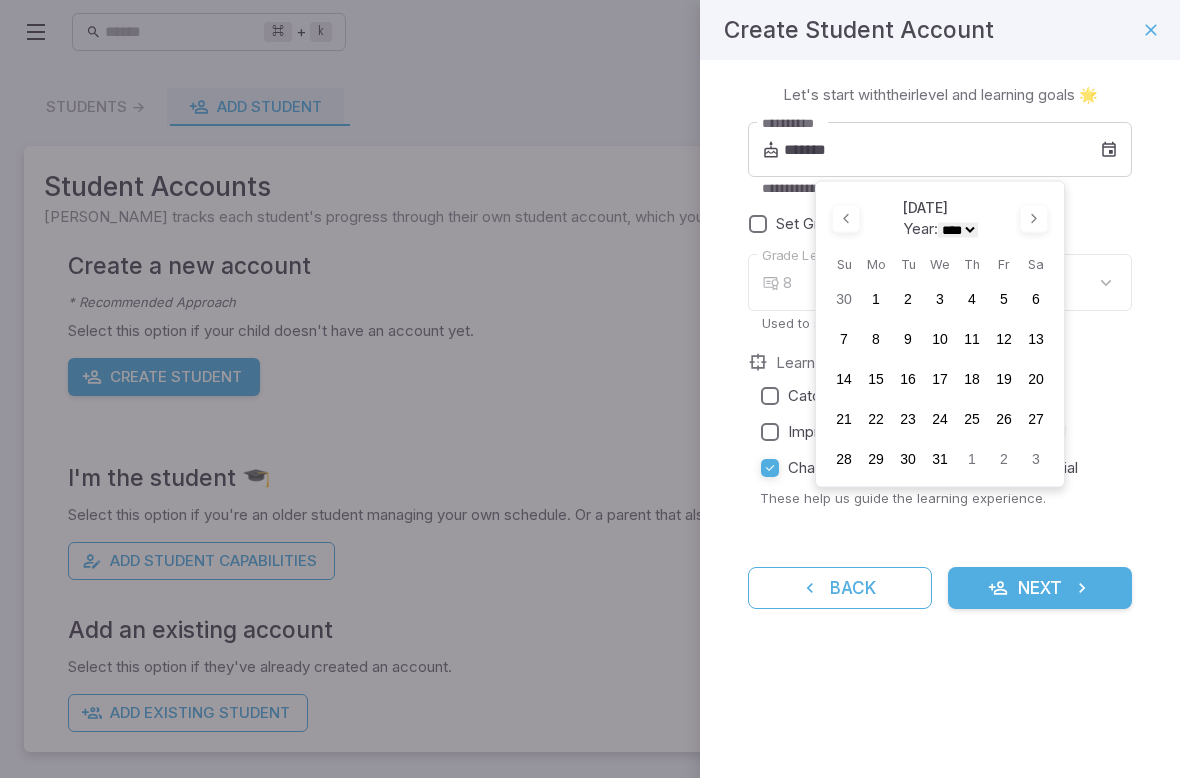 click on "28" at bounding box center (844, 458) 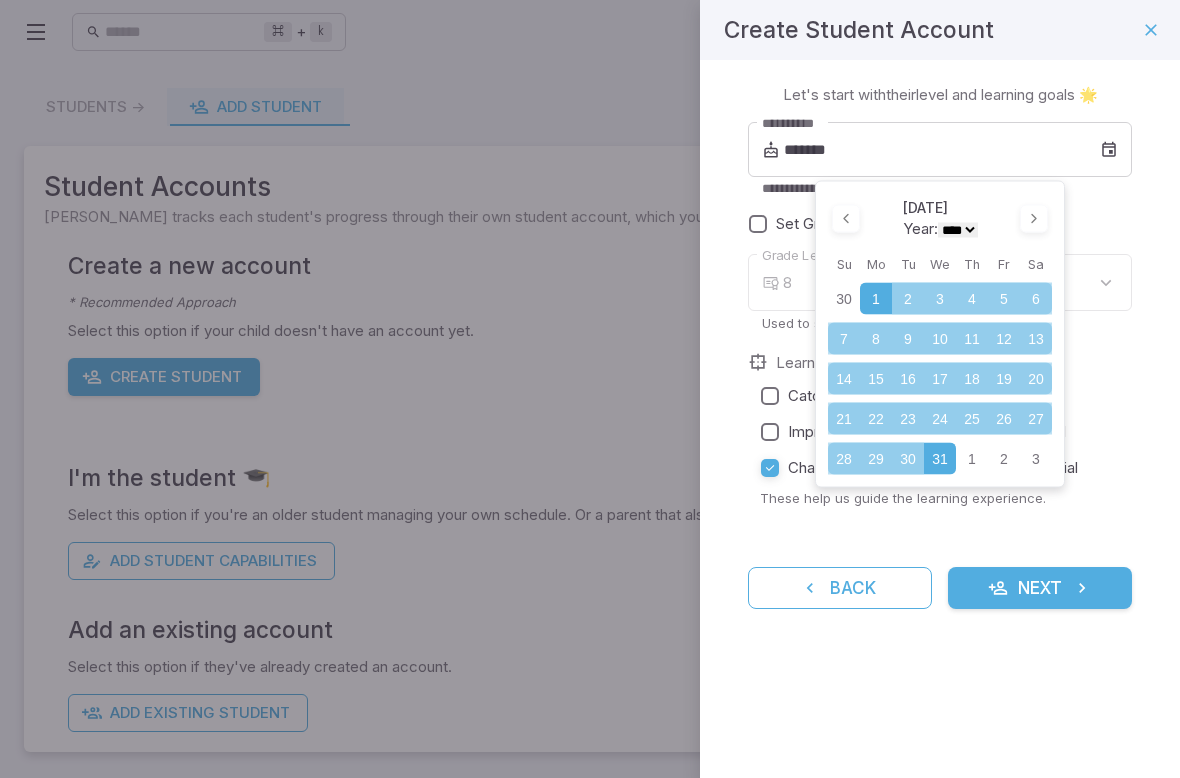 type on "*" 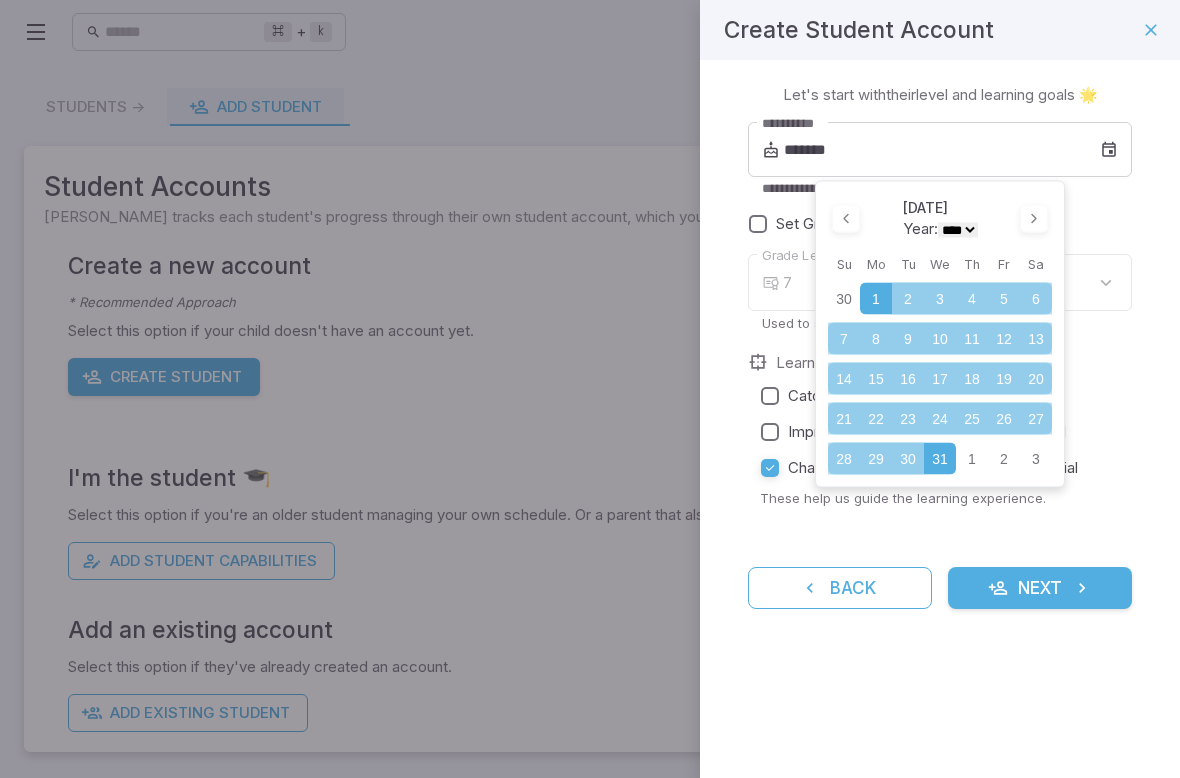 click on "28" at bounding box center (844, 458) 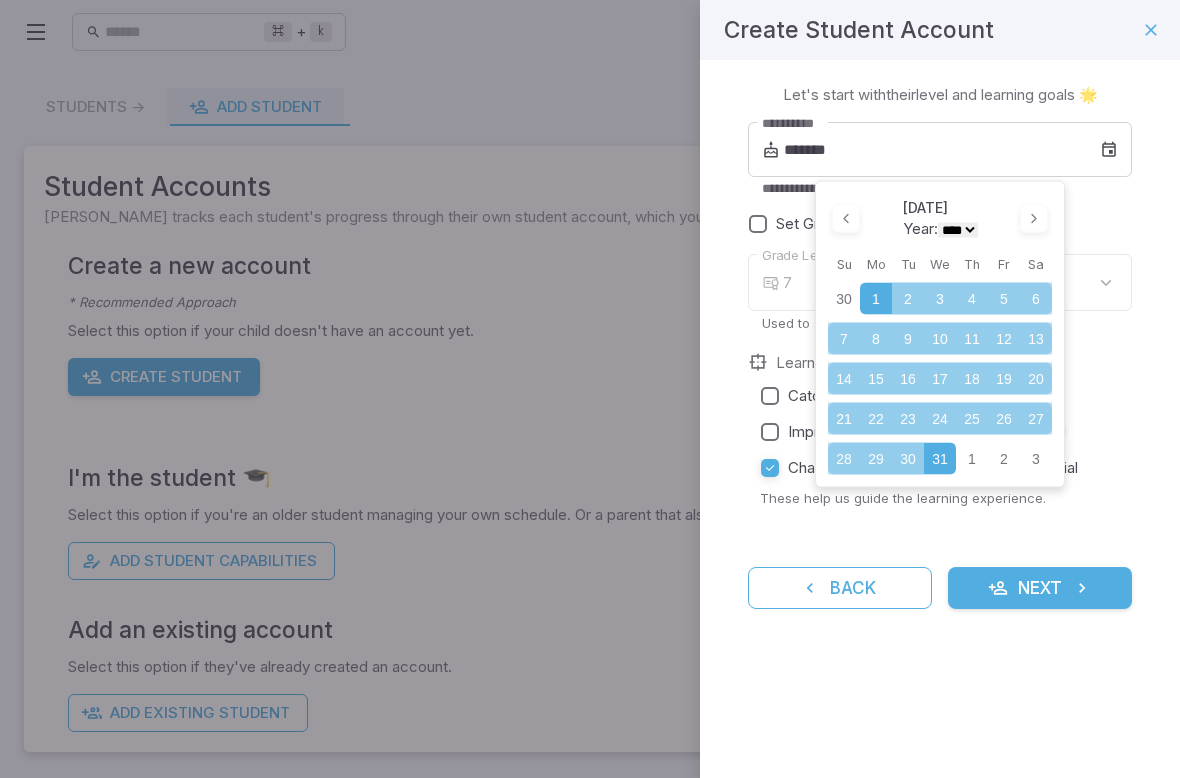 click on "28" at bounding box center [844, 458] 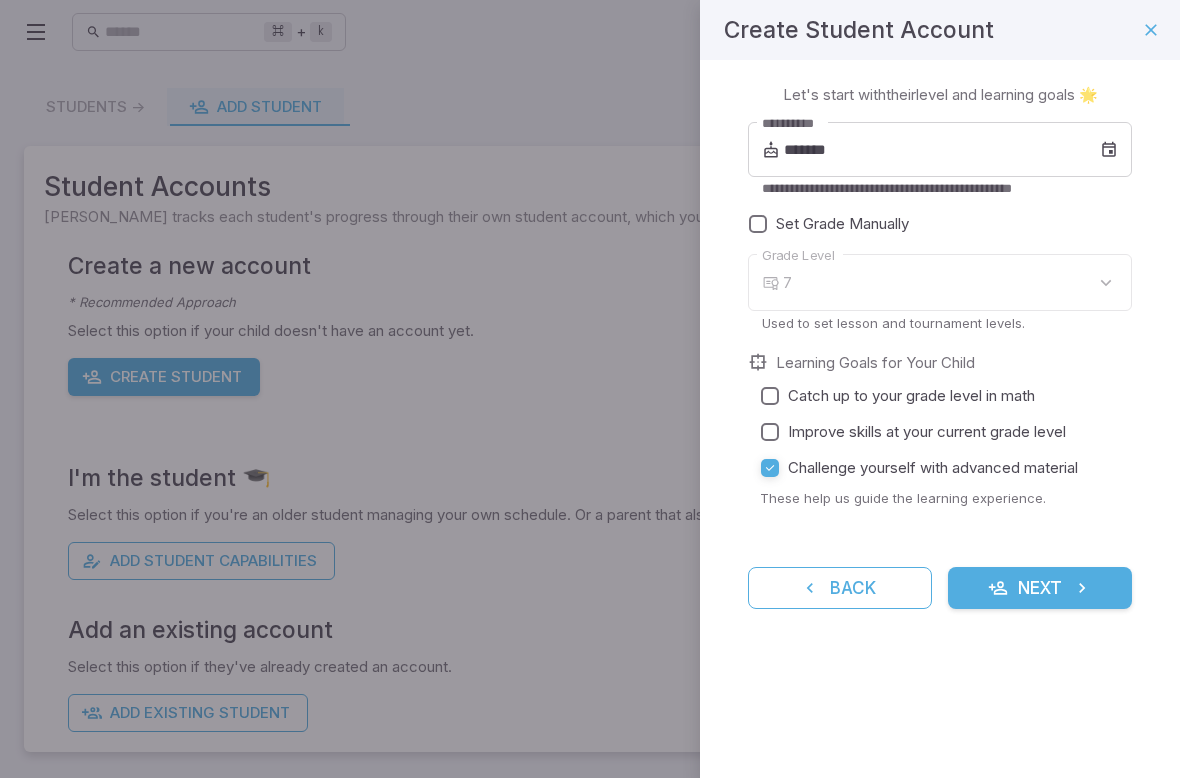 click on "*******" at bounding box center [942, 150] 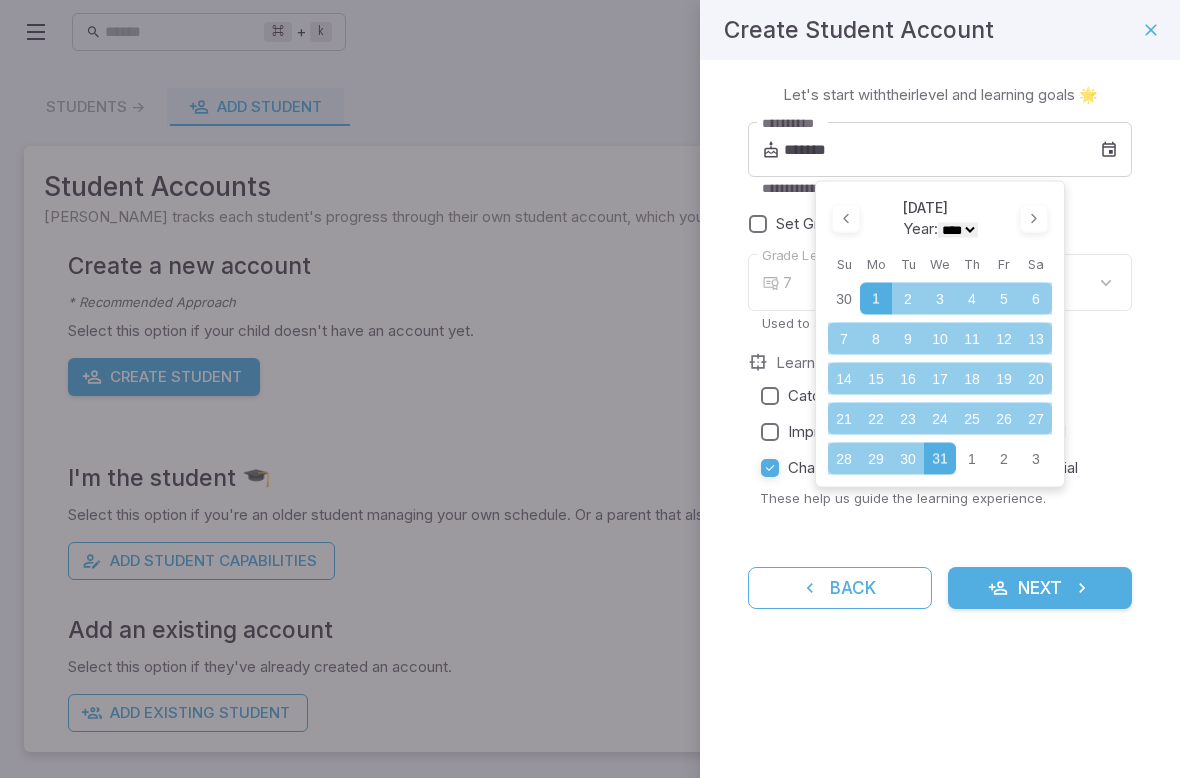 click at bounding box center [1034, 219] 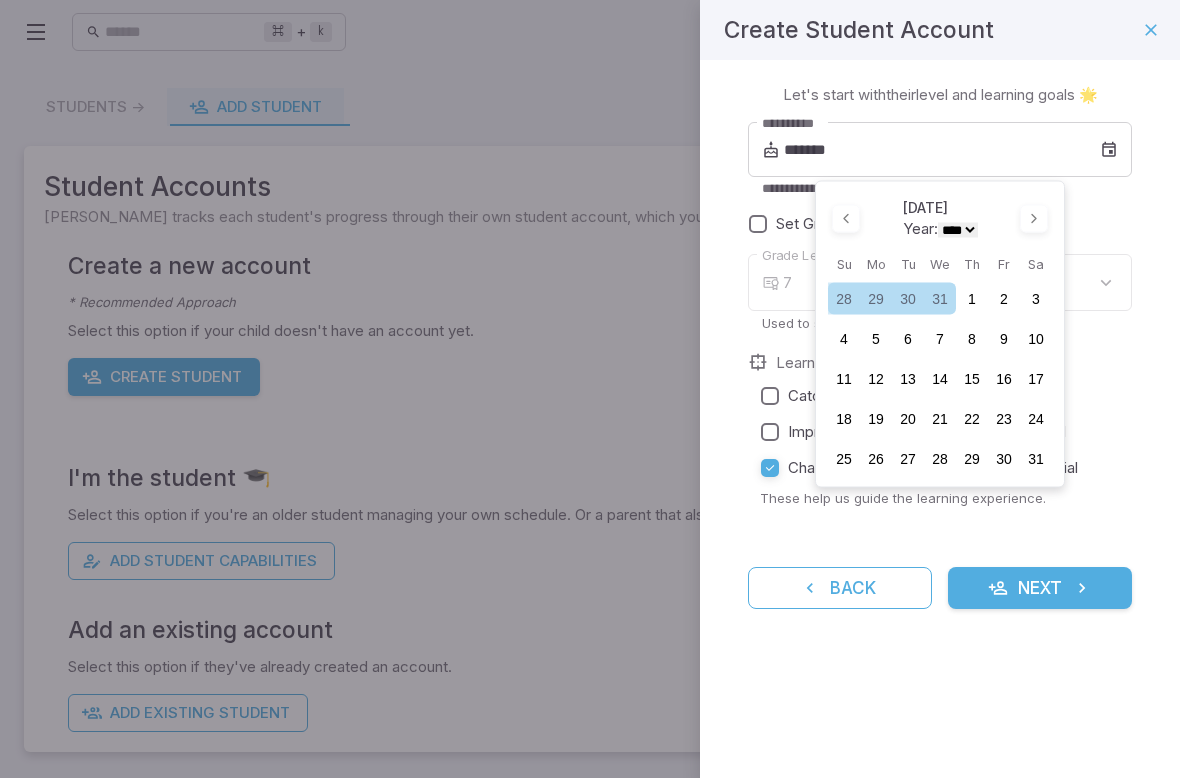 click on "28" at bounding box center [940, 458] 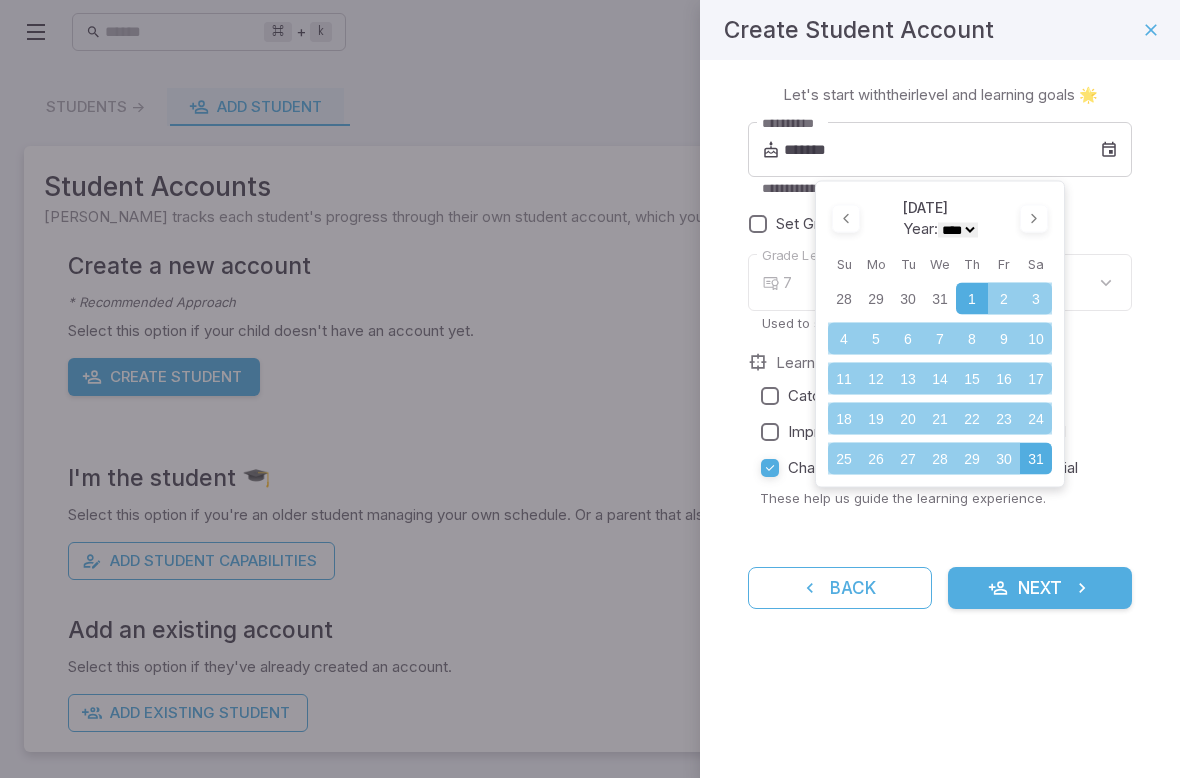 click on "**********" at bounding box center (940, 326) 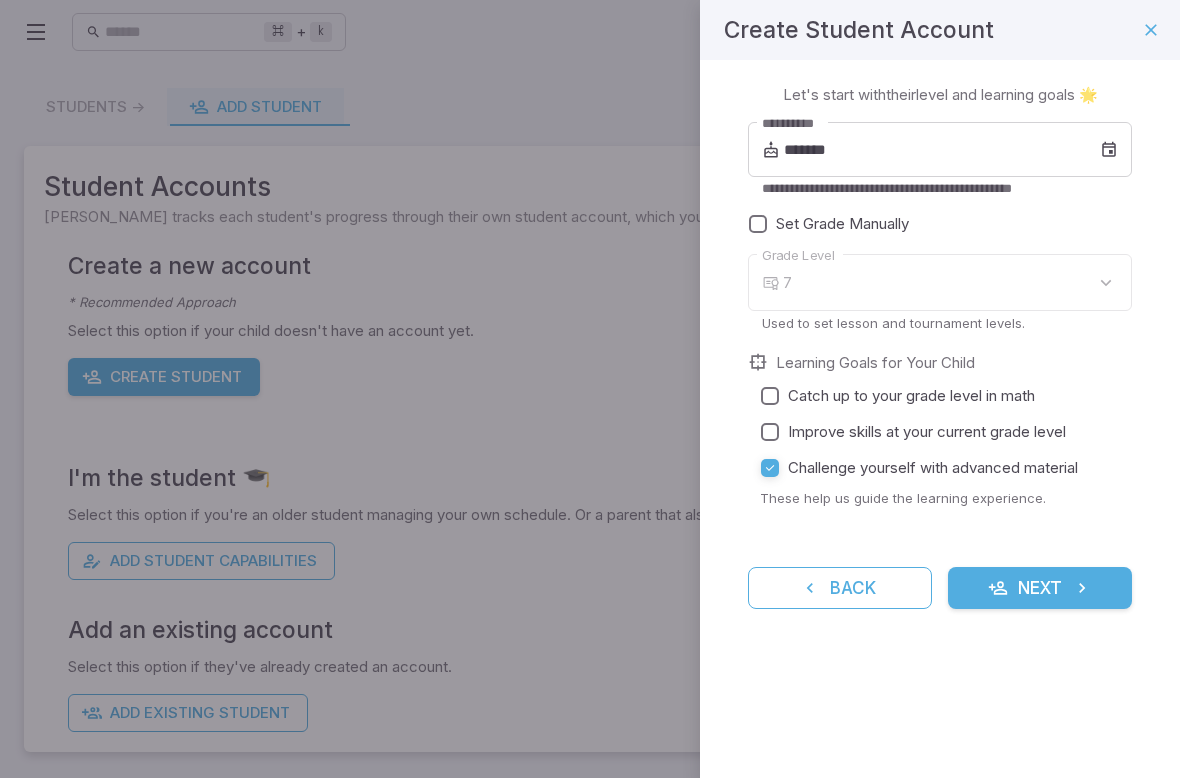 click on "Set Grade Manually" at bounding box center (842, 224) 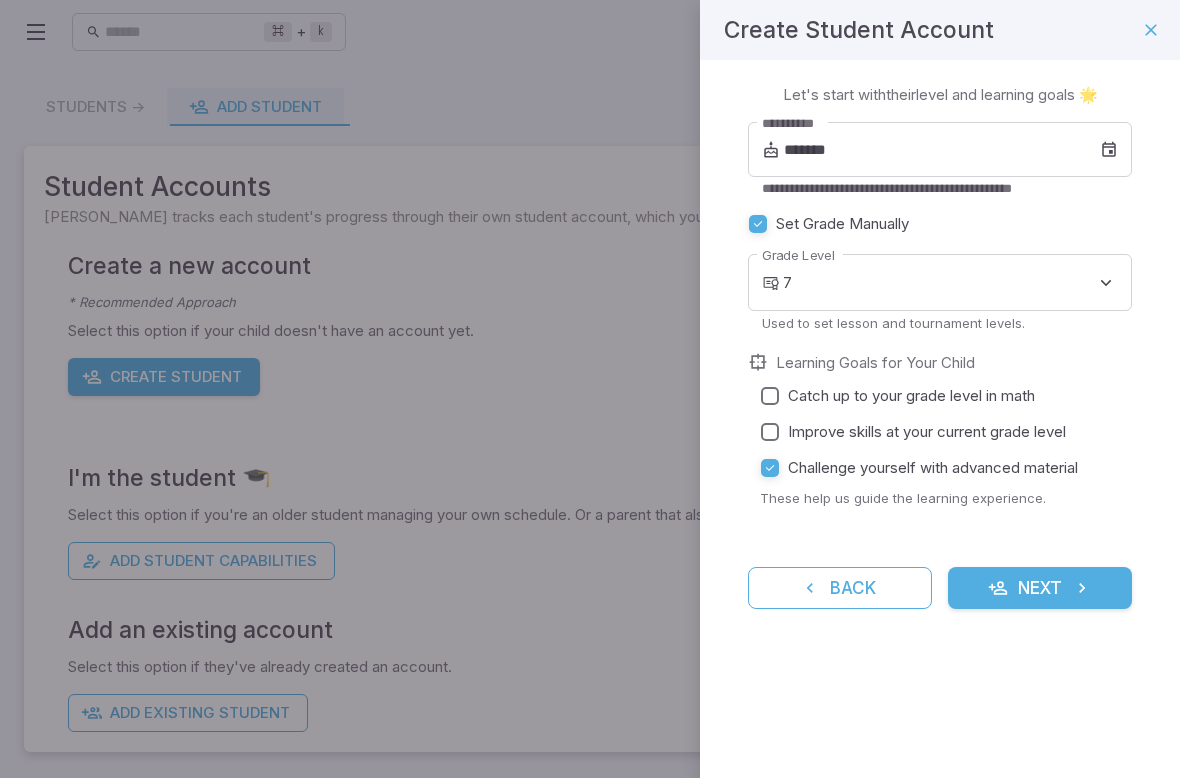 click on "**********" at bounding box center (590, 389) 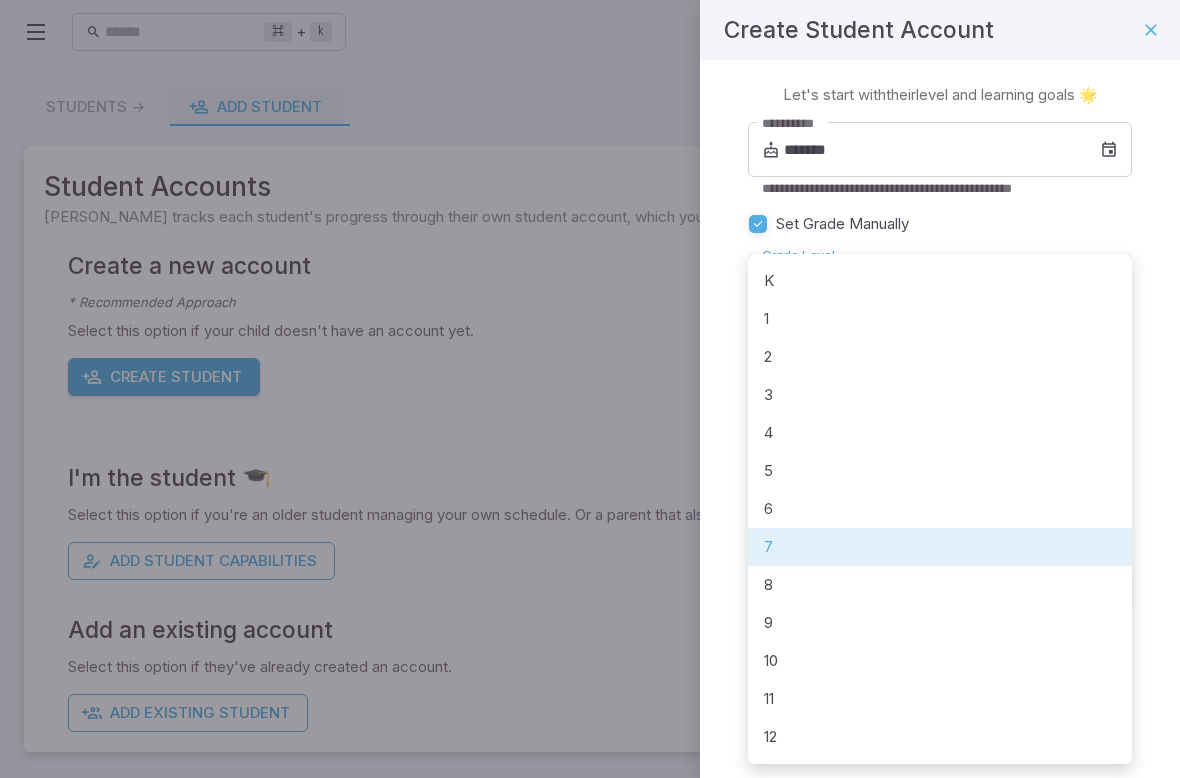click at bounding box center [590, 389] 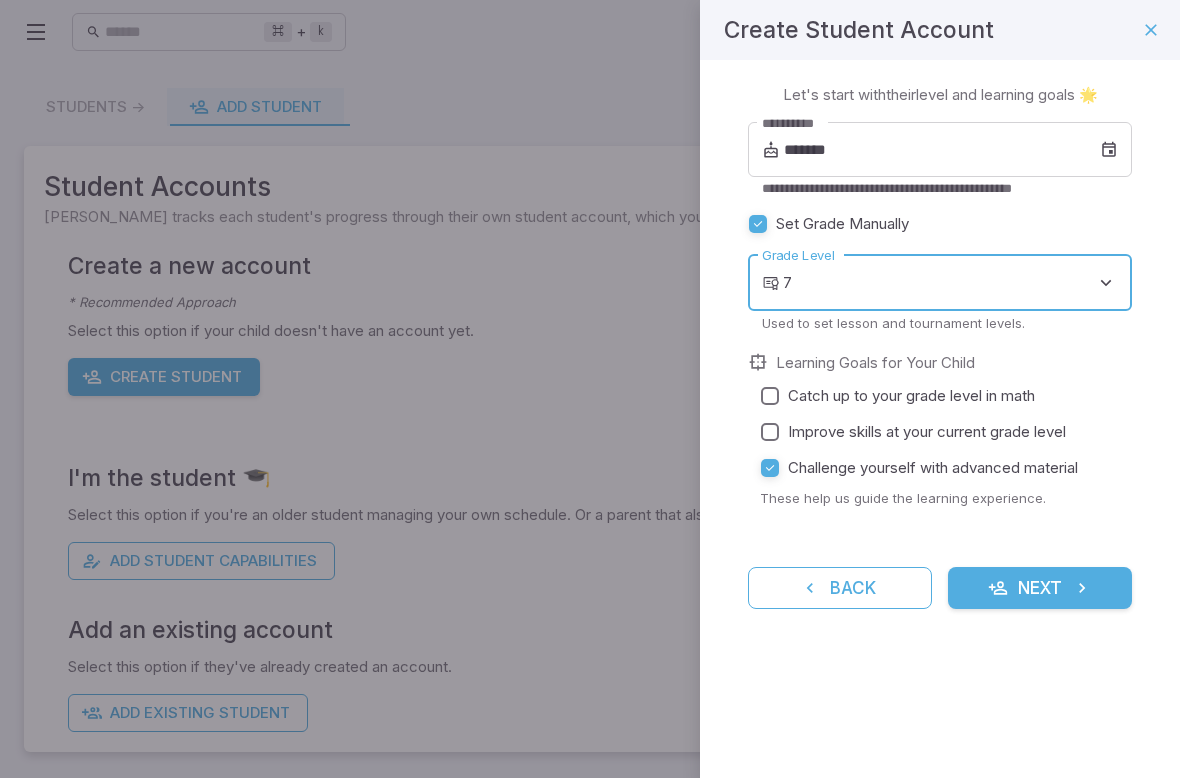 click on "**********" at bounding box center (590, 389) 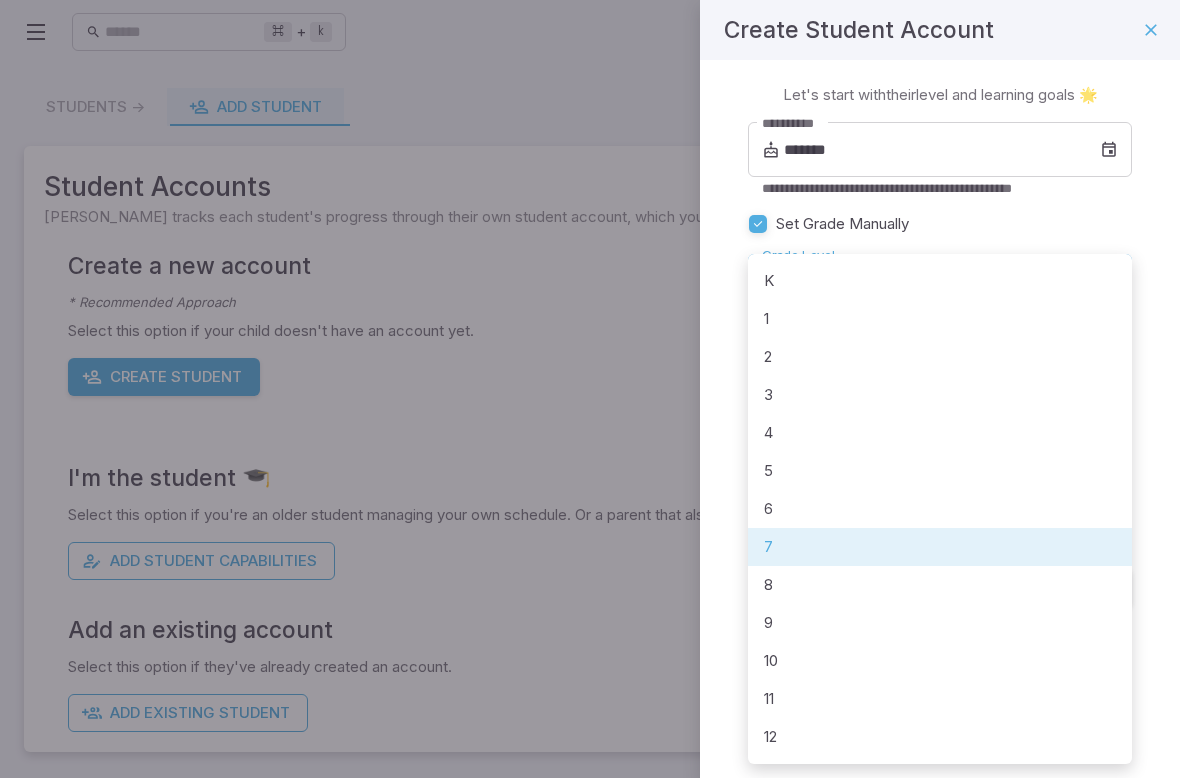 click at bounding box center [590, 389] 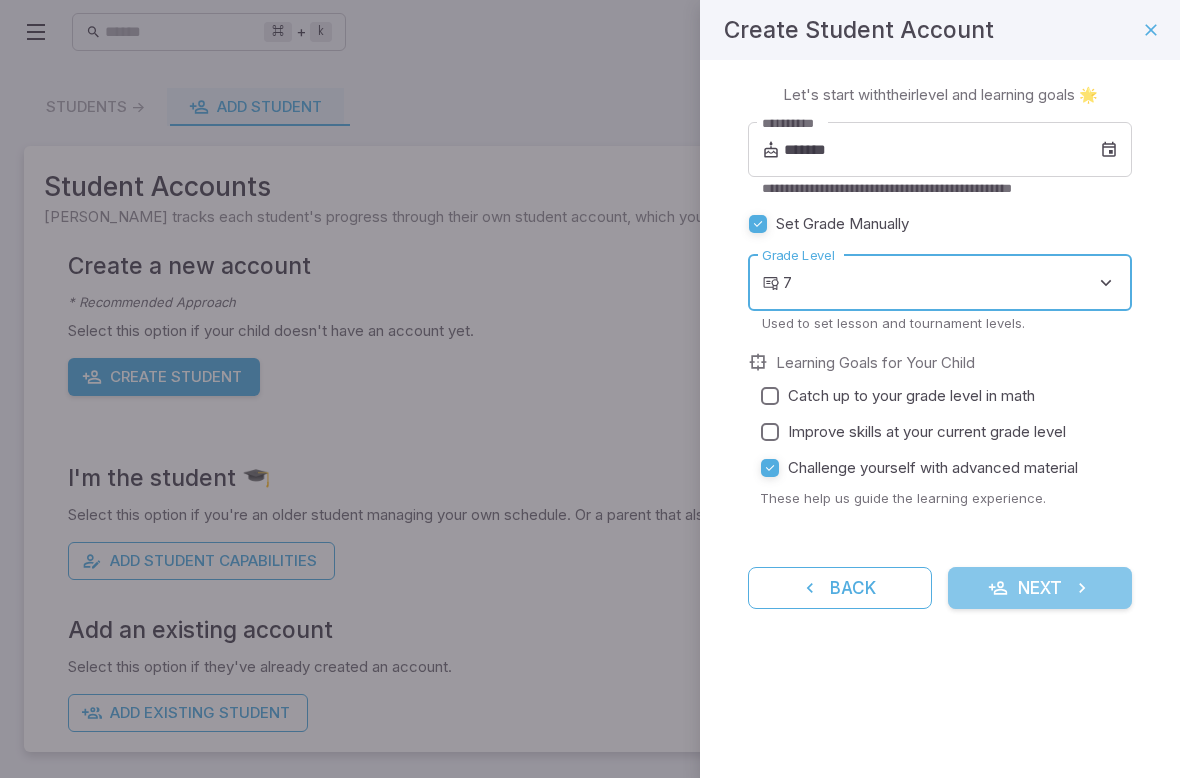 click at bounding box center (998, 588) 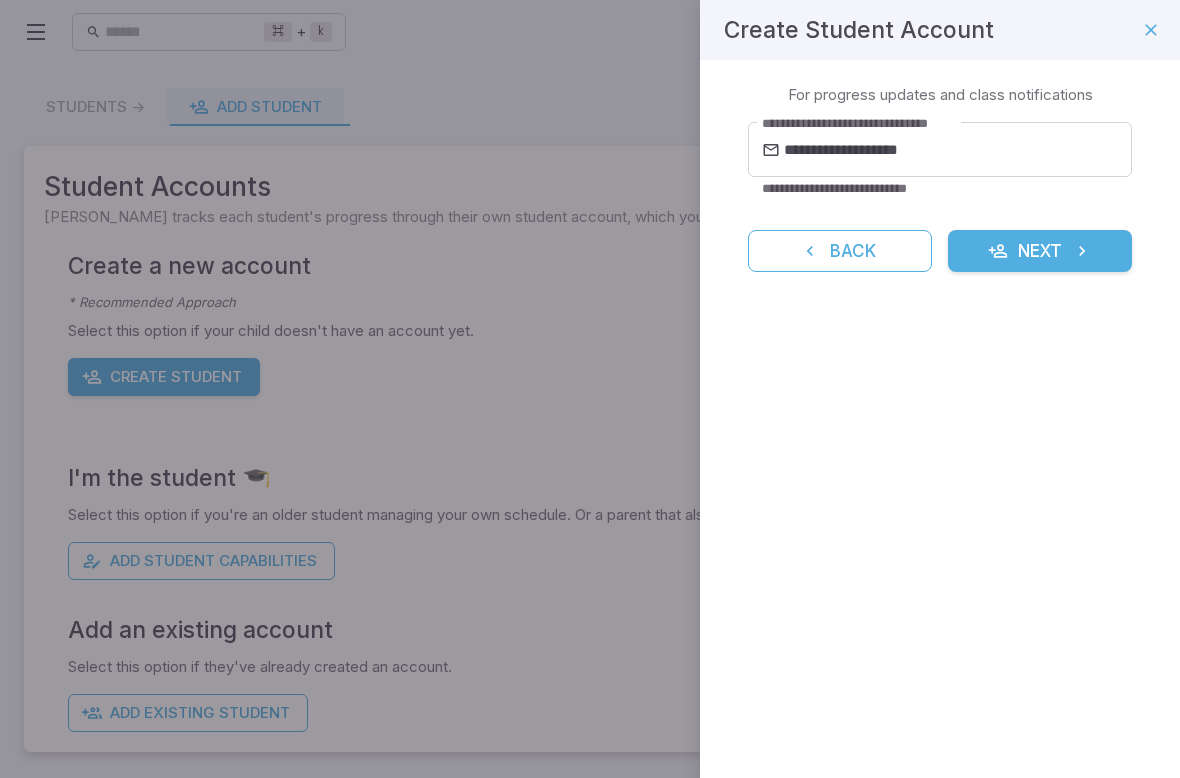 click at bounding box center (1082, 251) 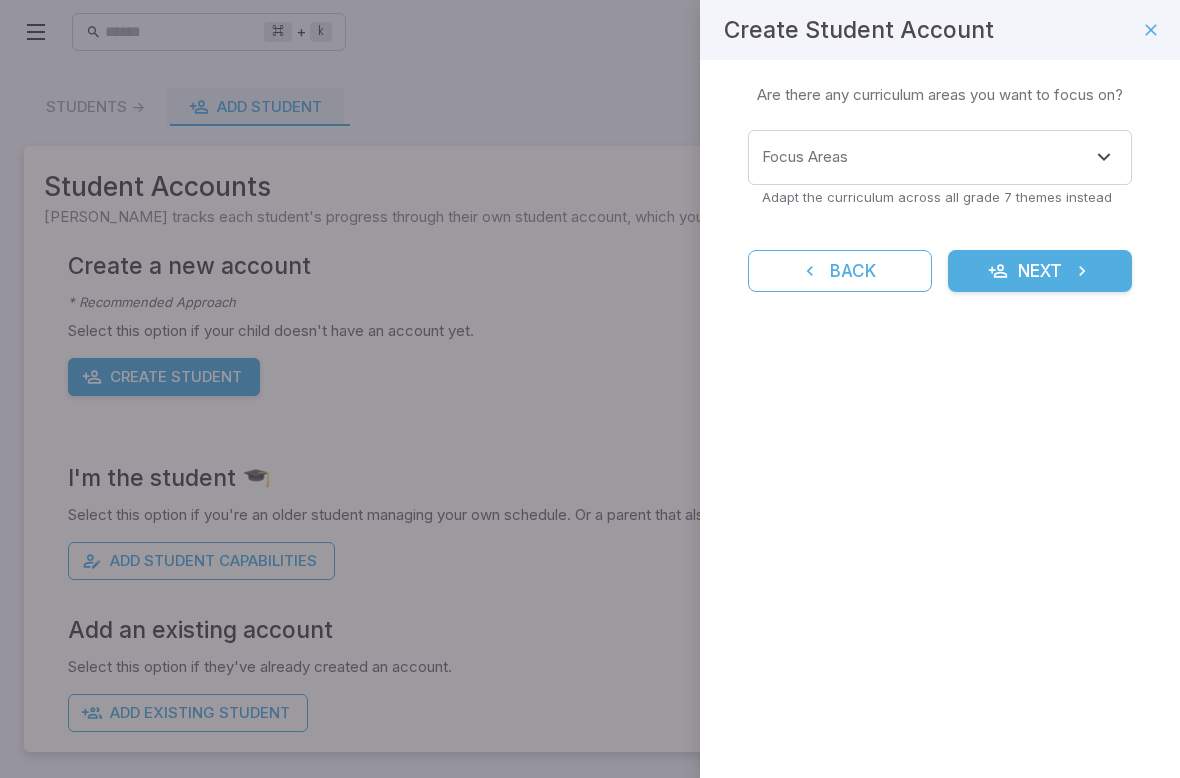 click on "Focus Areas" at bounding box center (925, 157) 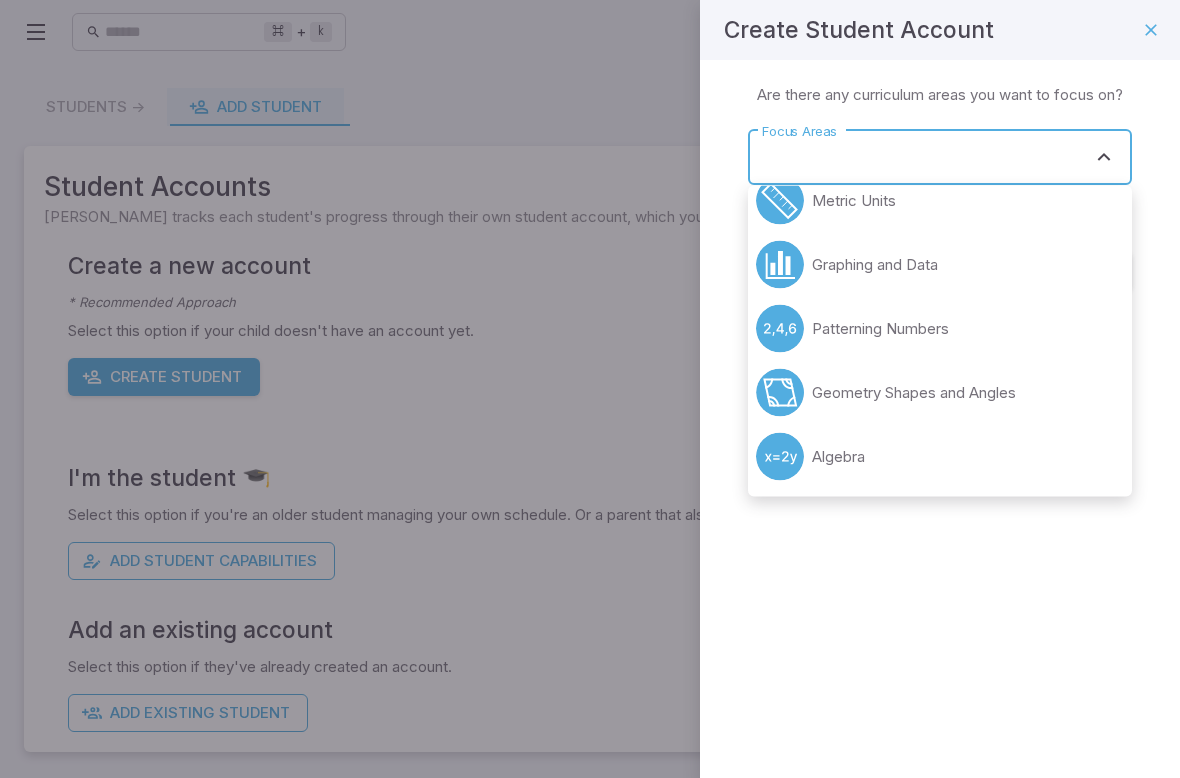 scroll, scrollTop: 1049, scrollLeft: 0, axis: vertical 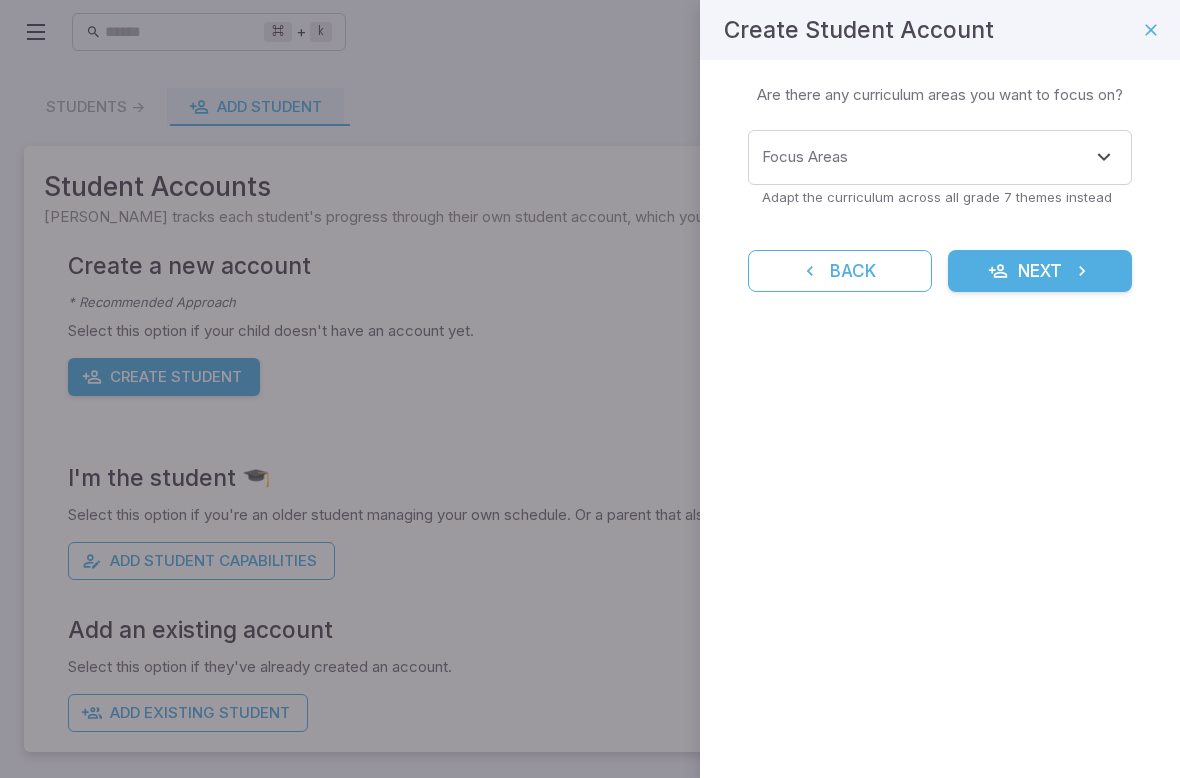 click on "Next" at bounding box center [1040, 271] 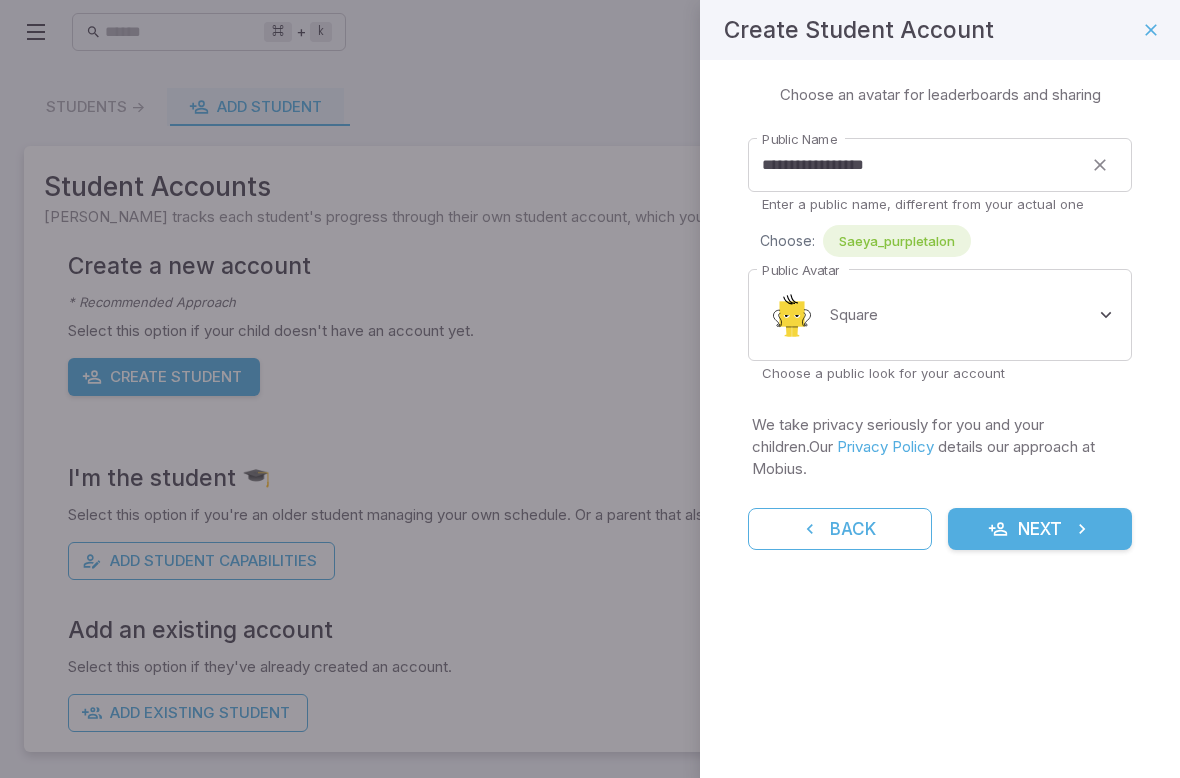 click on "**********" at bounding box center (915, 165) 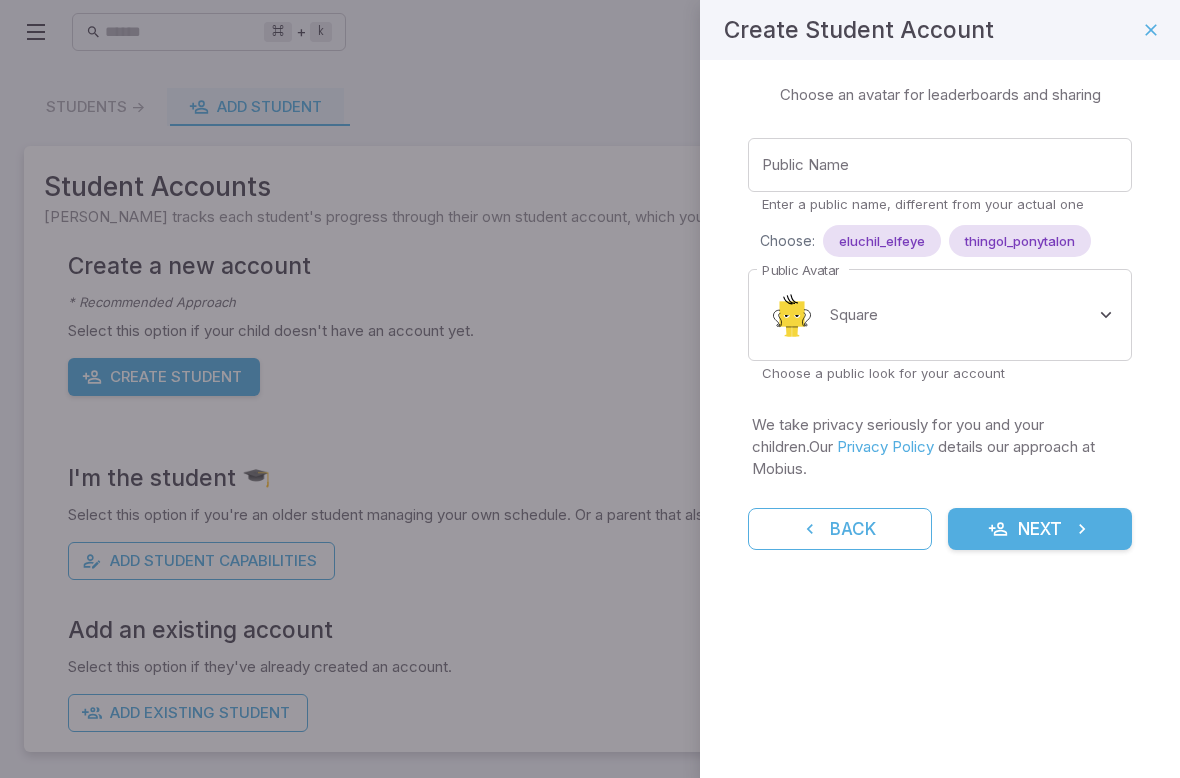 click on "Public Name" at bounding box center [940, 165] 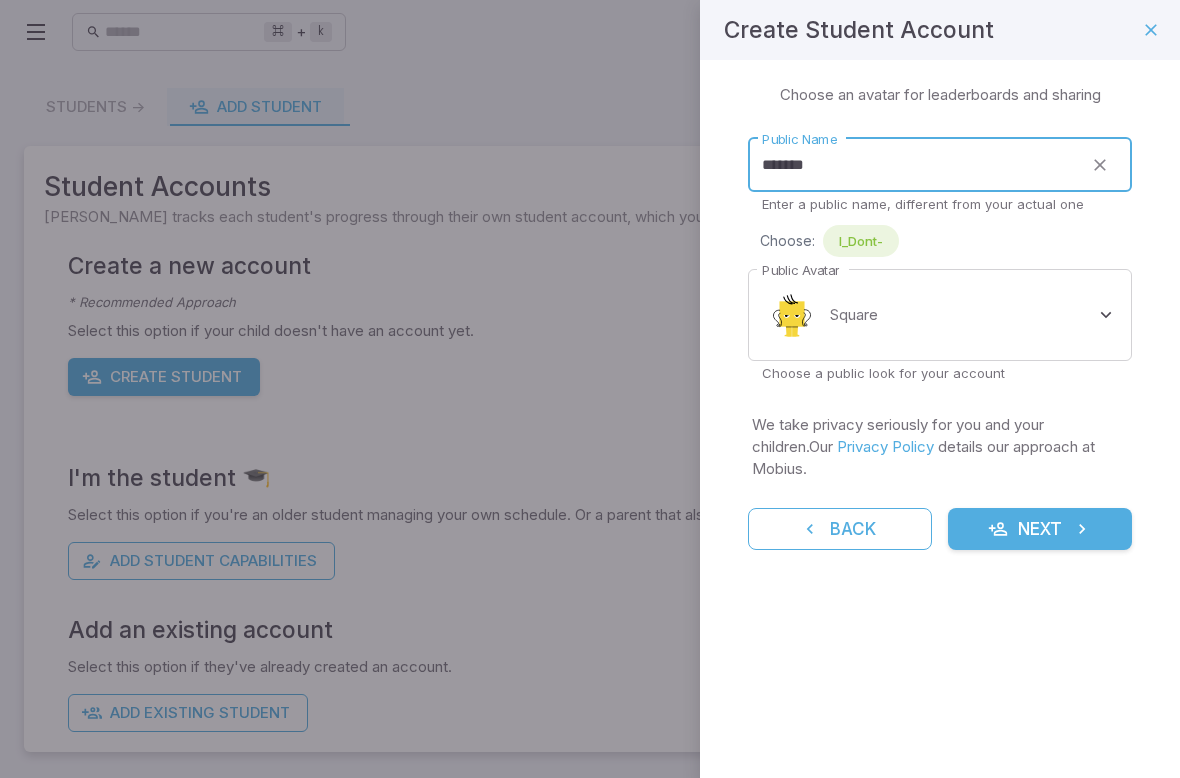 type on "******" 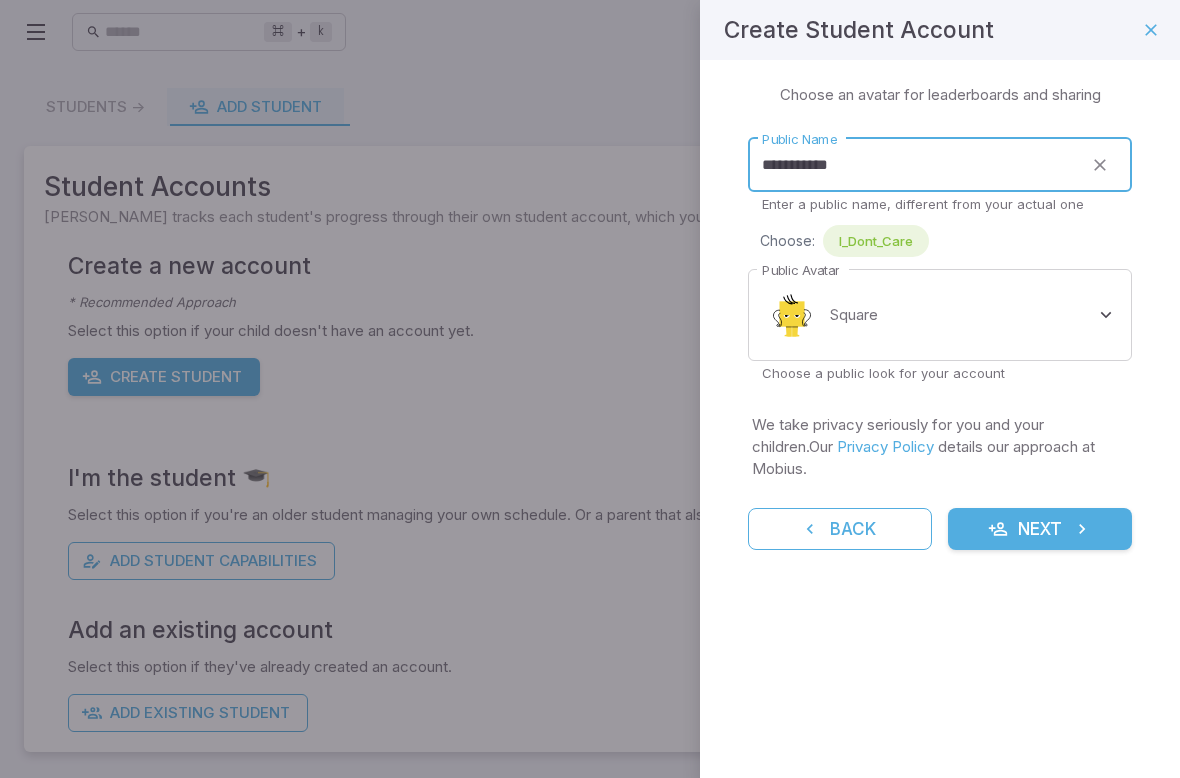 type on "**********" 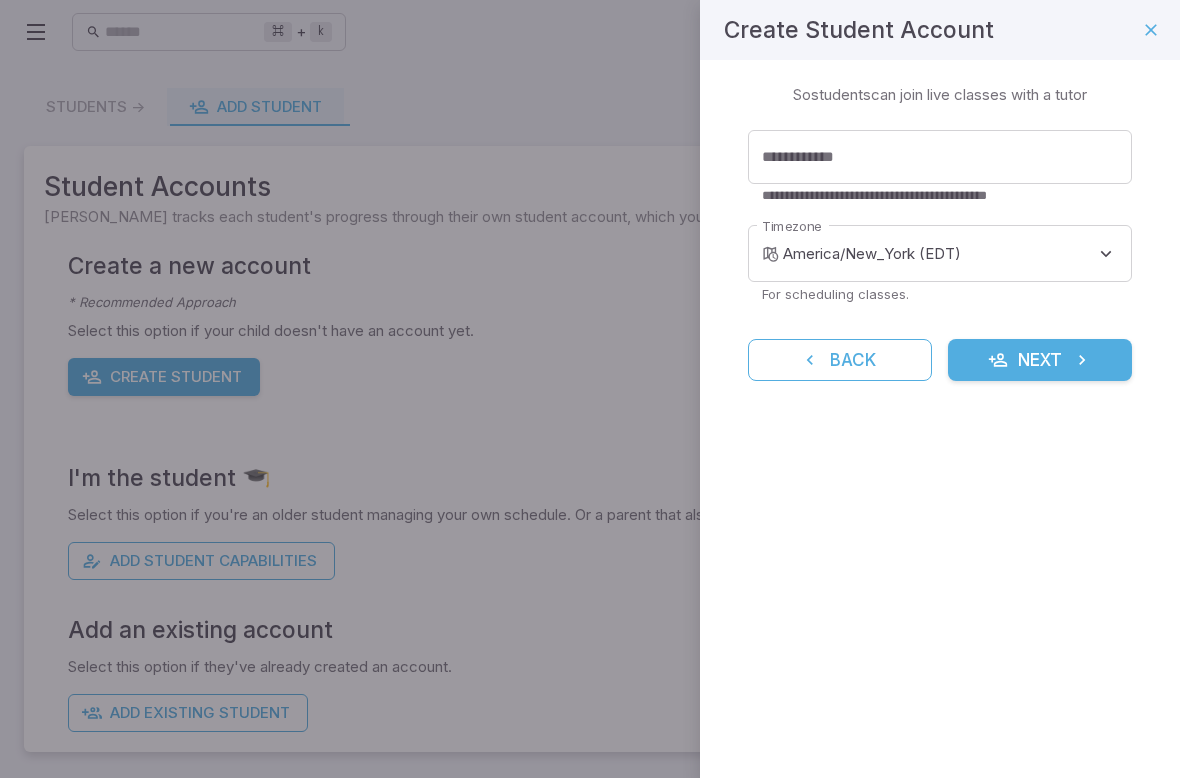 click on "**********" at bounding box center (940, 157) 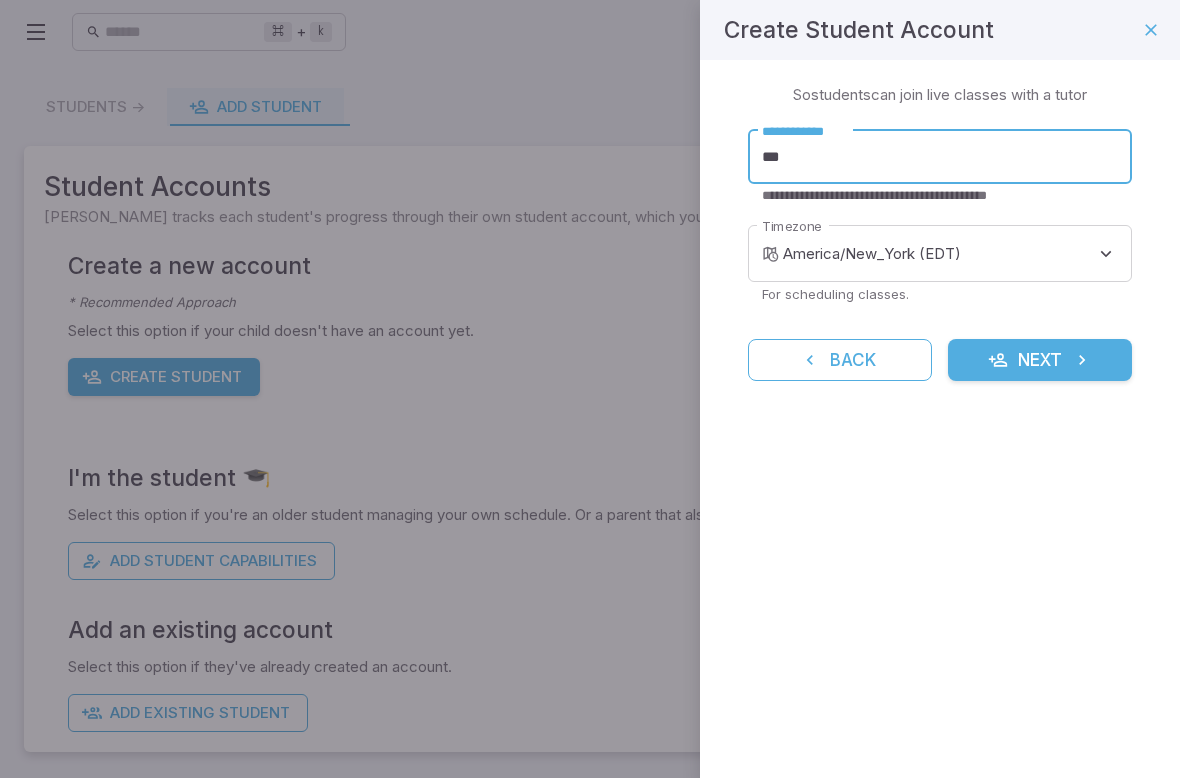 type on "***" 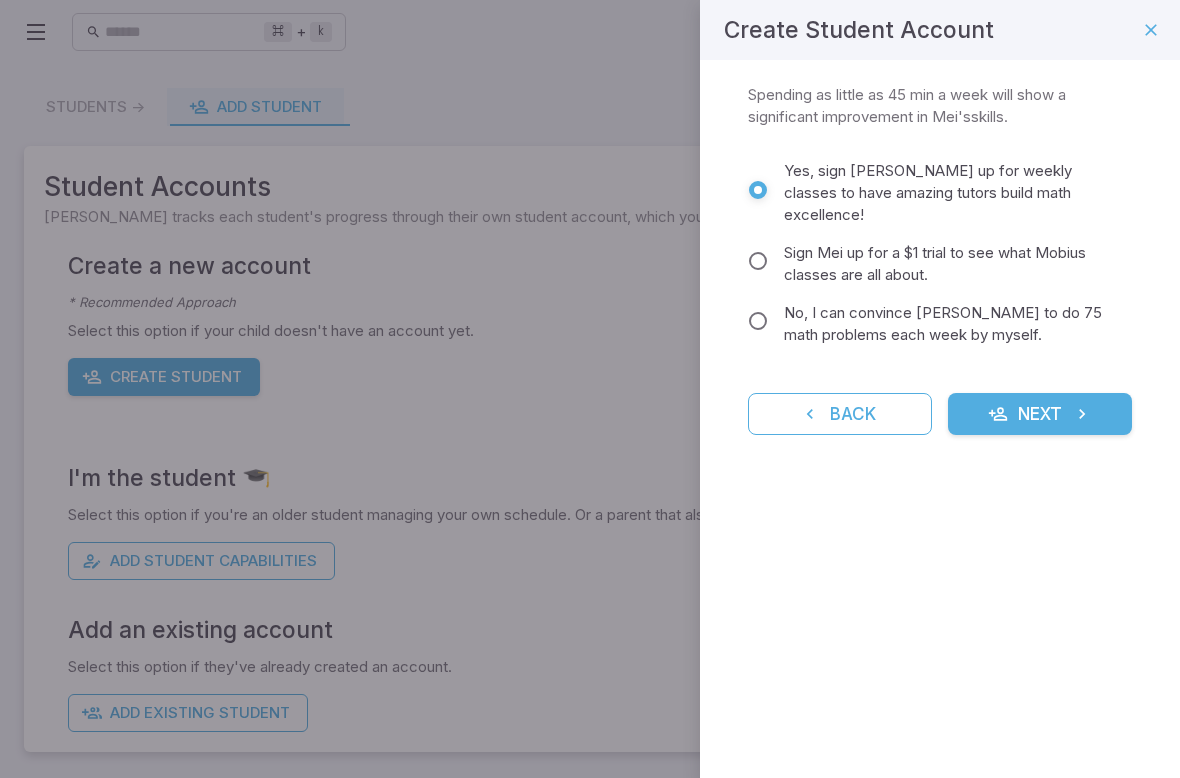 click on "No, I can convince Mei to do 75 math problems each week by myself." at bounding box center (950, 324) 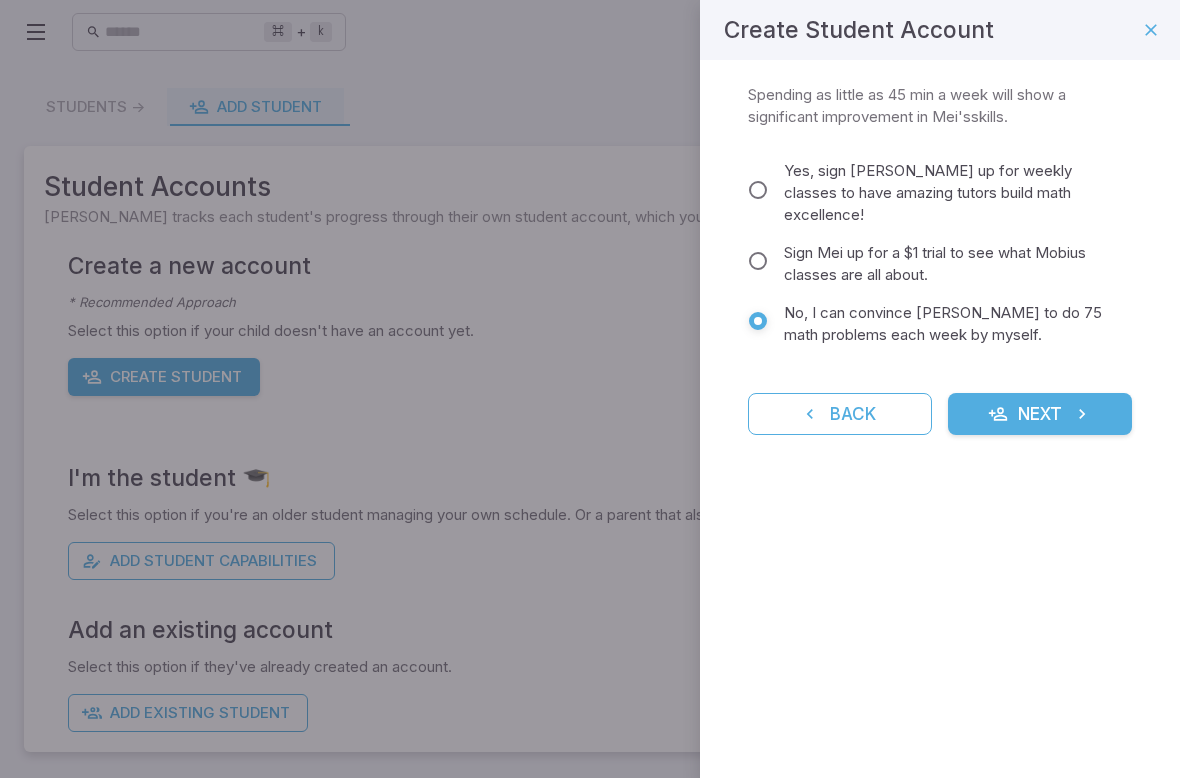 click on "Next" at bounding box center (1040, 414) 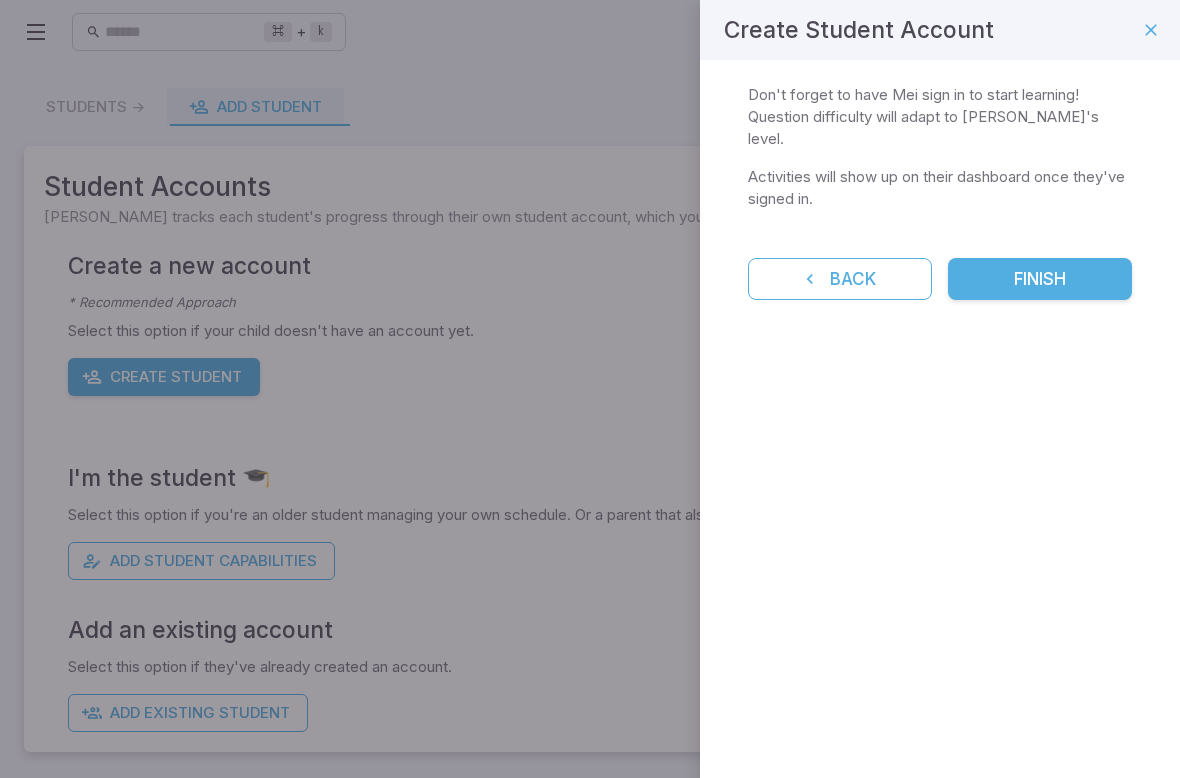 click on "Finish" at bounding box center (1040, 279) 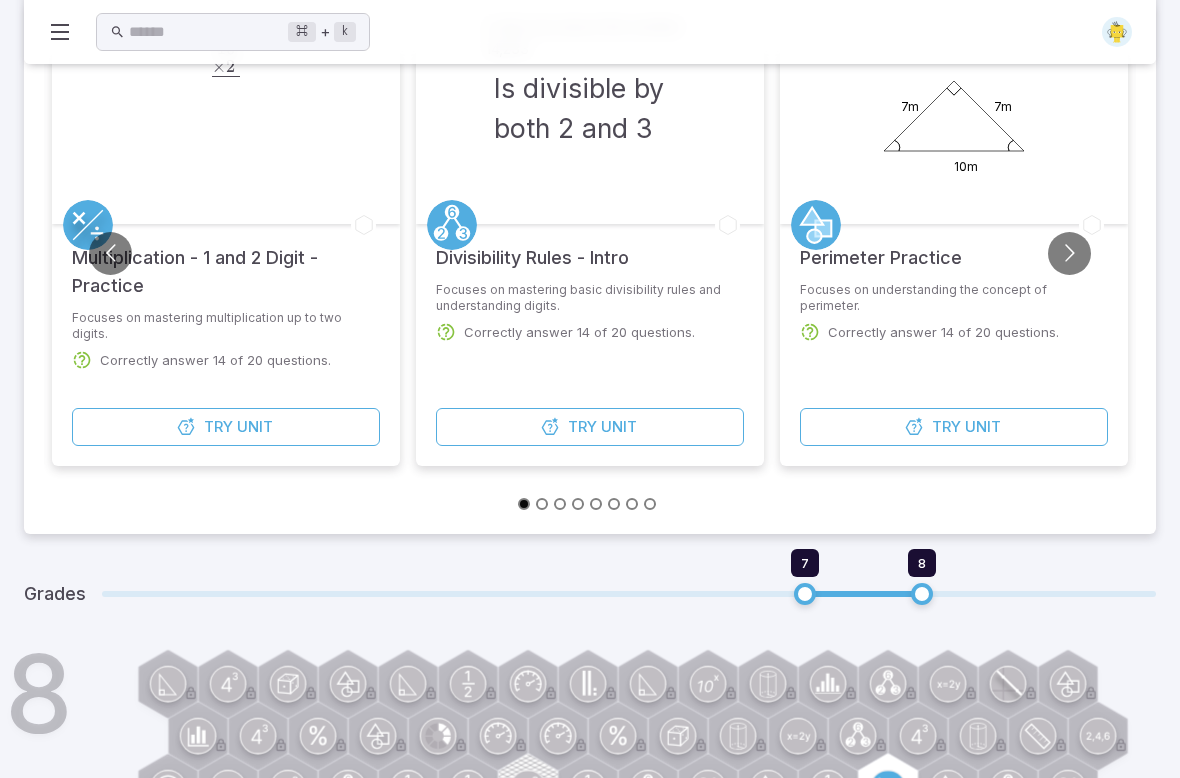 scroll, scrollTop: 230, scrollLeft: 0, axis: vertical 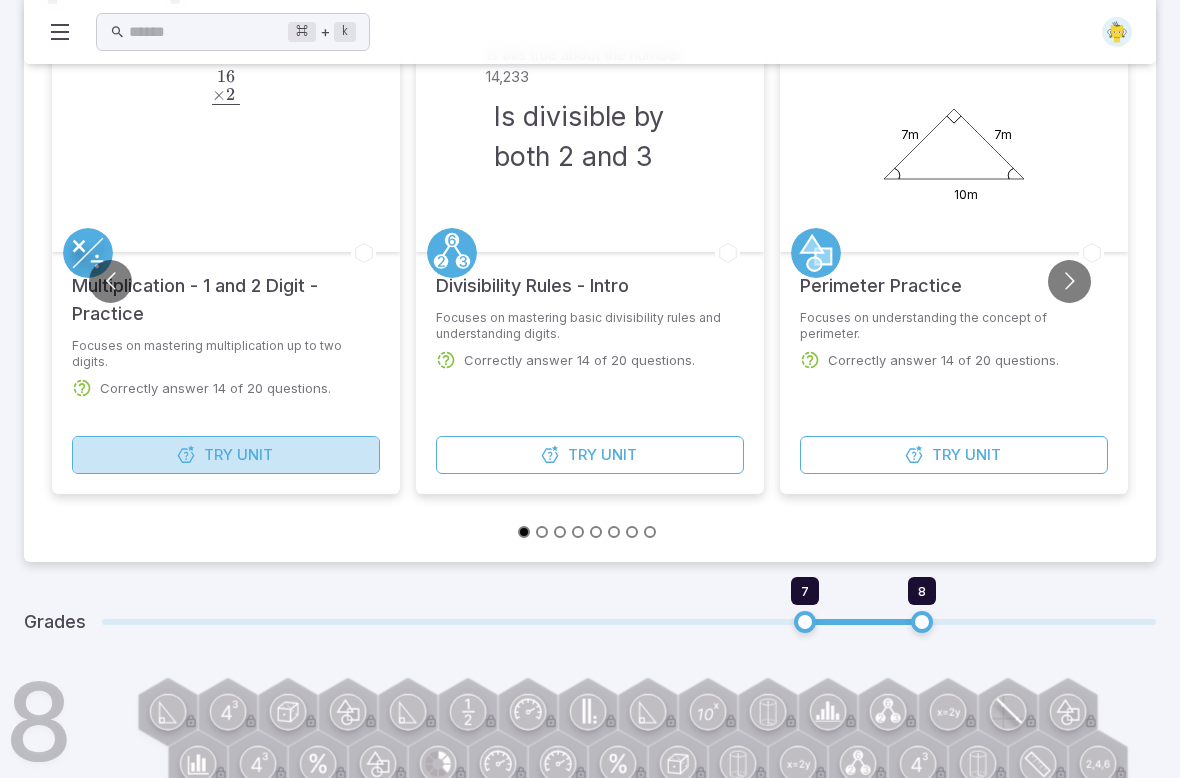 click on "Try Unit" at bounding box center [226, 455] 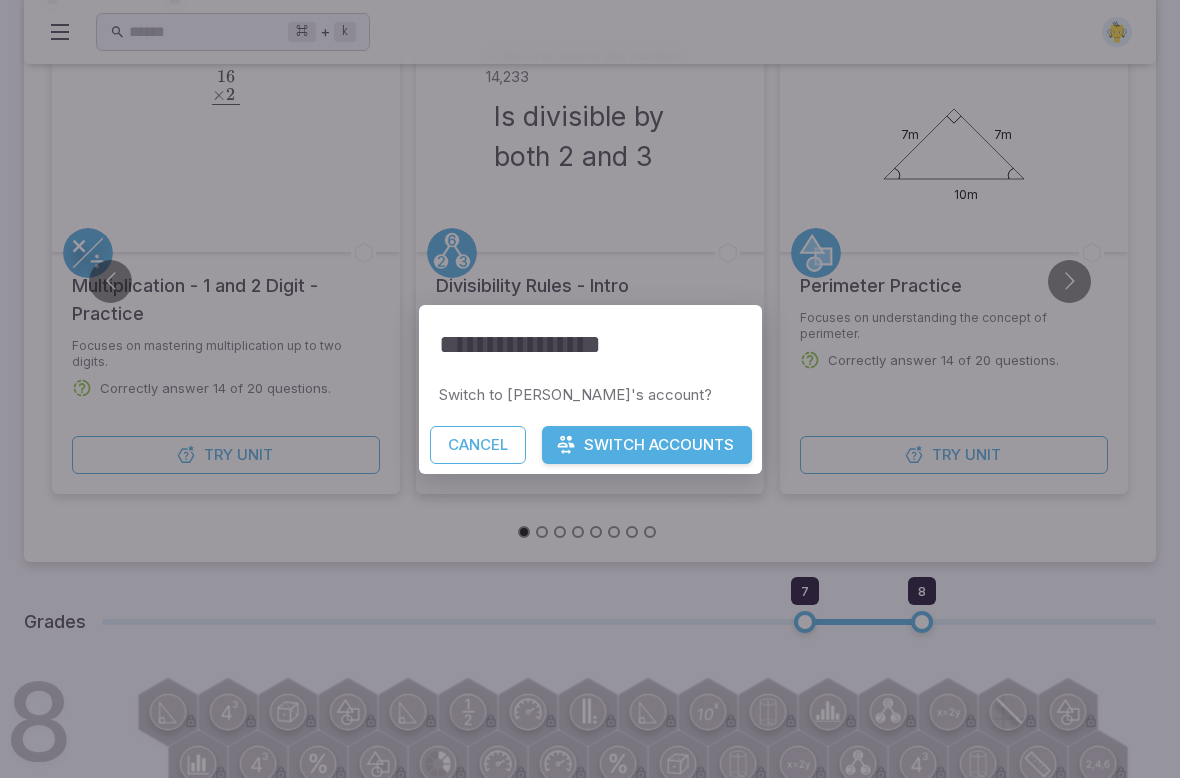 click on "Switch Accounts" at bounding box center [647, 445] 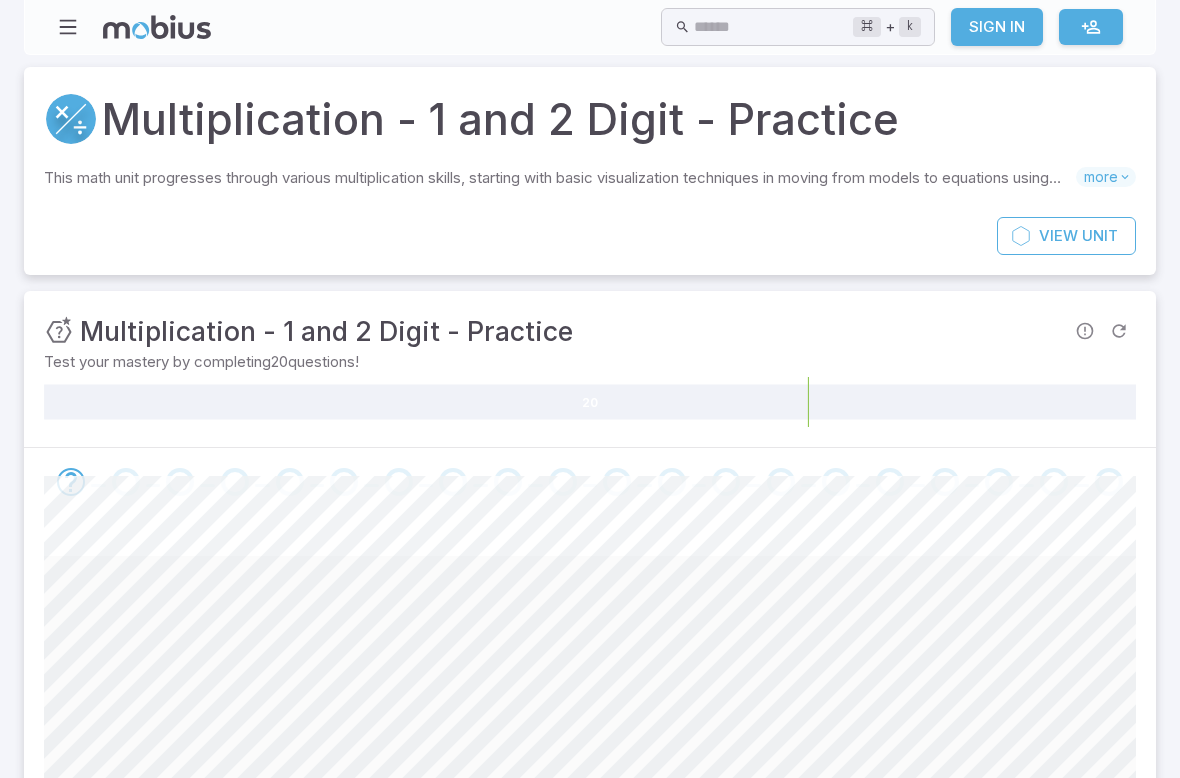 scroll, scrollTop: 0, scrollLeft: 0, axis: both 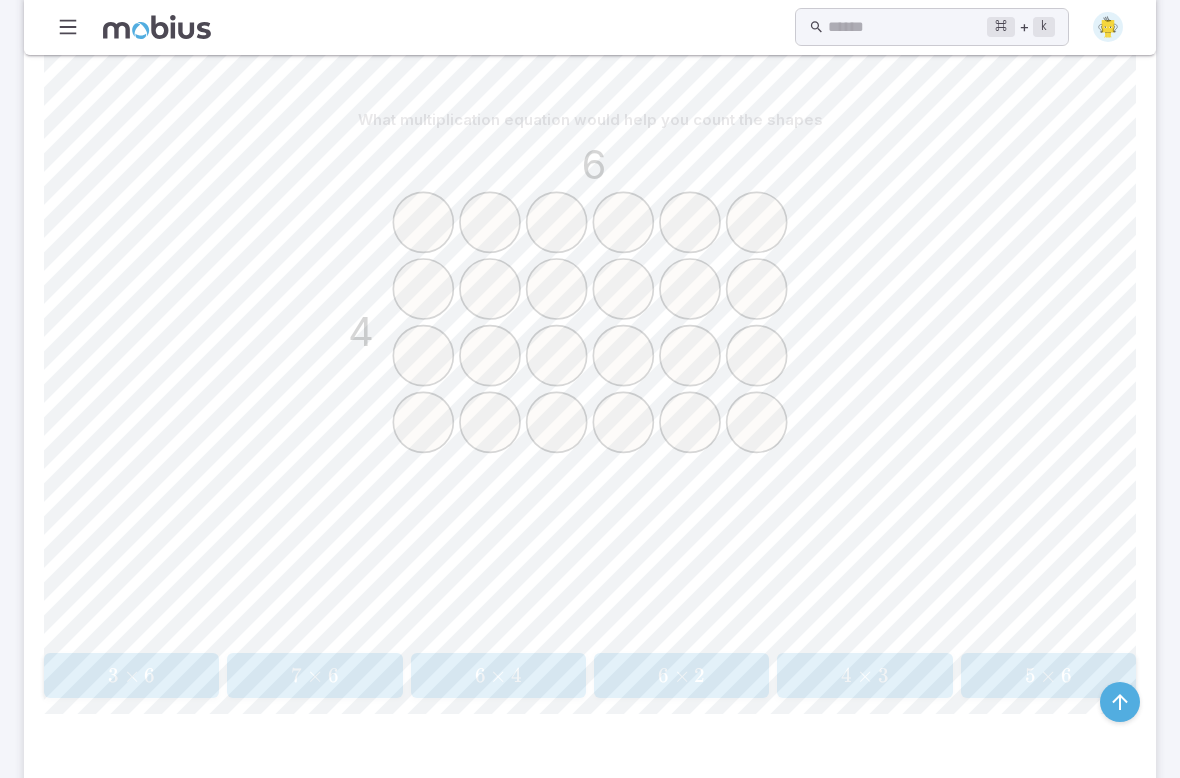 click on "6 × 4" at bounding box center (498, 675) 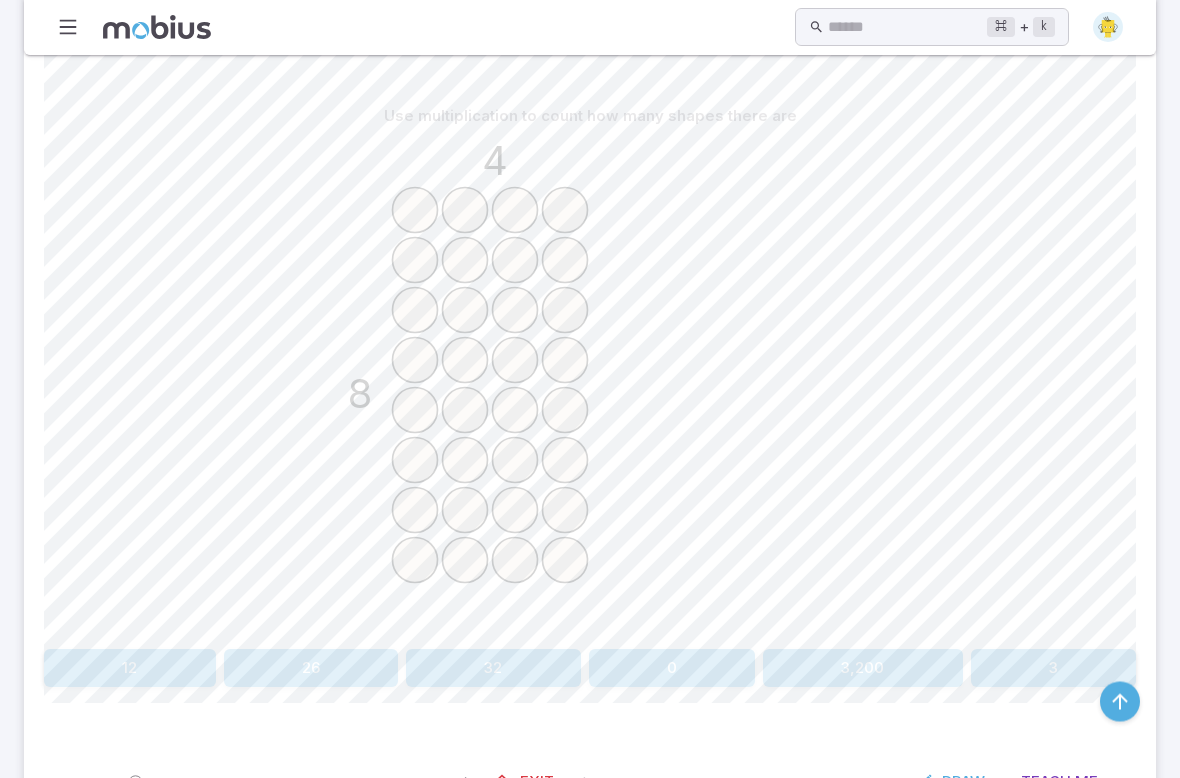 scroll, scrollTop: 460, scrollLeft: 0, axis: vertical 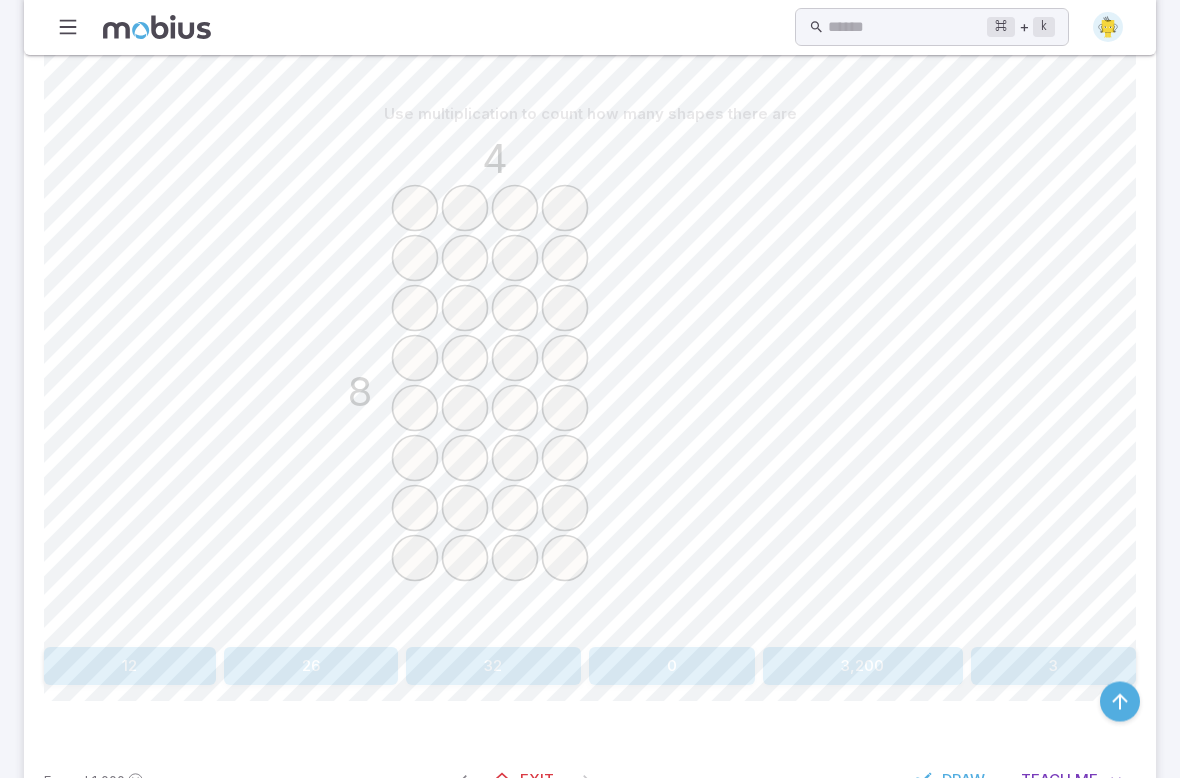click on "32" at bounding box center [493, 667] 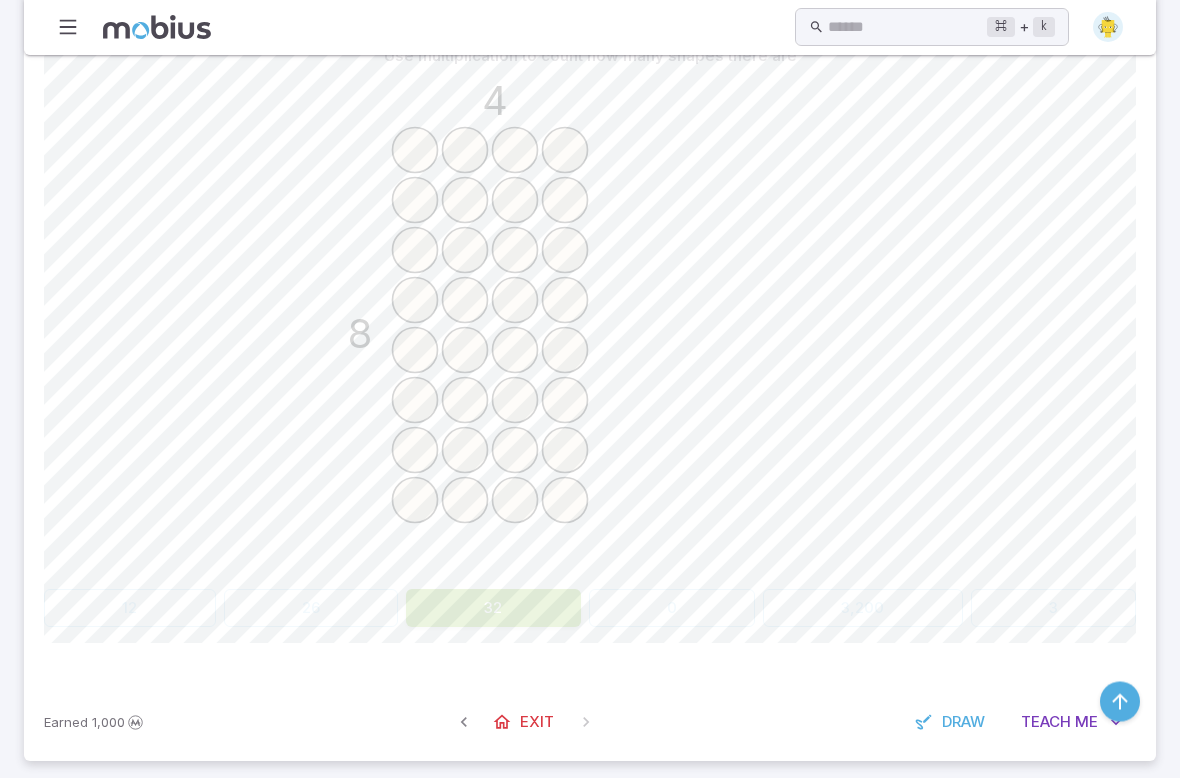 scroll, scrollTop: 113, scrollLeft: 0, axis: vertical 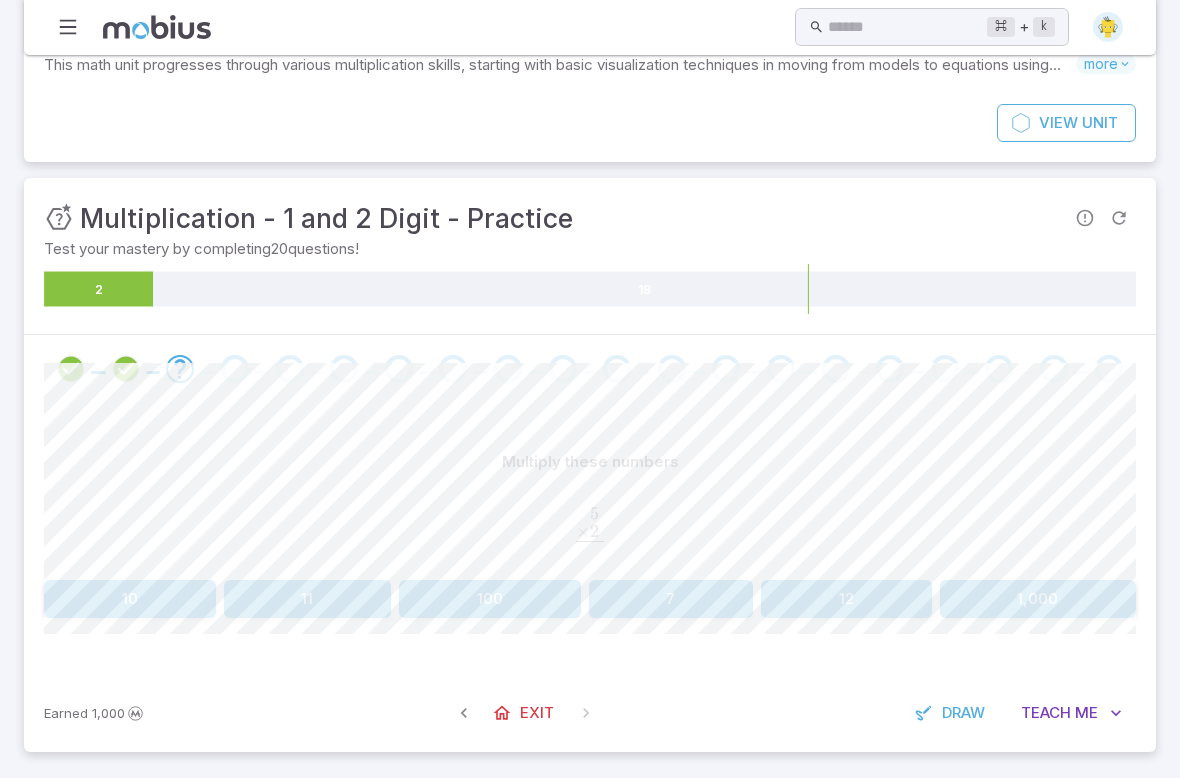 click on "10" at bounding box center [130, 599] 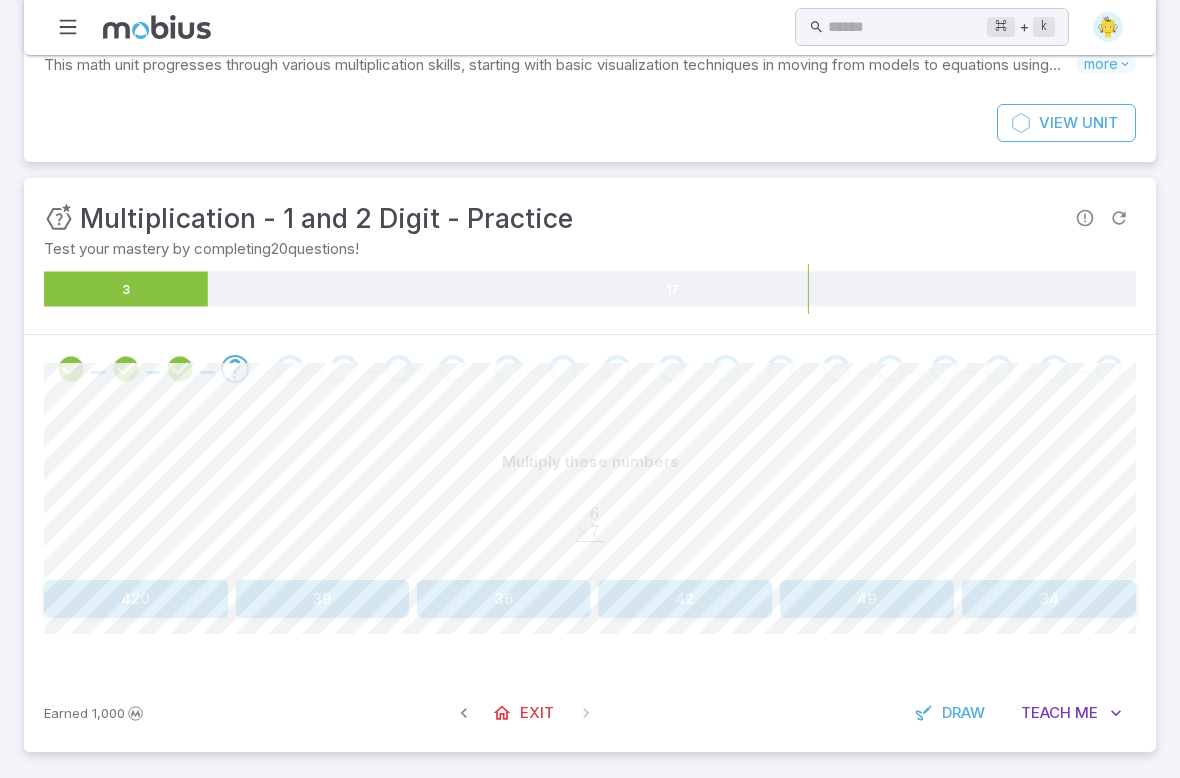 click on "42" at bounding box center [685, 599] 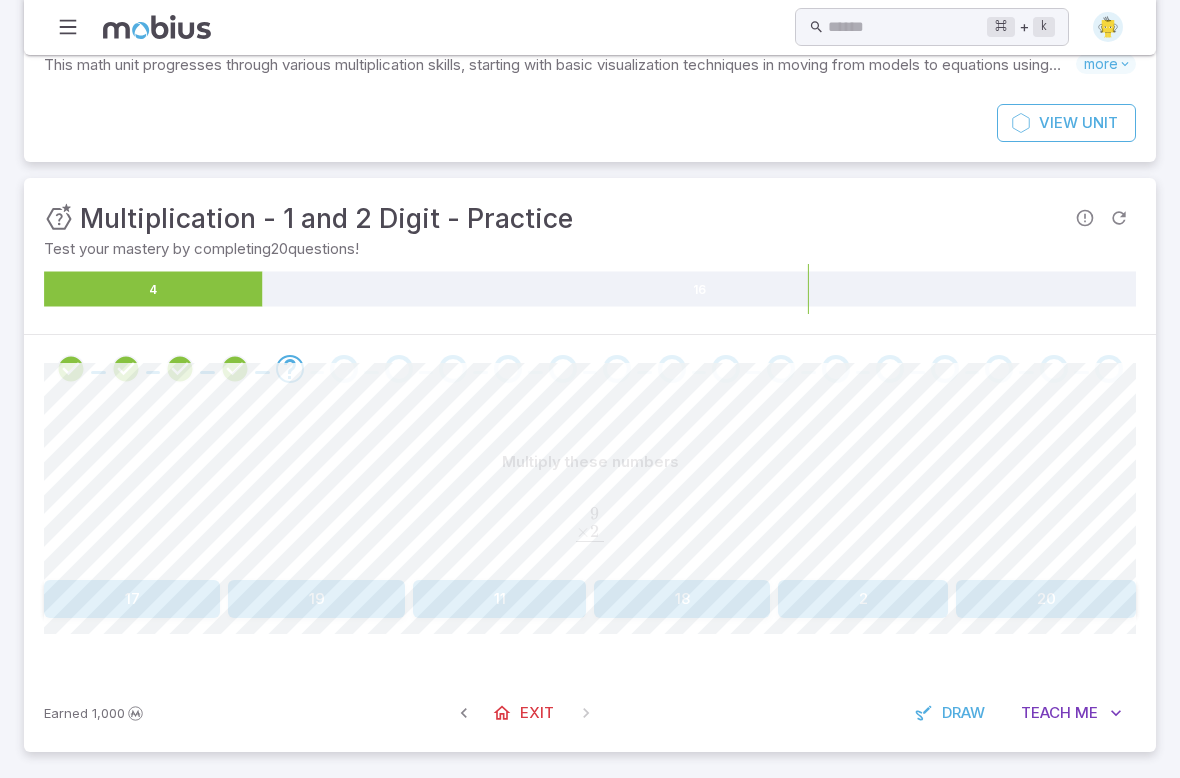 click on "18" at bounding box center (682, 599) 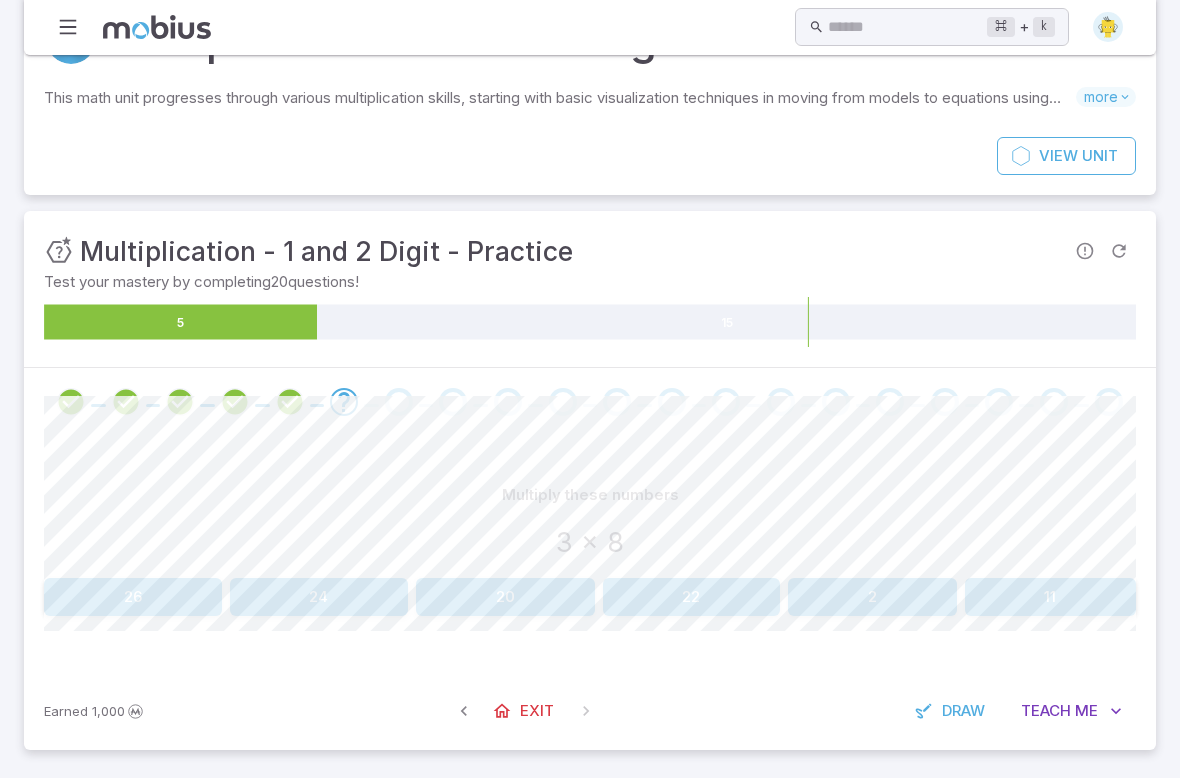 scroll, scrollTop: 77, scrollLeft: 0, axis: vertical 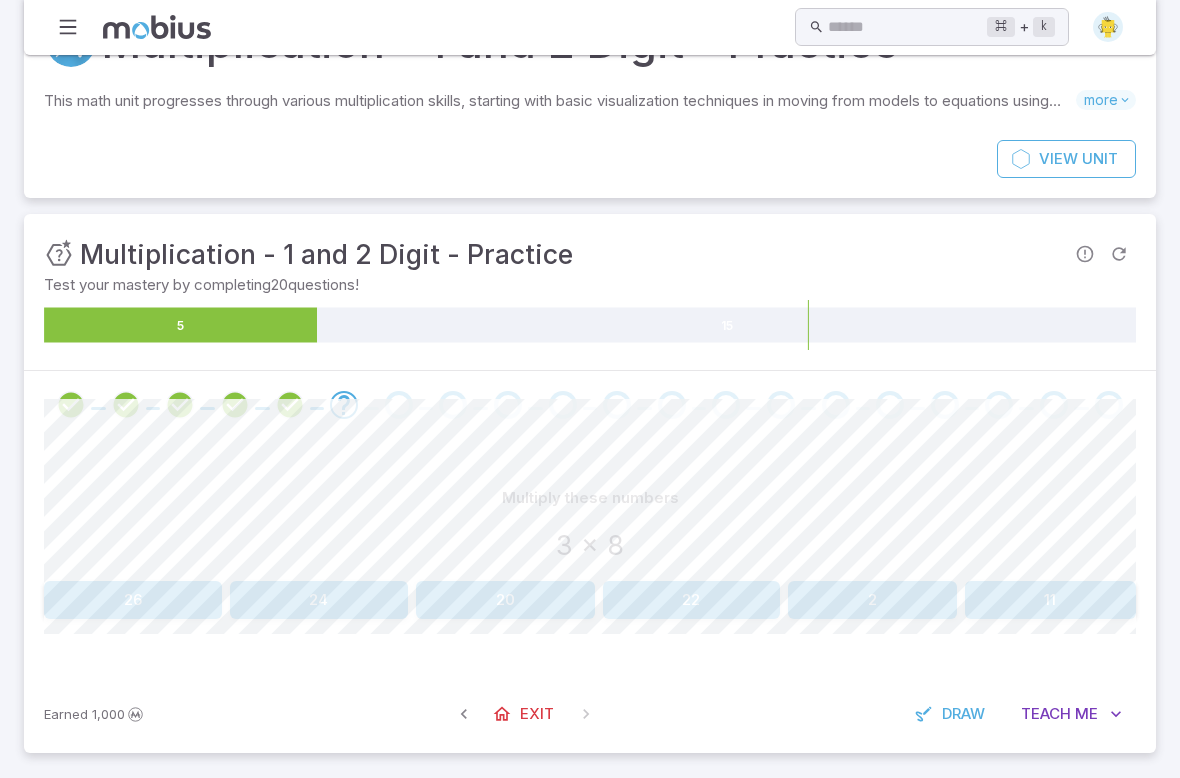 click on "24" at bounding box center (319, 600) 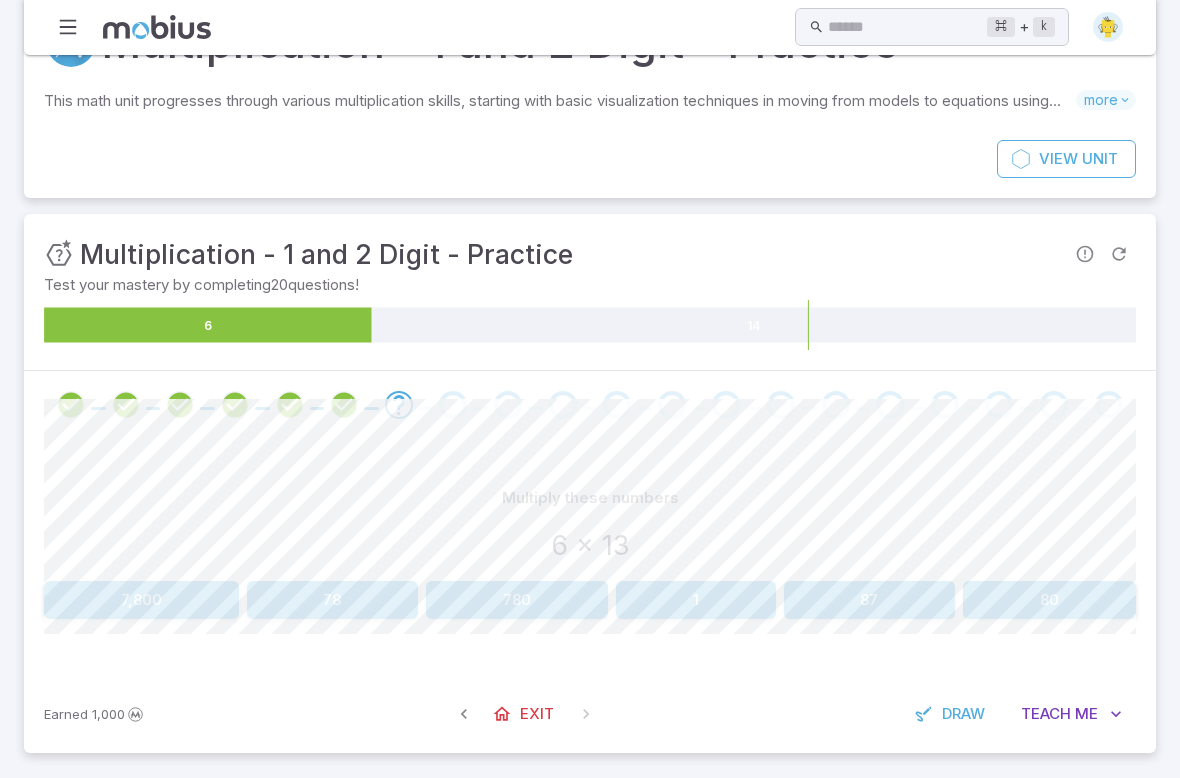 click on "78" at bounding box center (333, 600) 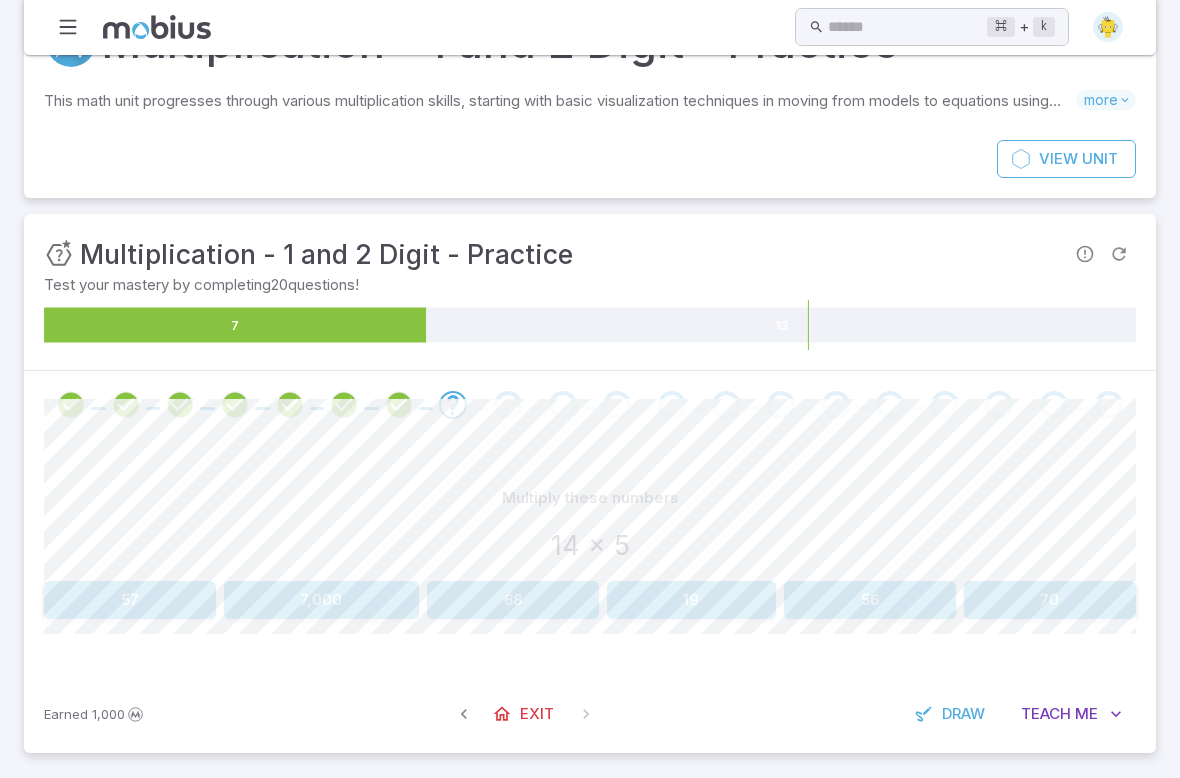 click on "70" at bounding box center (1050, 600) 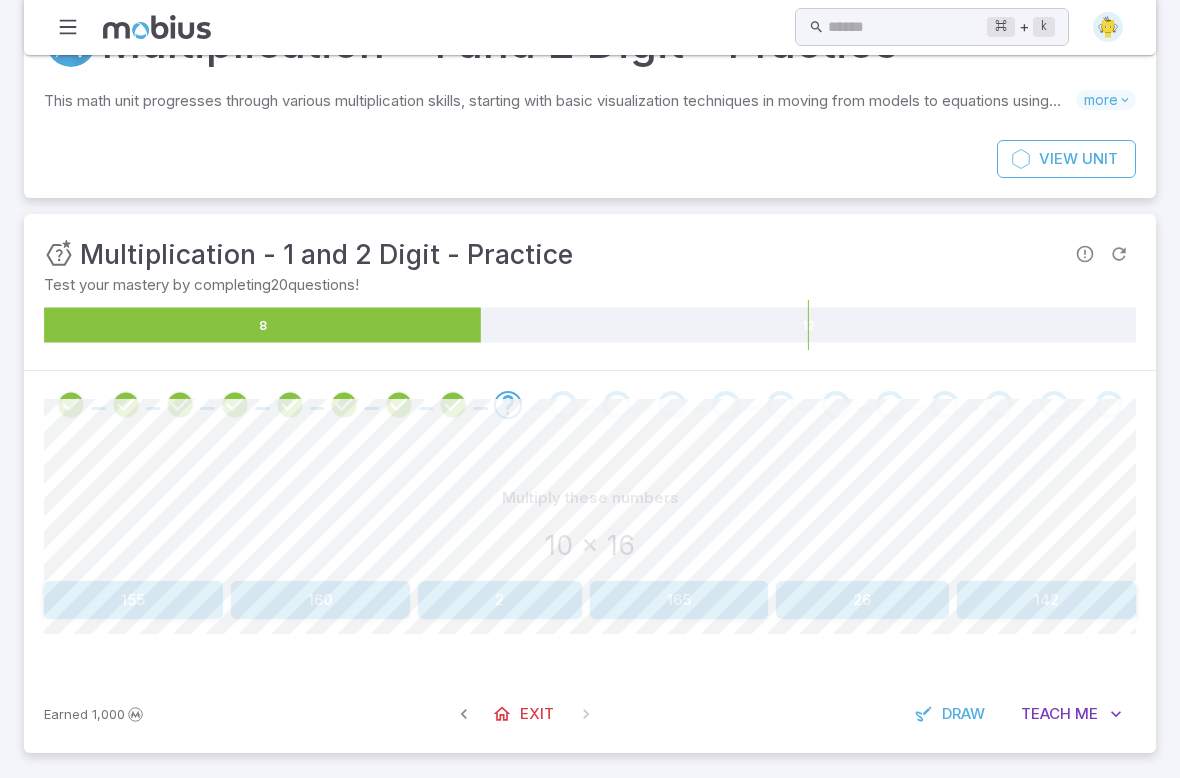 click on "160" at bounding box center [321, 600] 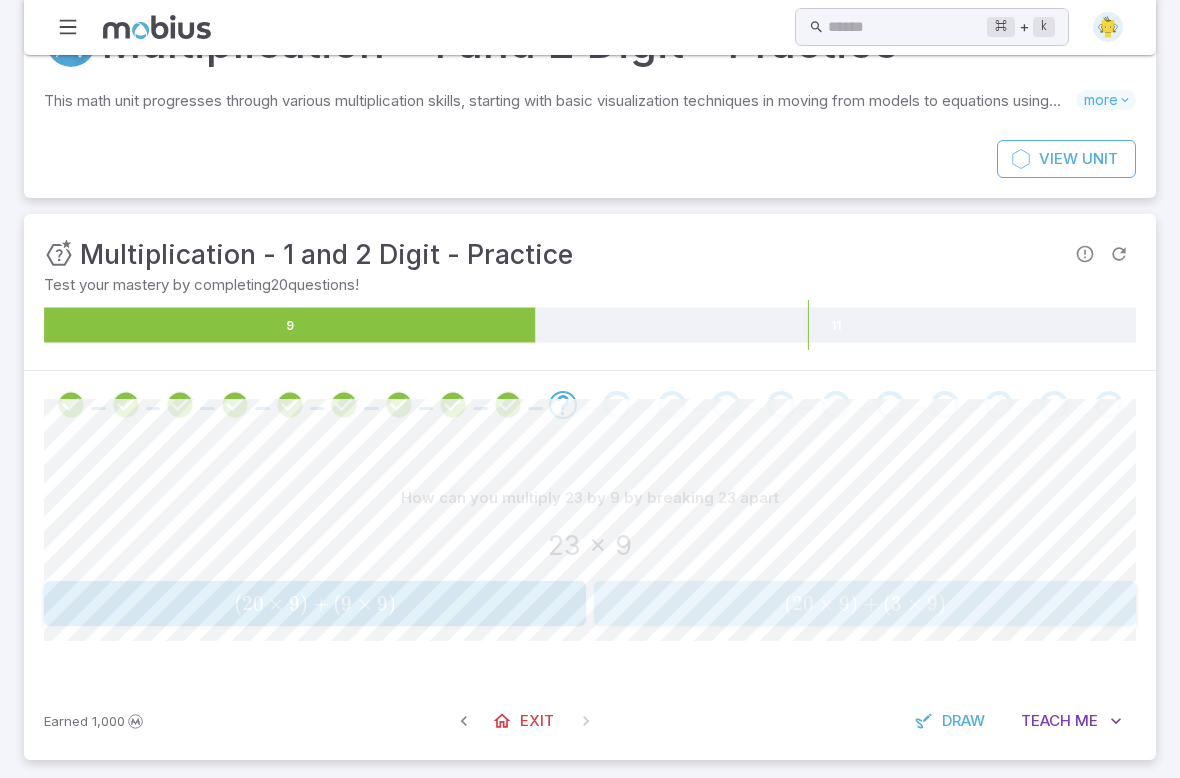 click on "( 20 × 9 ) + ( 3 × 9 )" at bounding box center [864, 603] 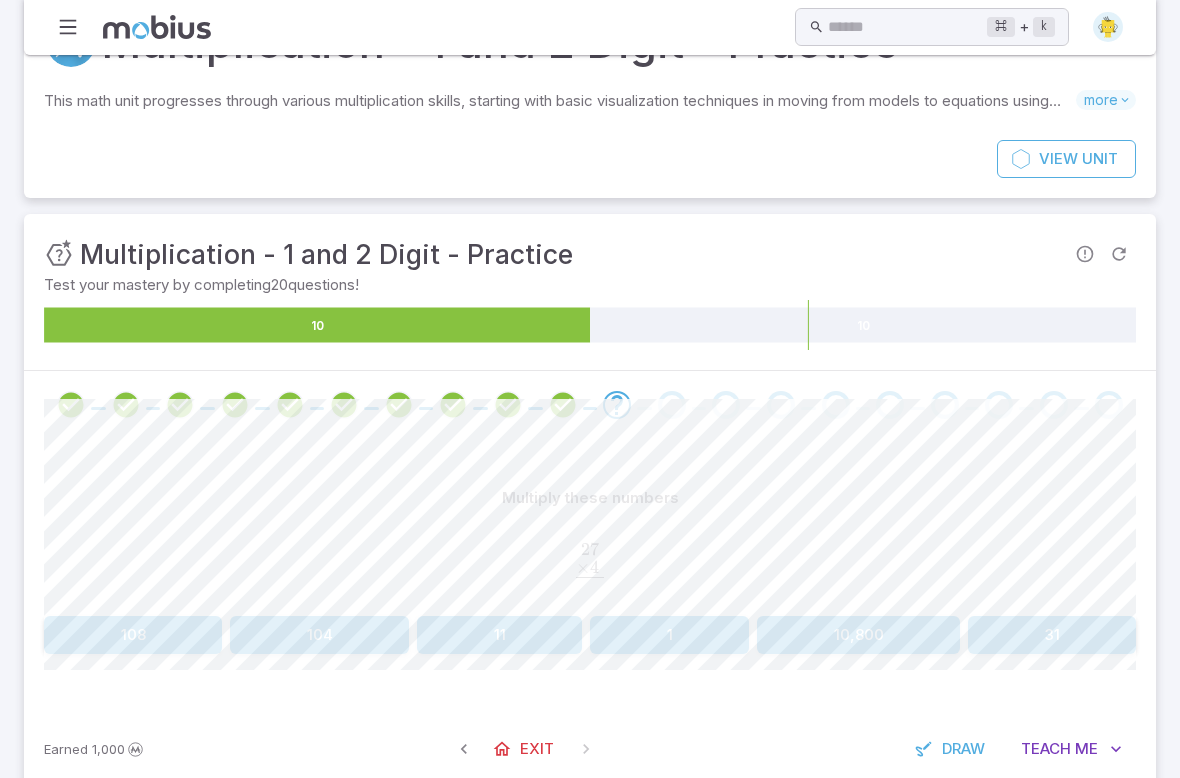 click on "108" at bounding box center [133, 635] 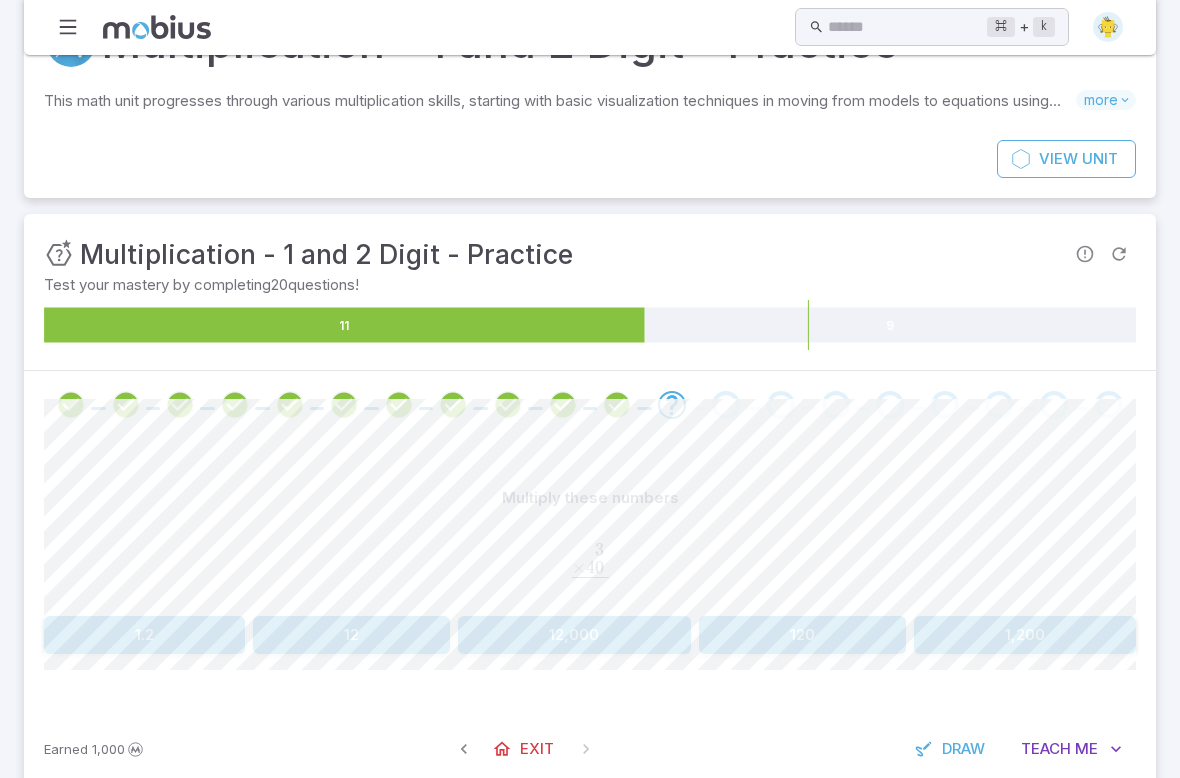 click on "120" at bounding box center [802, 635] 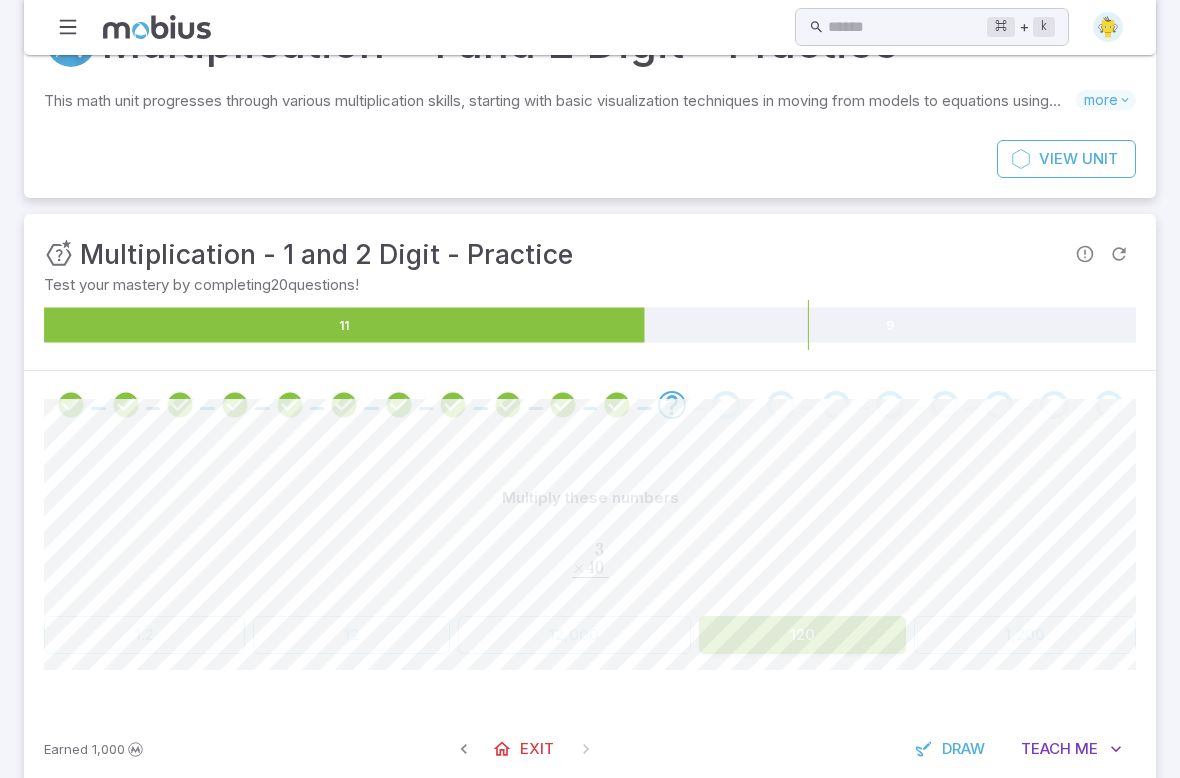 click on "Multiply these numbers 3 . × 40 . ‾ \begin{aligned}3\hphantom{.}\\[-0.5em]\underline{\times 40\hphantom{.}}\end{aligned}\\ 3 . × 40 . ​ ​ 1.2 12 12,000 120 1,200 Canvas actions 100 % Exit zen mode" at bounding box center [590, 574] 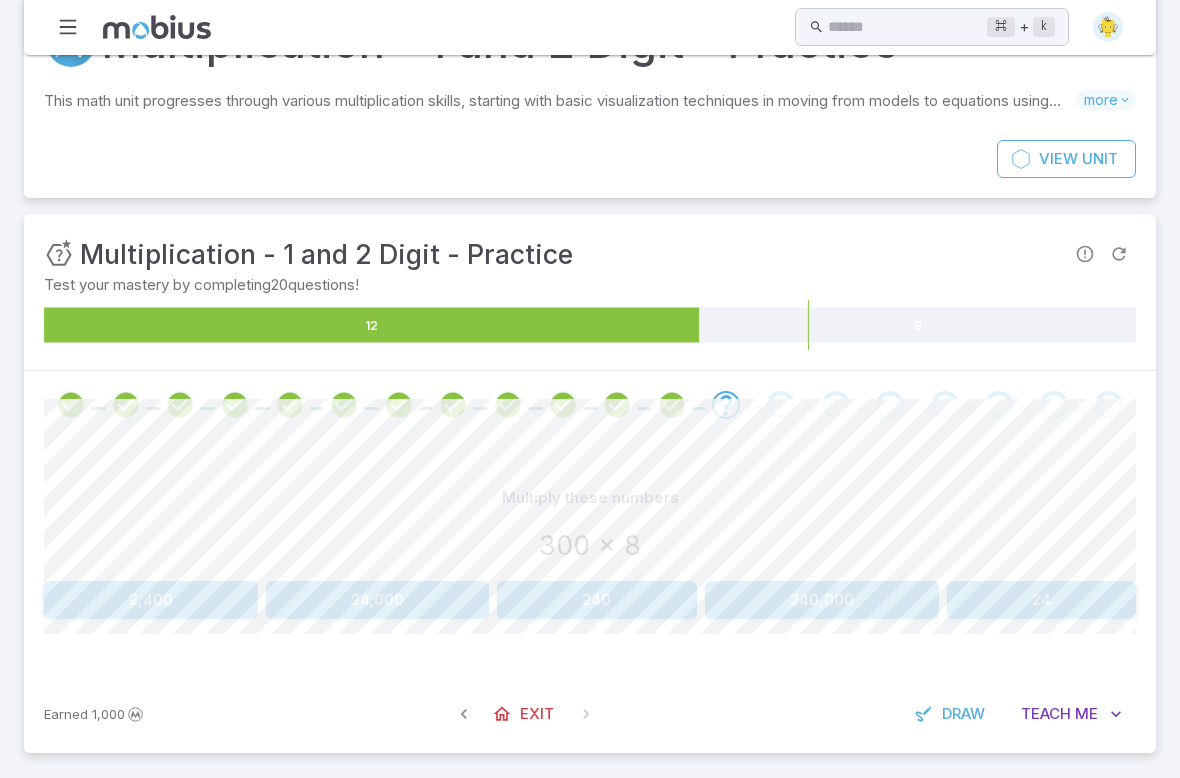 click on "2,400" at bounding box center (151, 600) 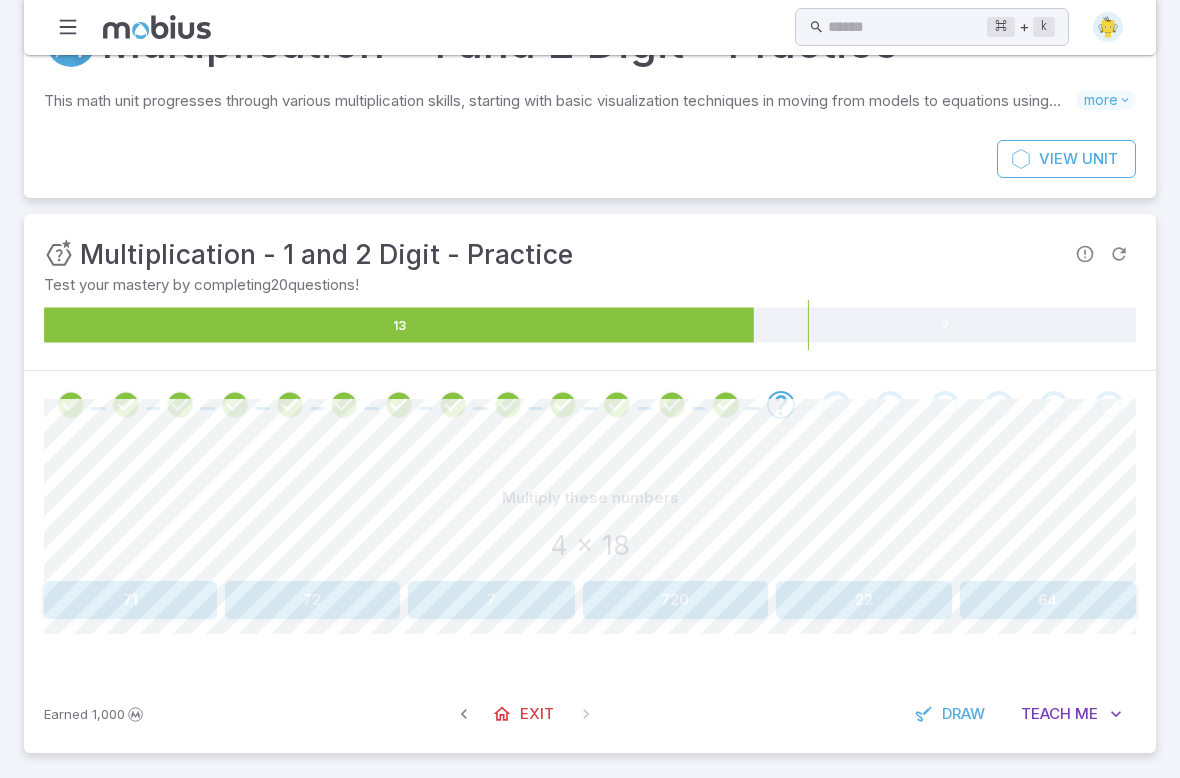click on "72" at bounding box center (313, 600) 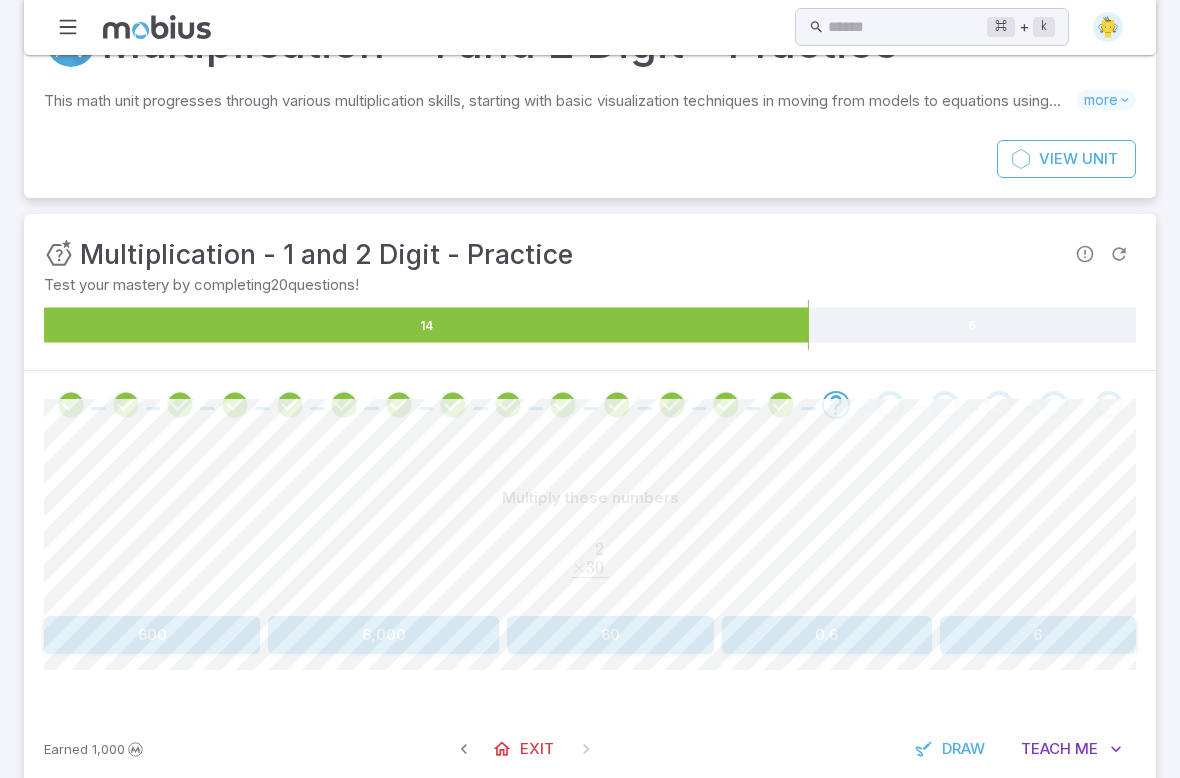 click on "60" at bounding box center (610, 635) 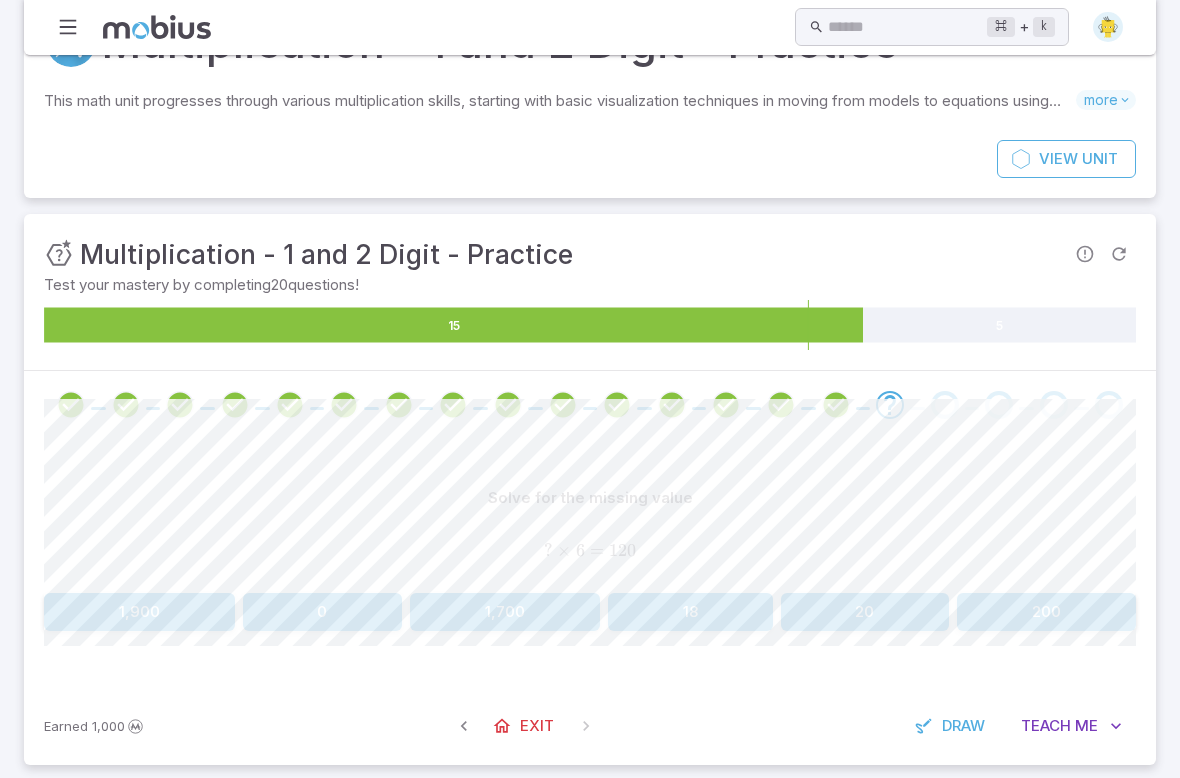 click on "20" at bounding box center [865, 612] 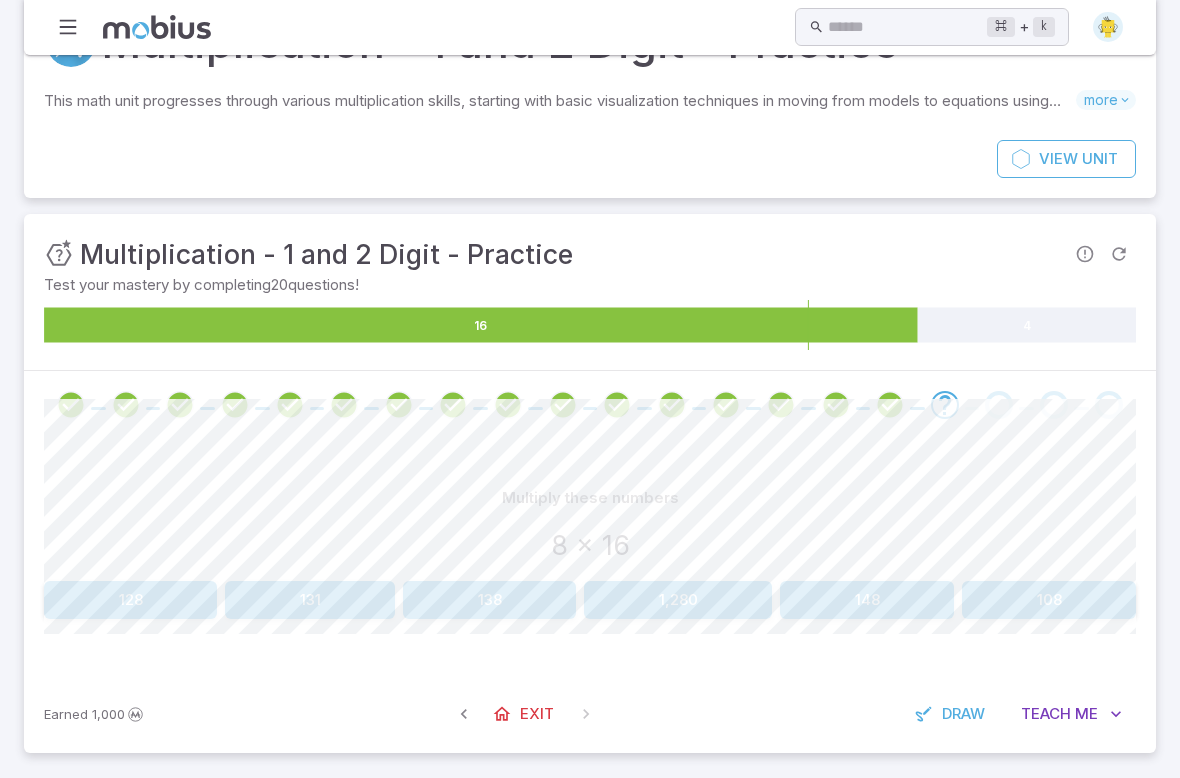 click on "128" at bounding box center (130, 600) 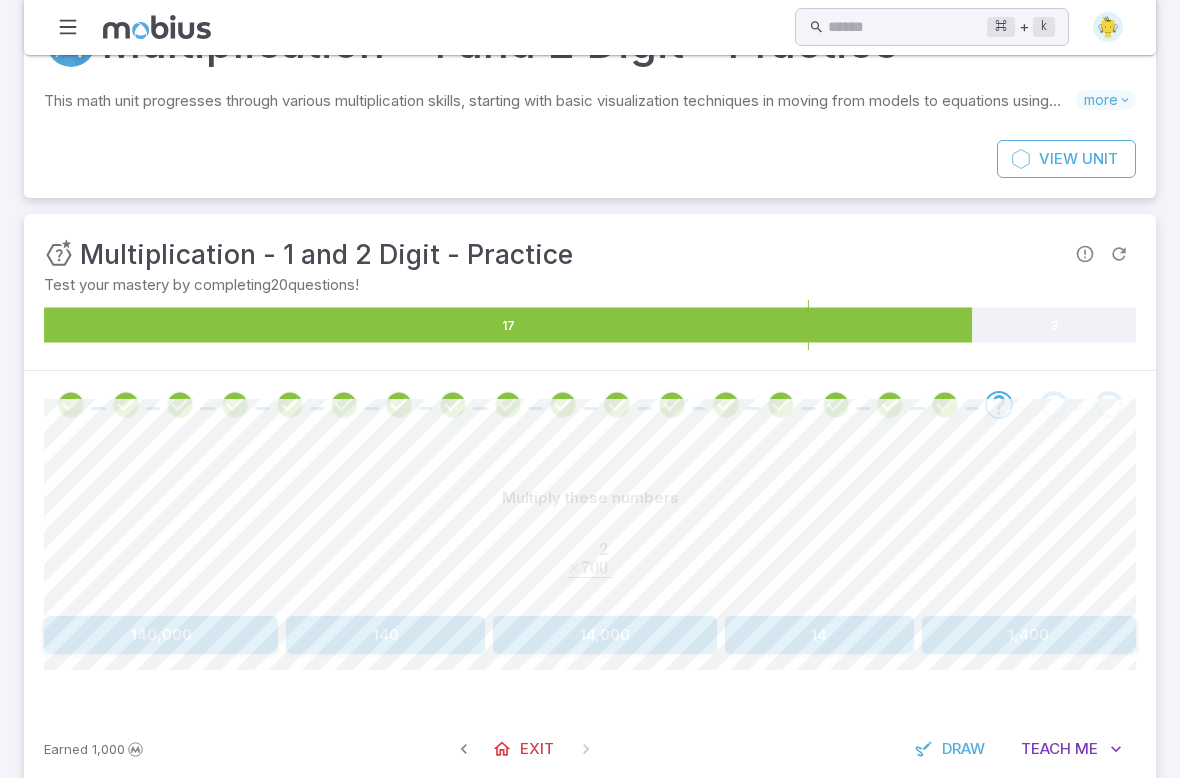 click on "1,400" at bounding box center (1029, 635) 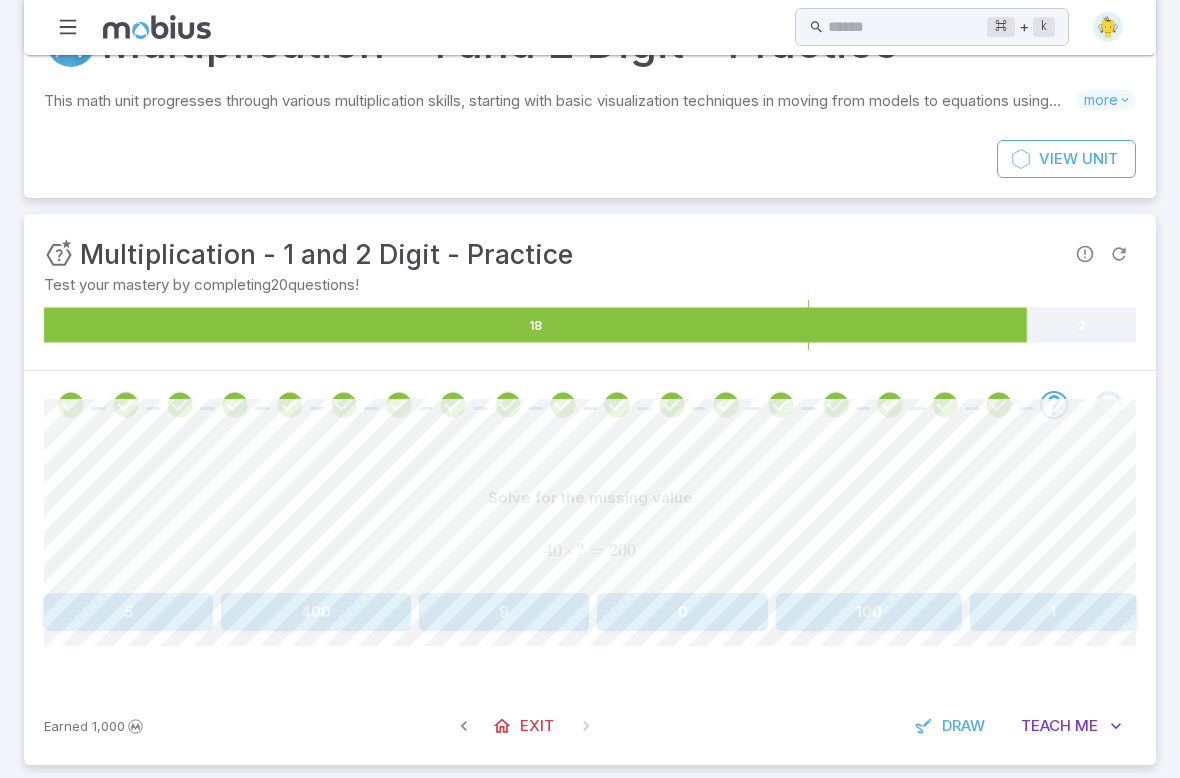click on "5" at bounding box center [128, 612] 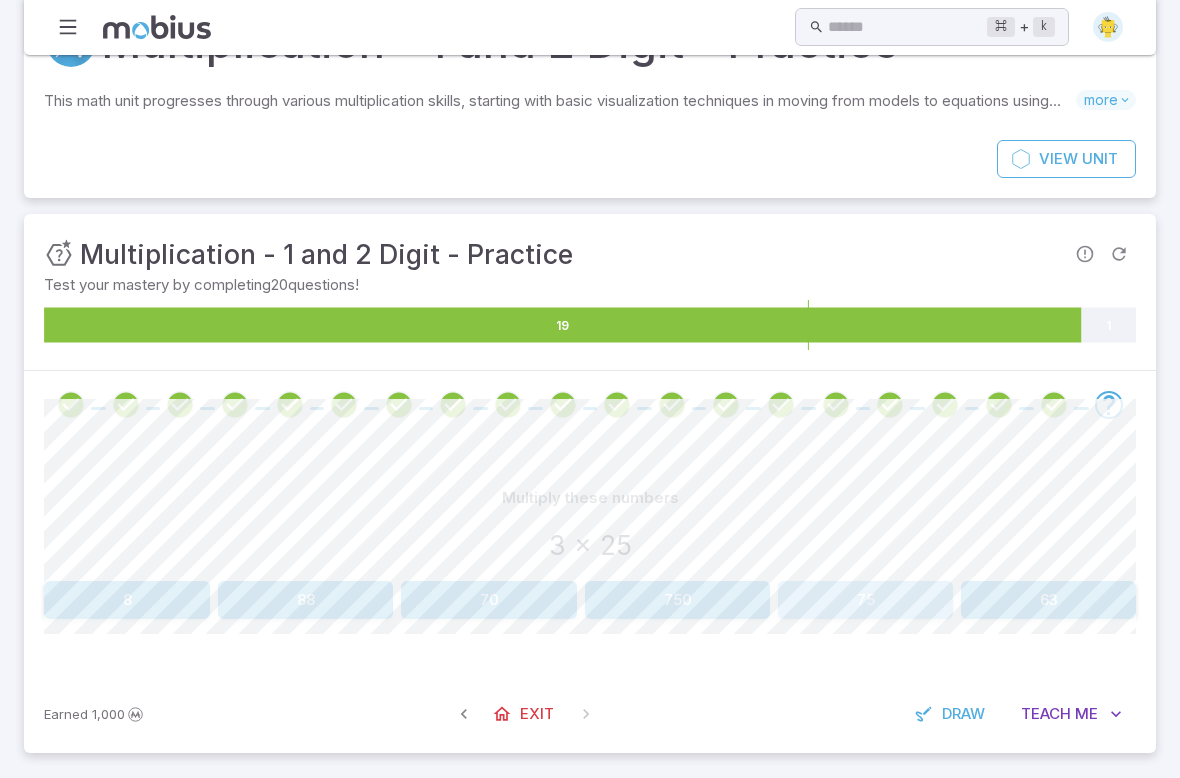 click on "75" at bounding box center [865, 600] 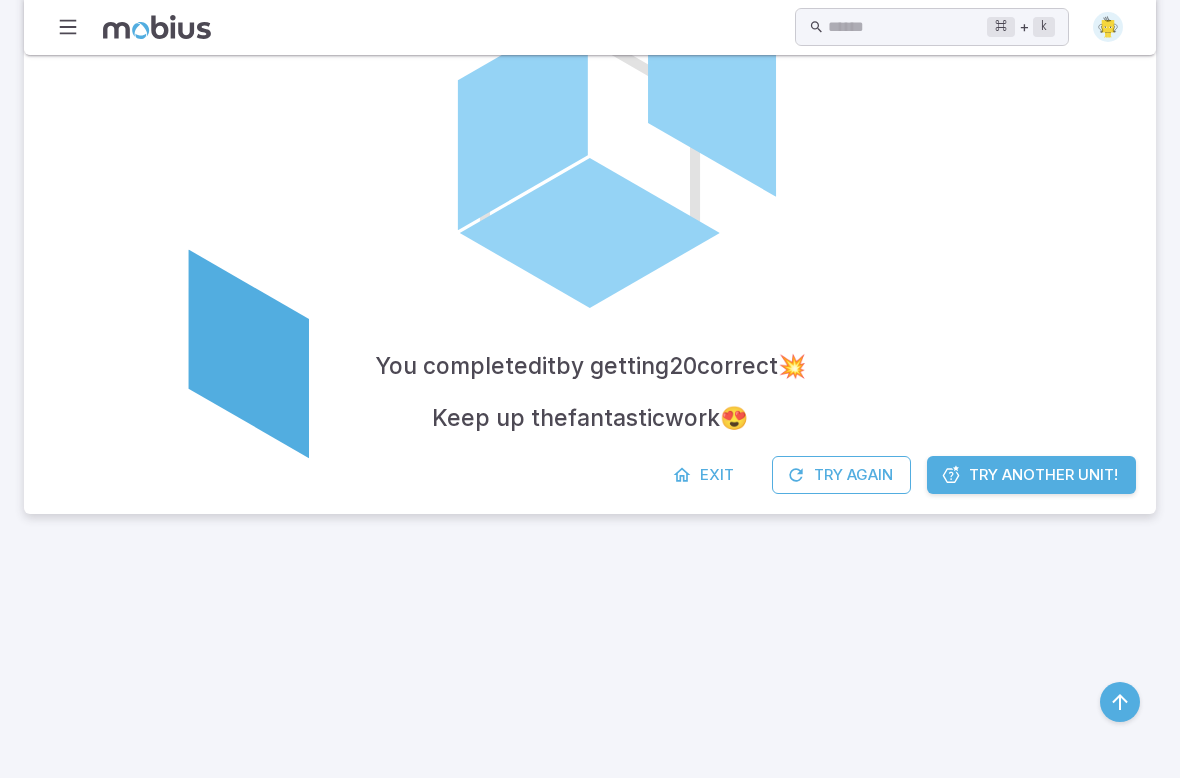 scroll, scrollTop: 303, scrollLeft: 0, axis: vertical 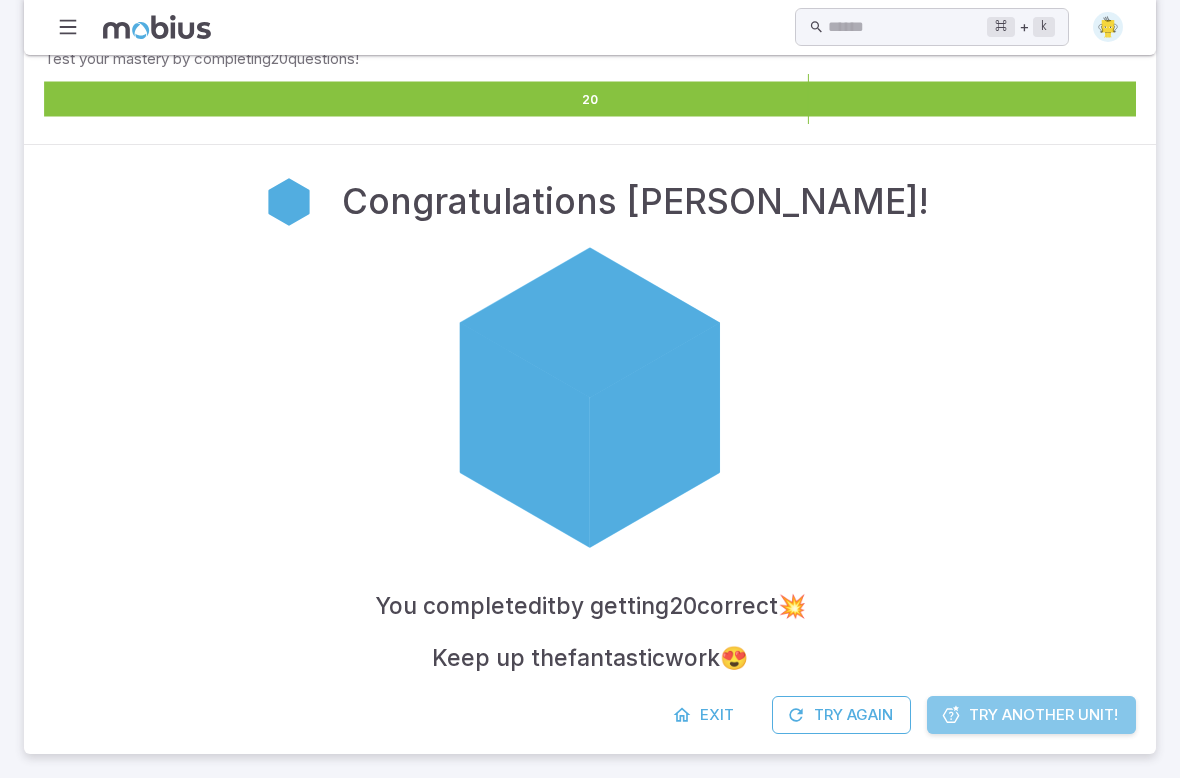 click on "Try Another Unit!" at bounding box center (1043, 715) 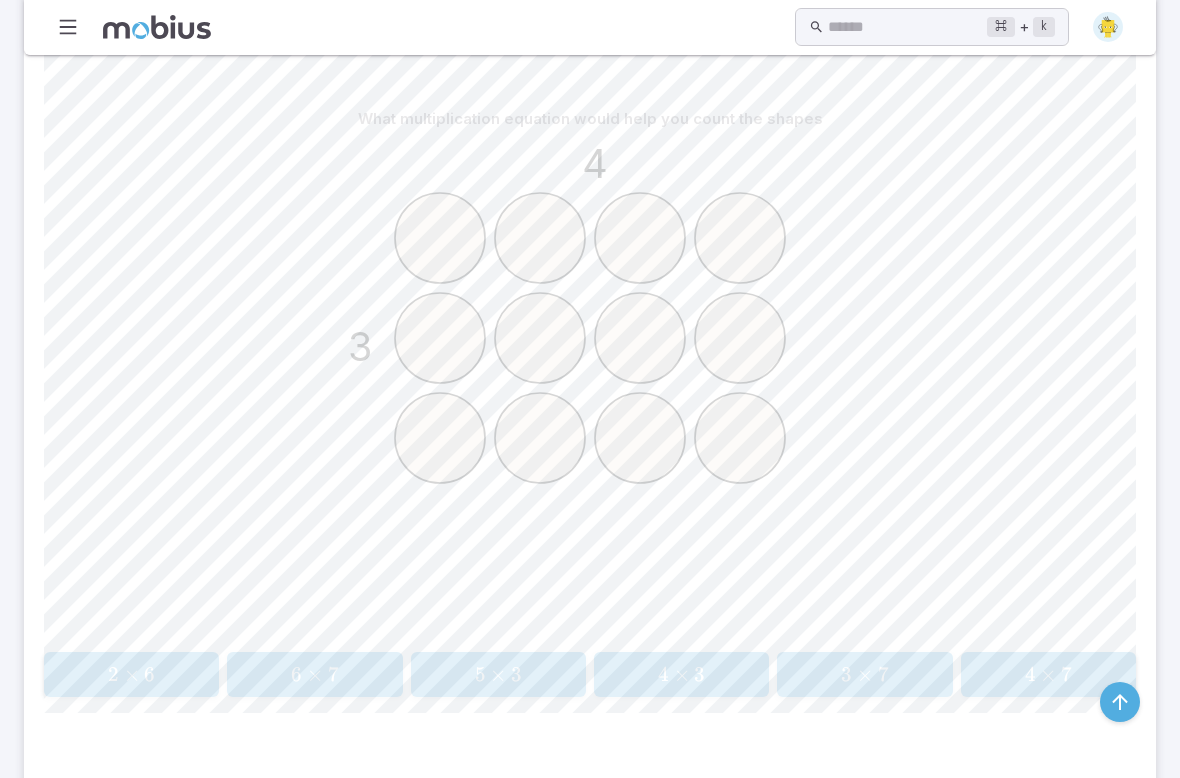 scroll, scrollTop: 535, scrollLeft: 0, axis: vertical 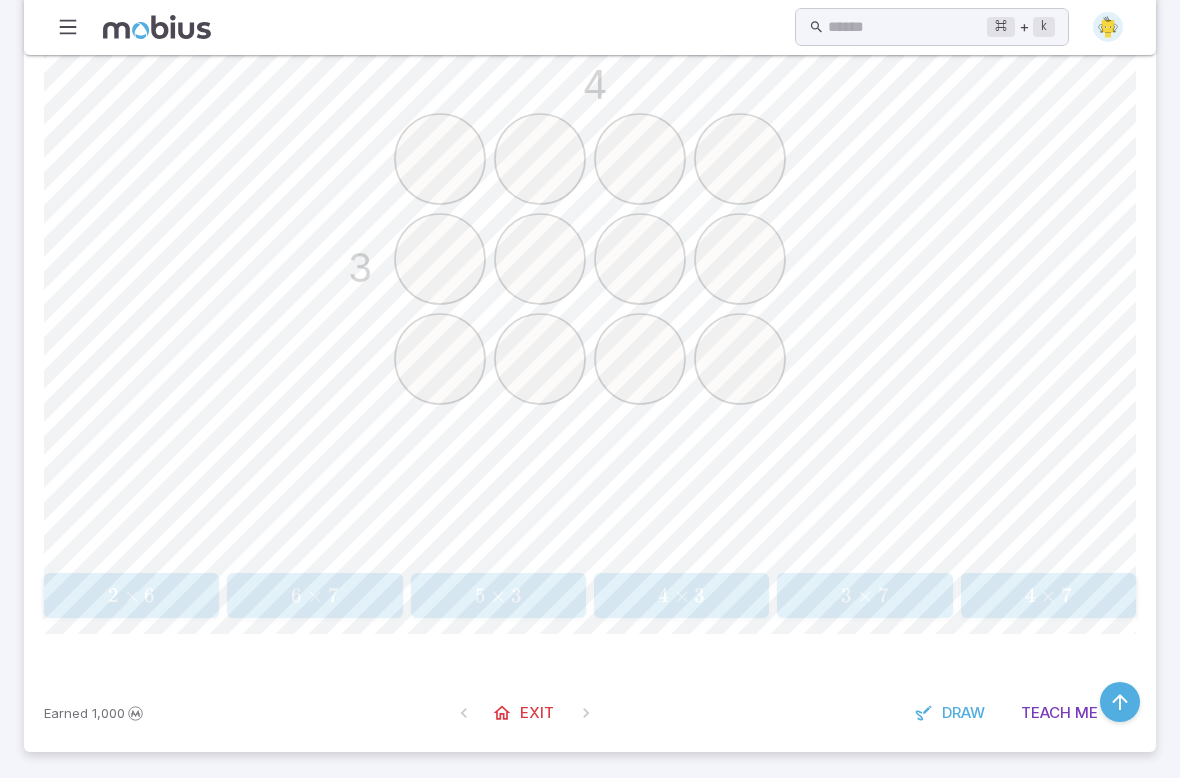 click on "4" at bounding box center (663, 595) 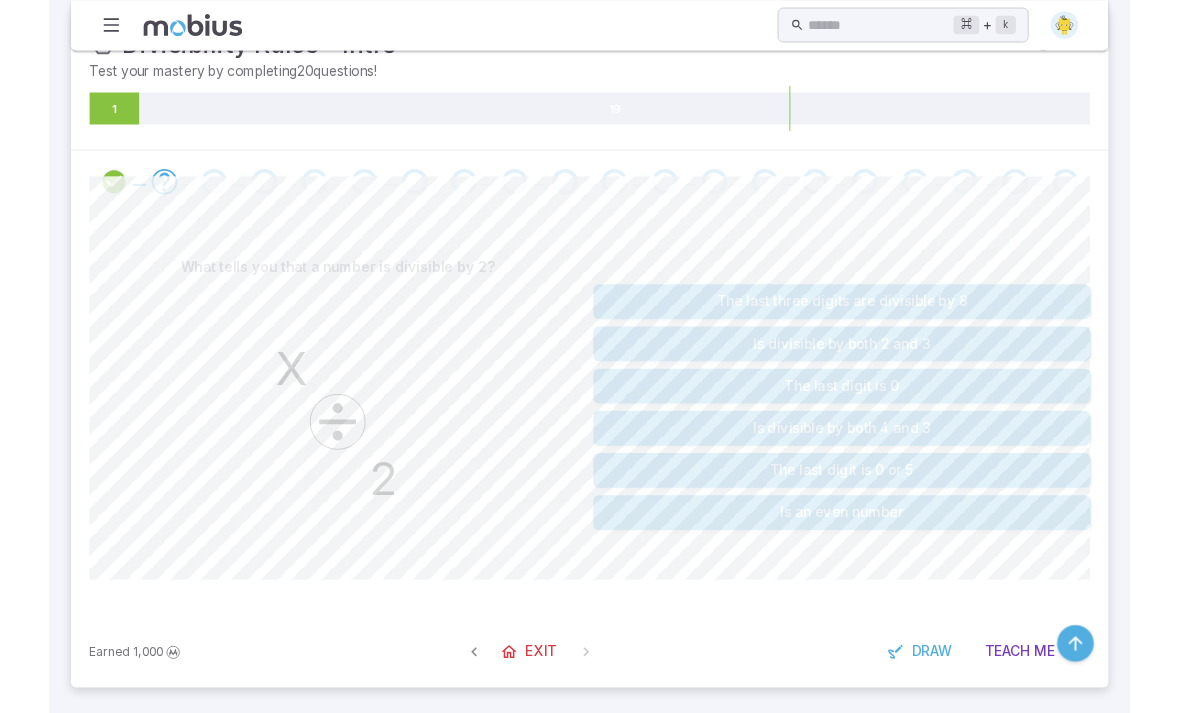 scroll, scrollTop: 282, scrollLeft: 0, axis: vertical 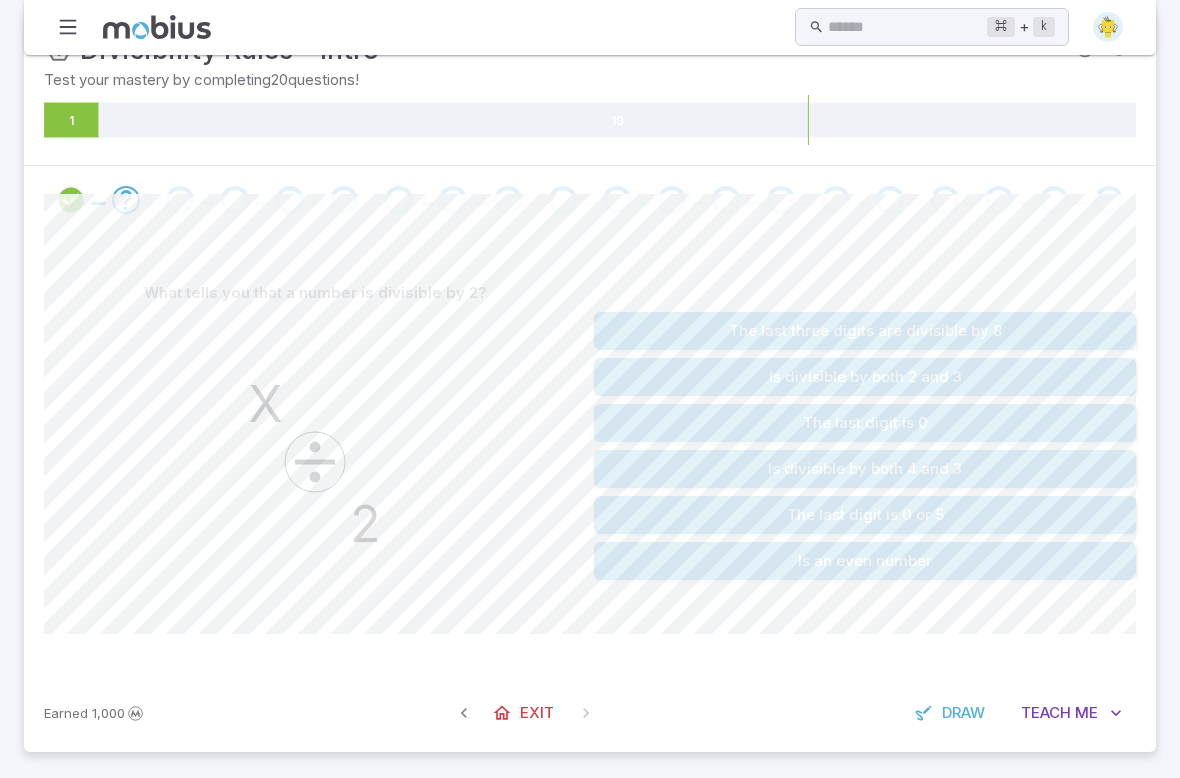 click on "Is an even number" at bounding box center (865, 561) 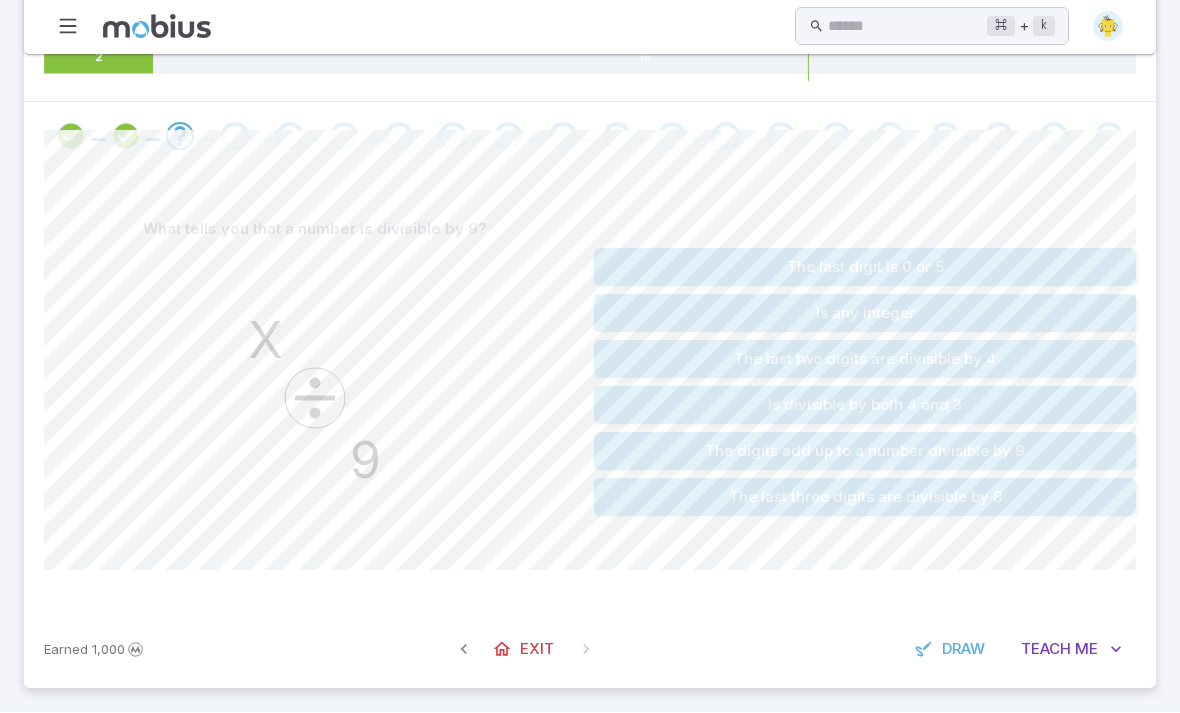 scroll, scrollTop: 347, scrollLeft: 0, axis: vertical 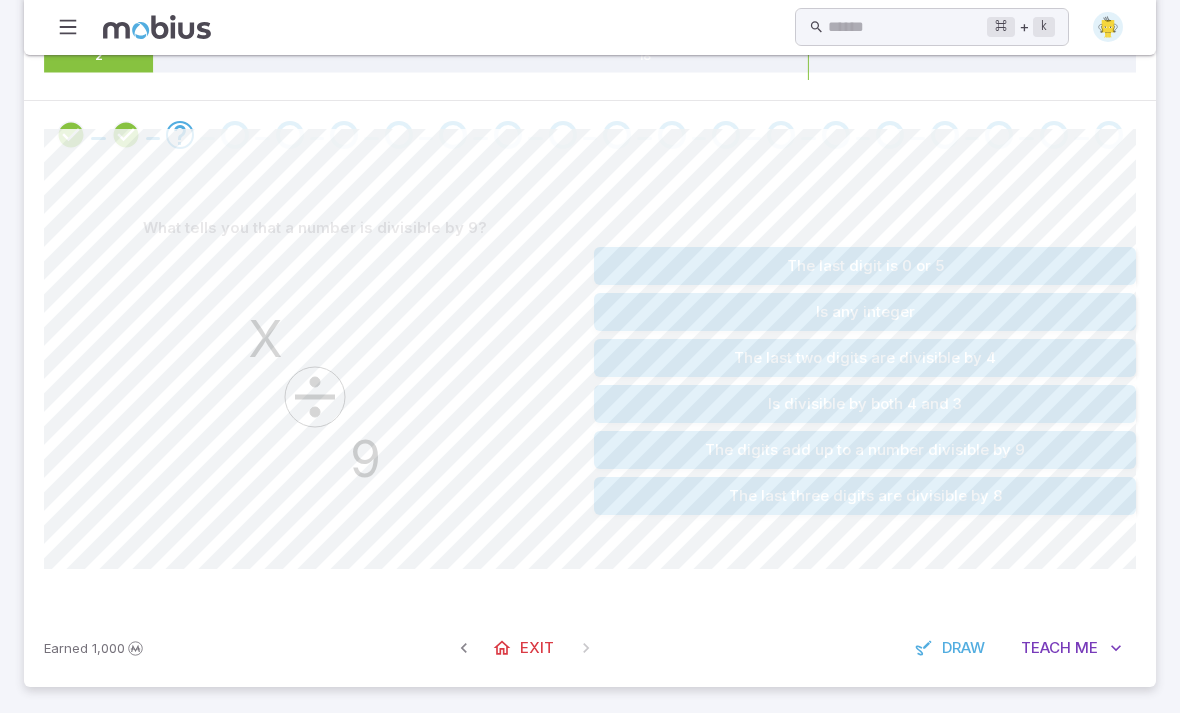 click on "The digits add up to a number divisible by 9" at bounding box center [865, 450] 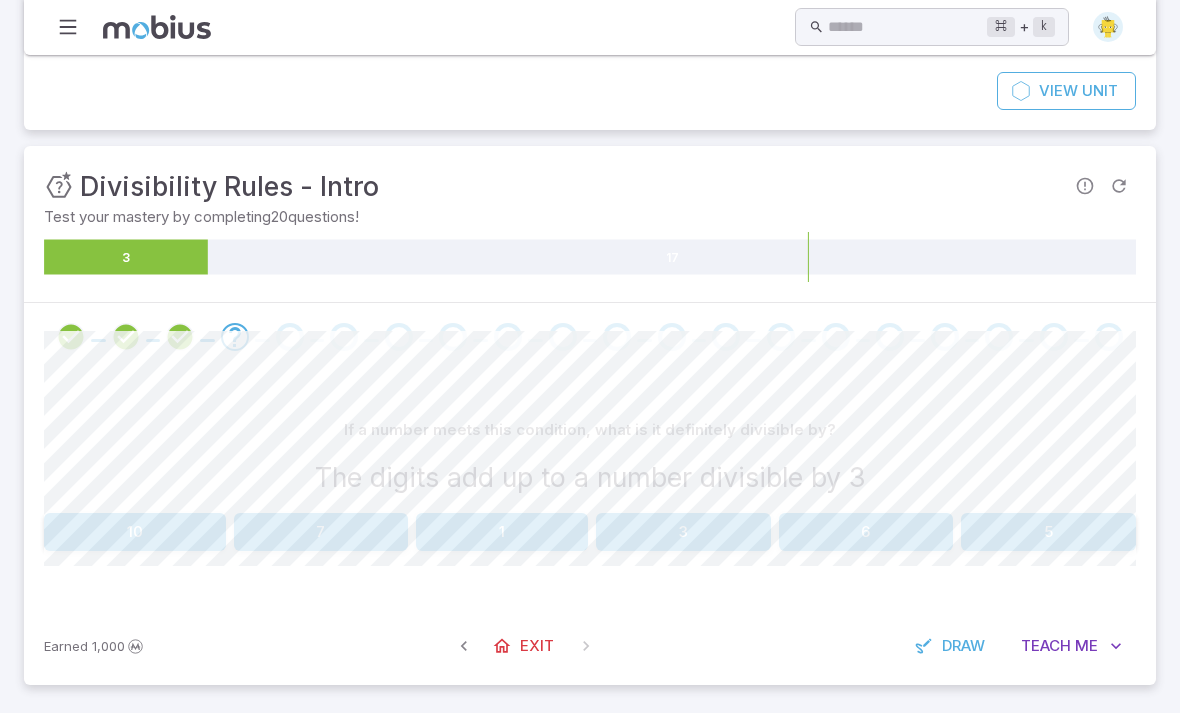 scroll, scrollTop: 142, scrollLeft: 0, axis: vertical 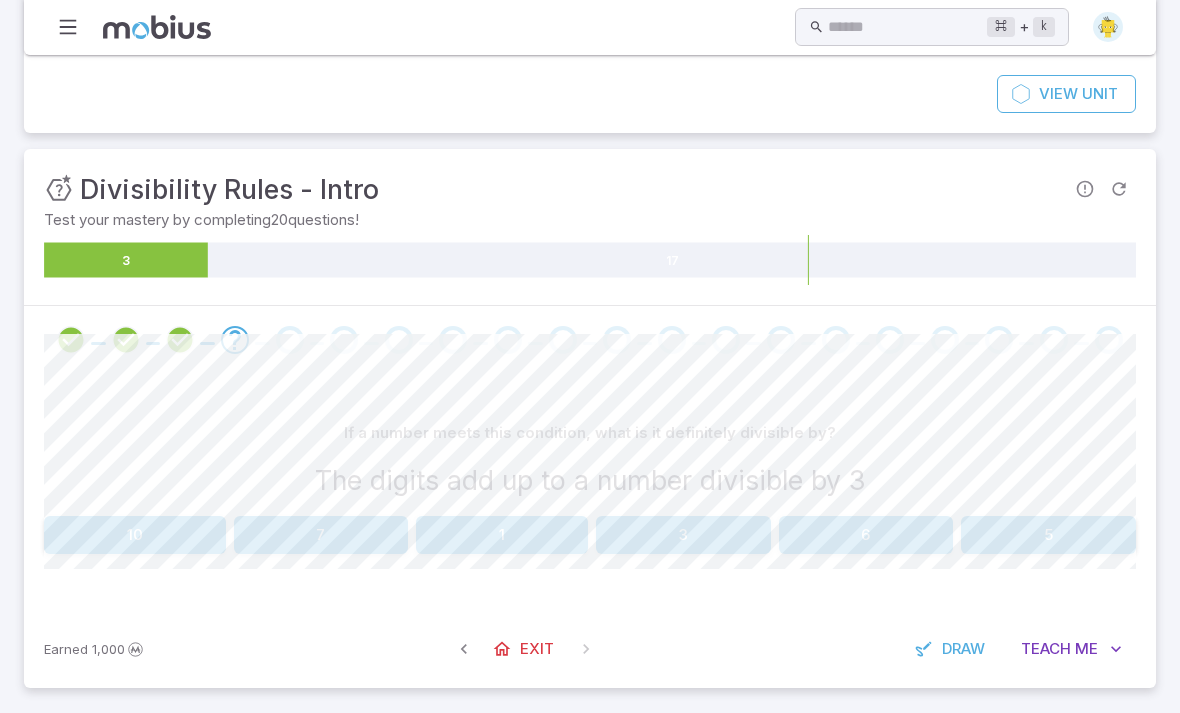 click on "6" at bounding box center [866, 535] 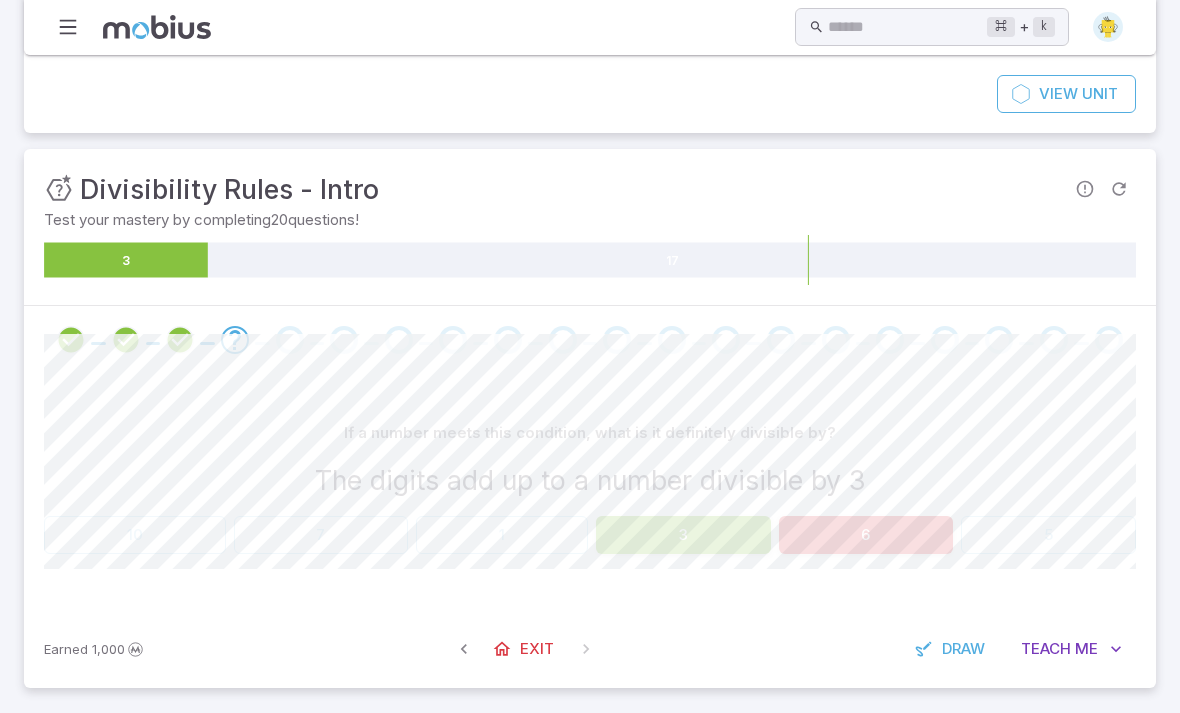 click on "3" at bounding box center (683, 535) 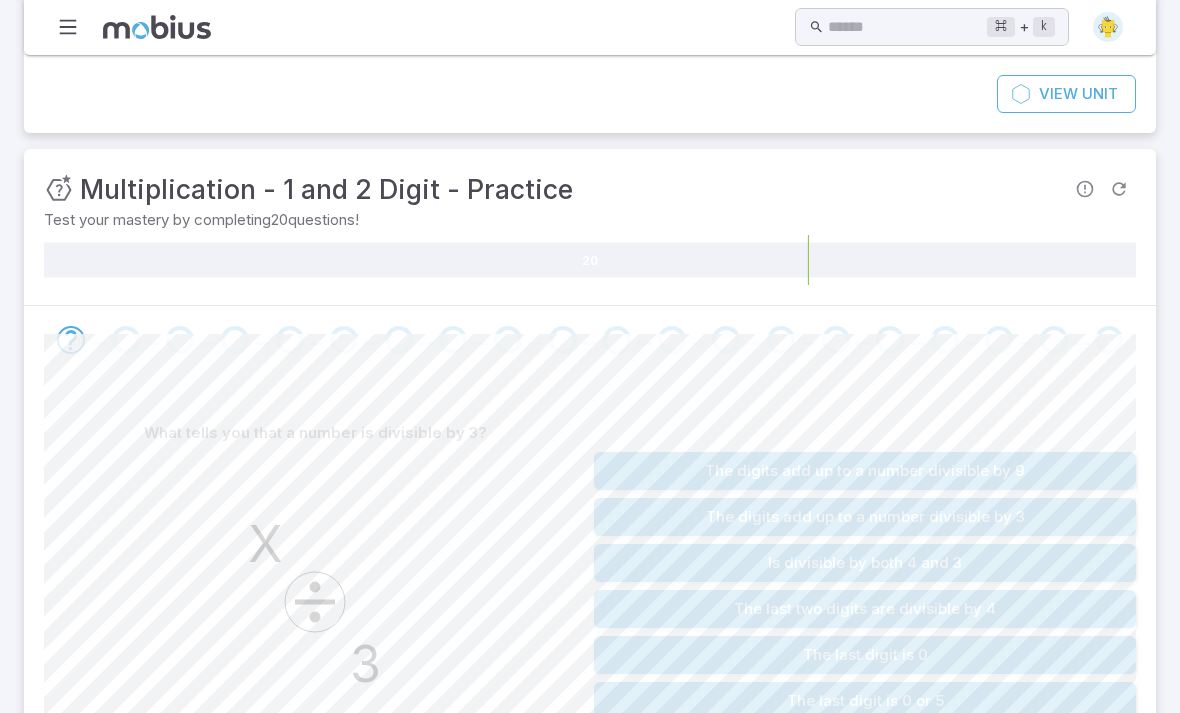 scroll, scrollTop: 294, scrollLeft: 0, axis: vertical 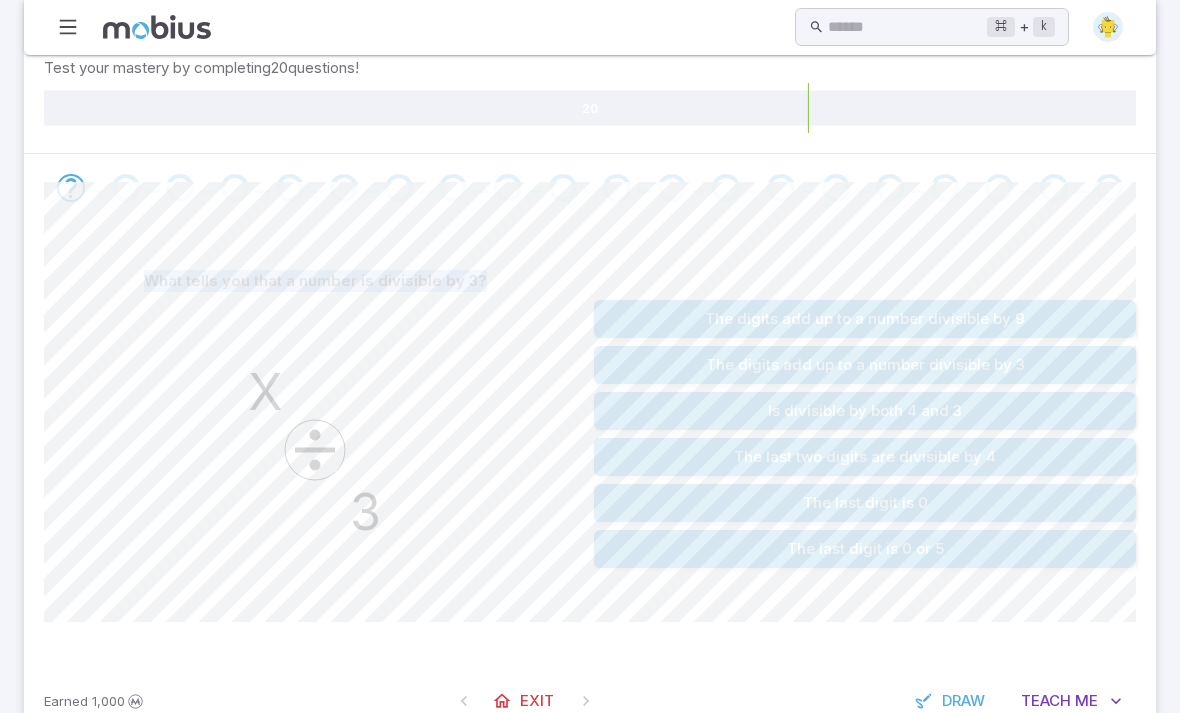 click on "The digits add up to a number divisible by 3" at bounding box center (865, 365) 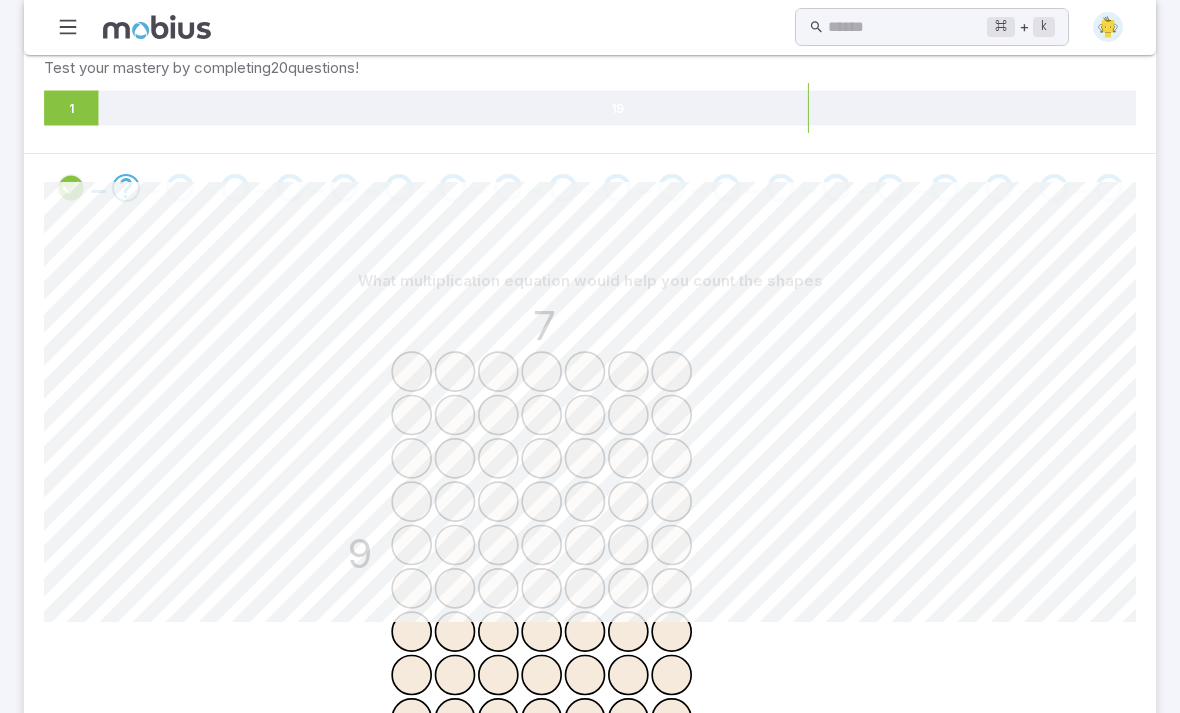 click at bounding box center [590, 188] 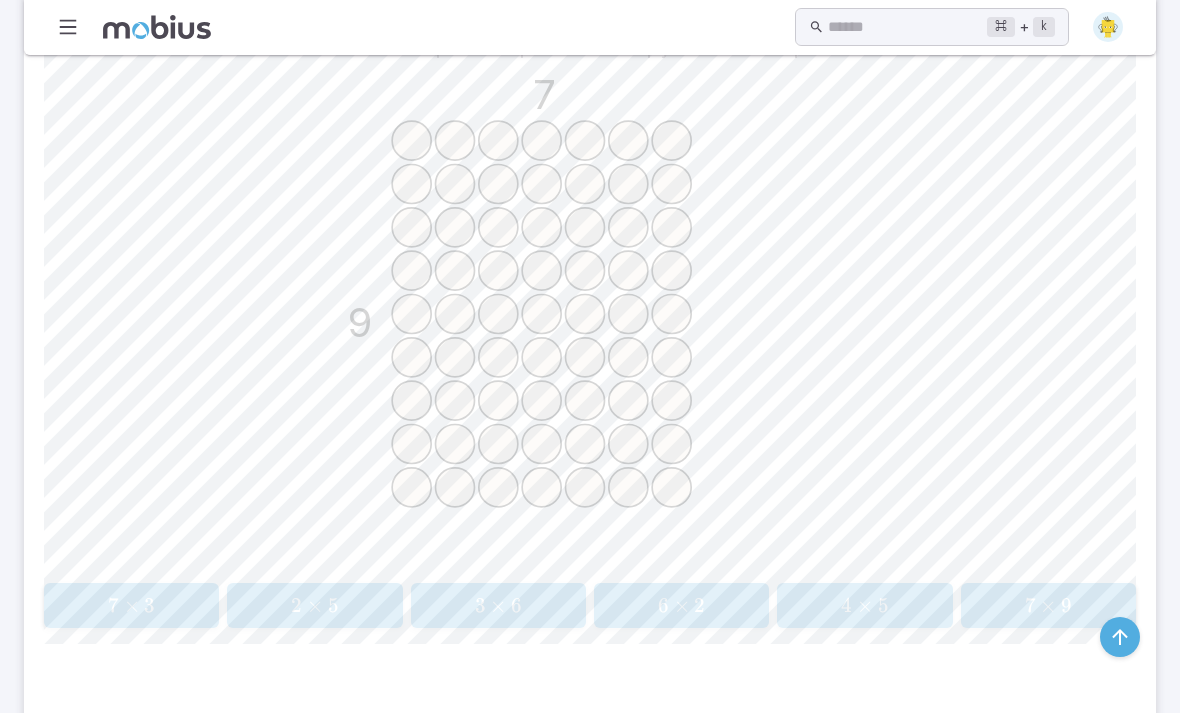 scroll, scrollTop: 535, scrollLeft: 0, axis: vertical 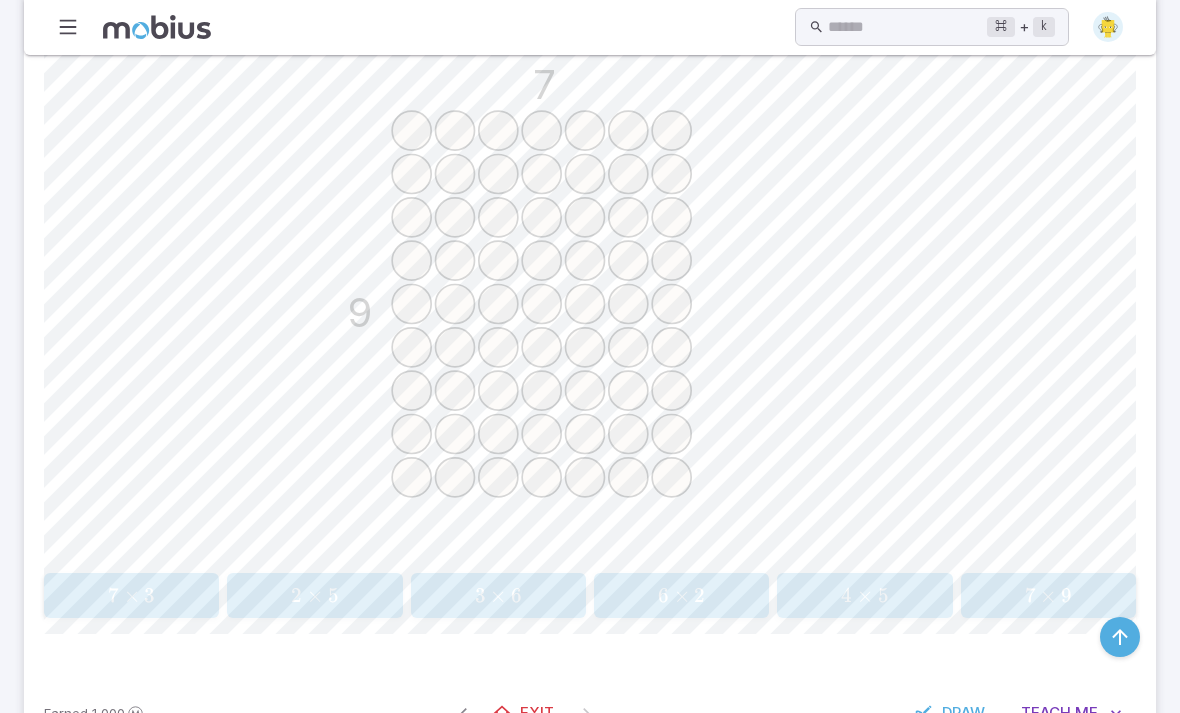 click on "9" at bounding box center [1066, 595] 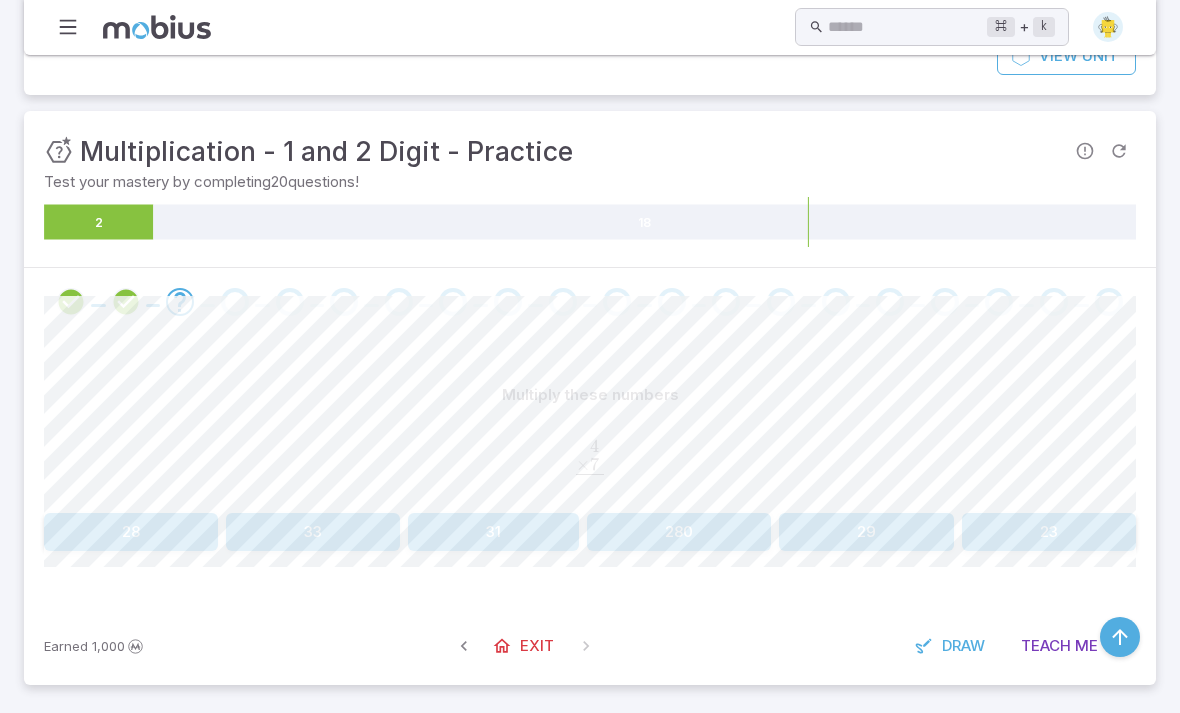 scroll, scrollTop: 113, scrollLeft: 0, axis: vertical 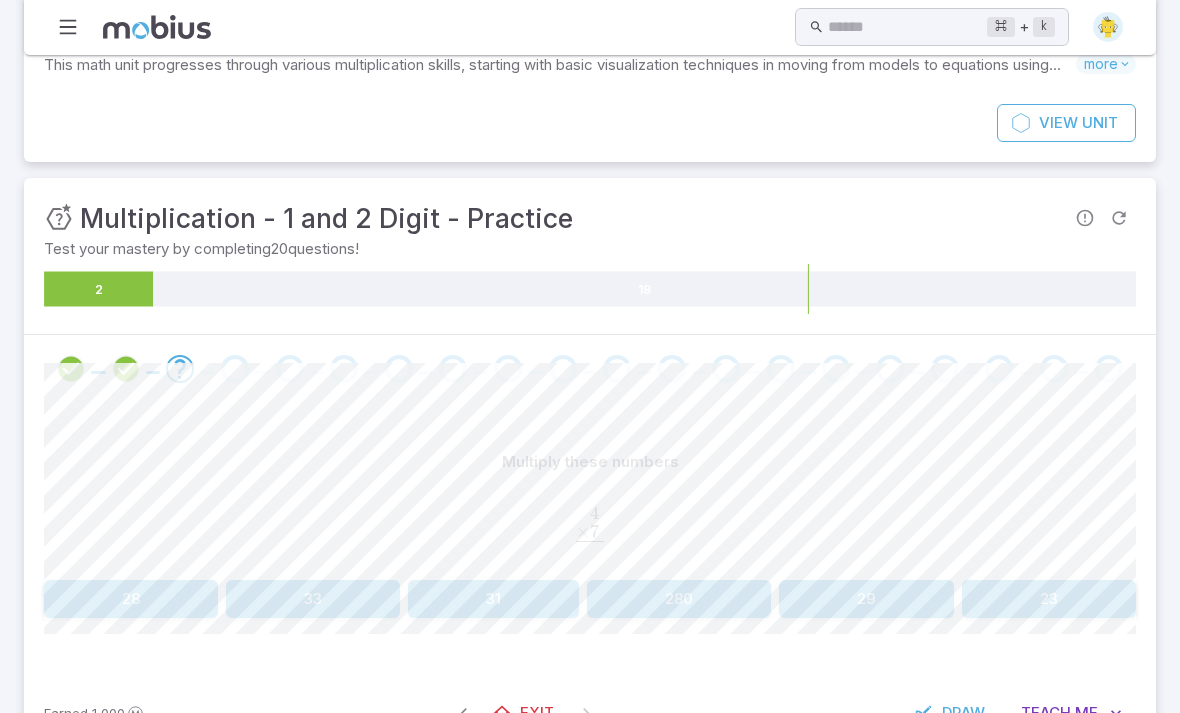 click on "28" at bounding box center (131, 599) 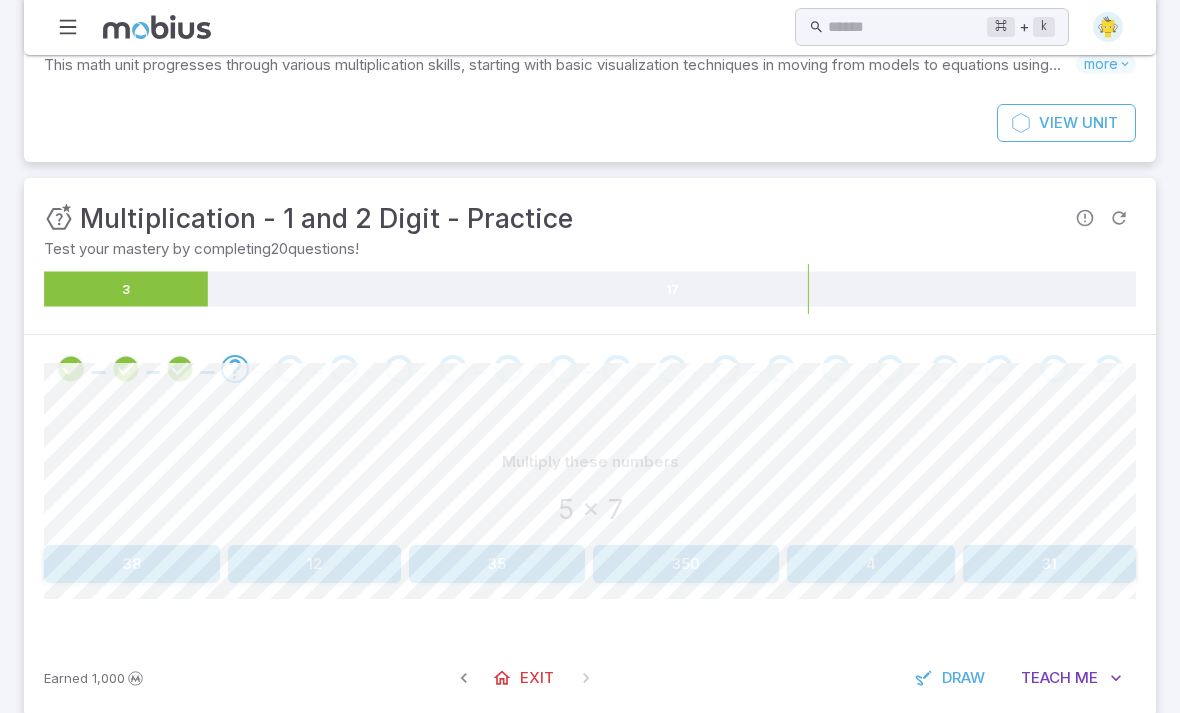 scroll, scrollTop: 77, scrollLeft: 0, axis: vertical 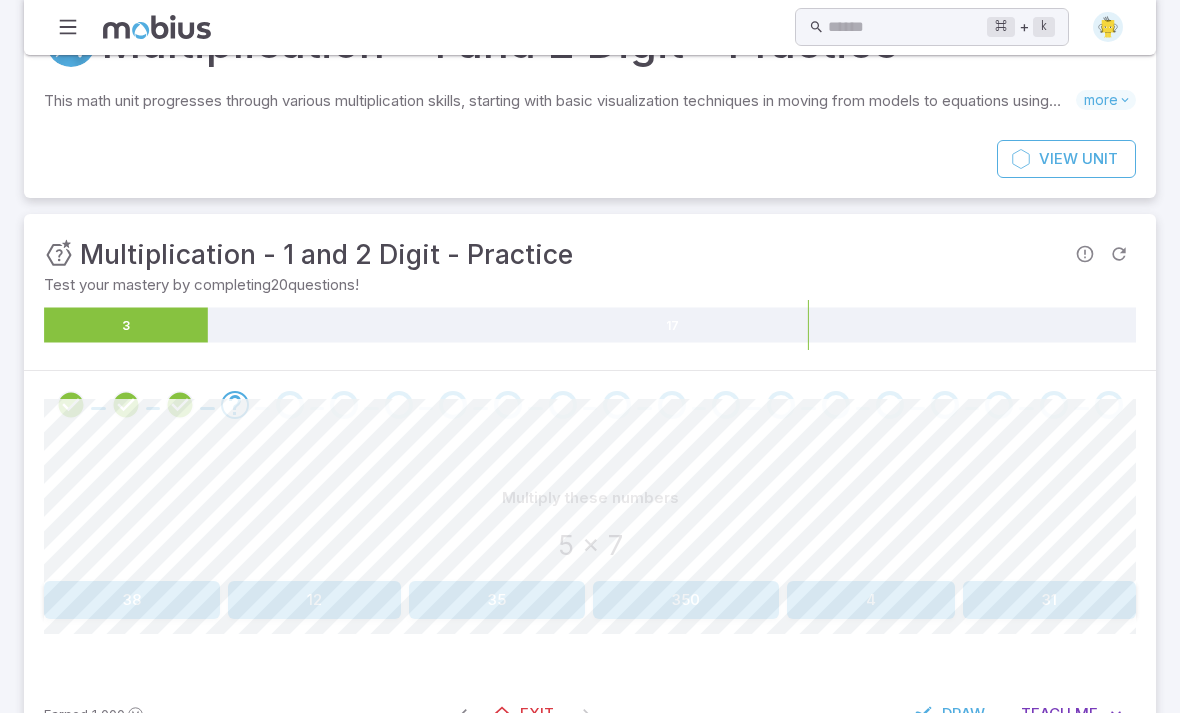 click on "35" at bounding box center [497, 600] 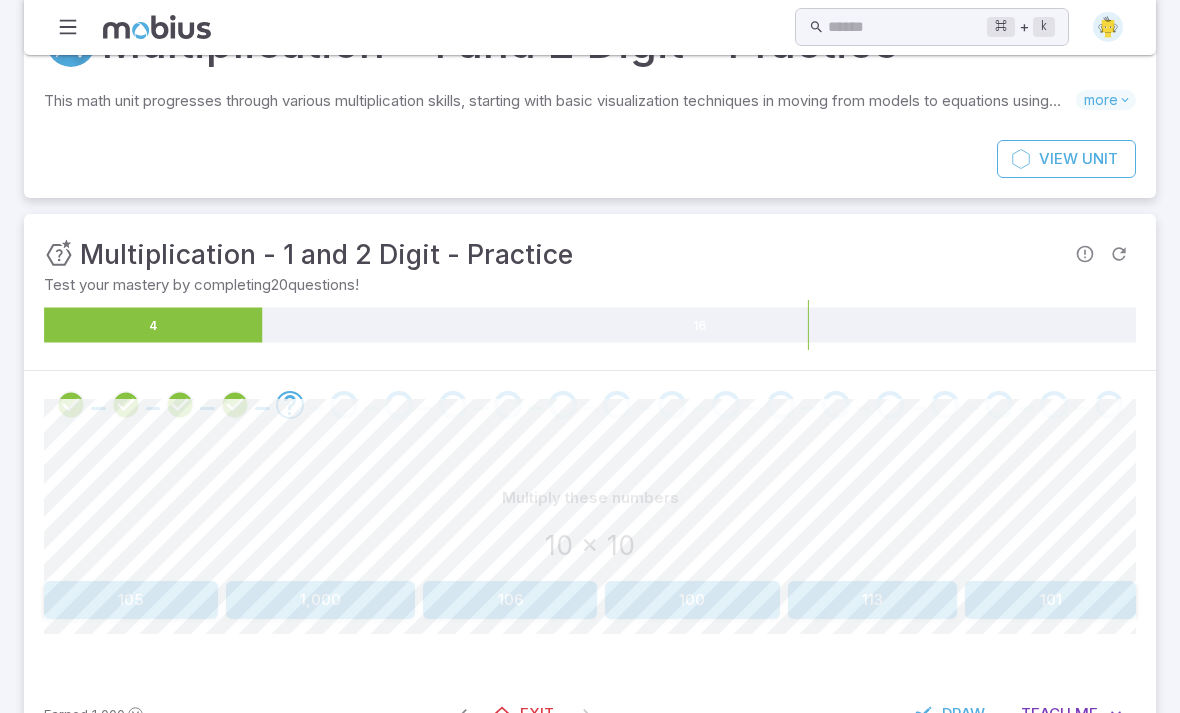 click on "100" at bounding box center (692, 600) 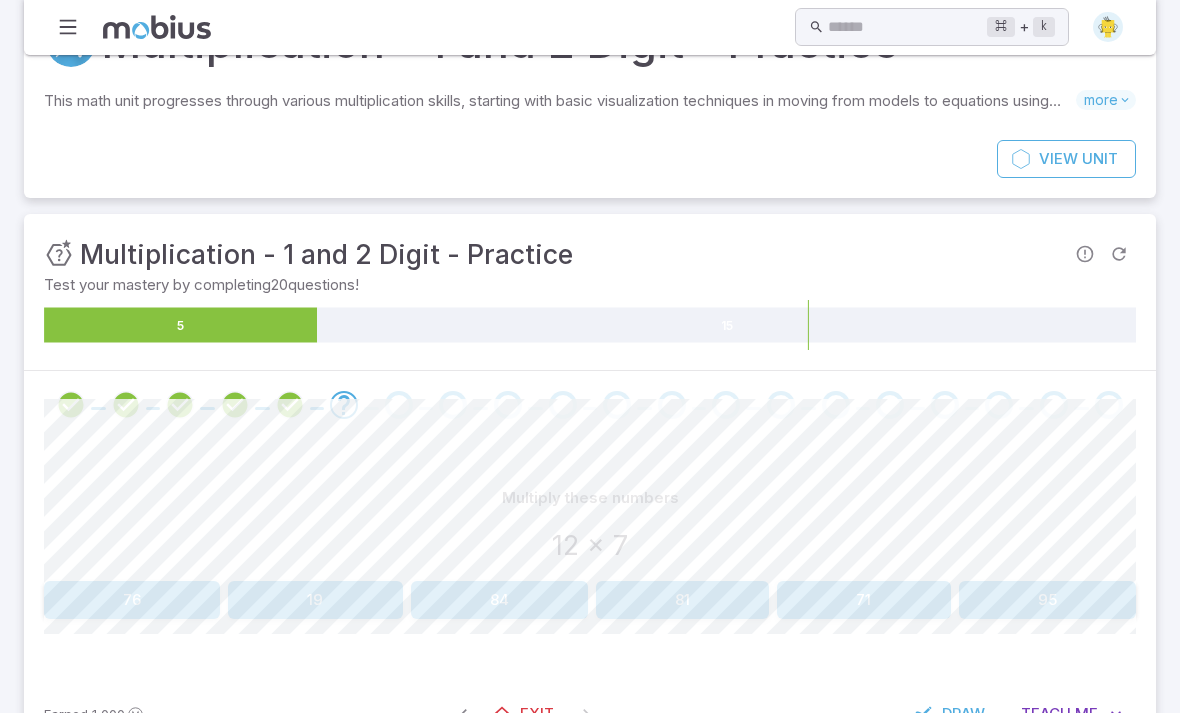 click on "84" at bounding box center (499, 600) 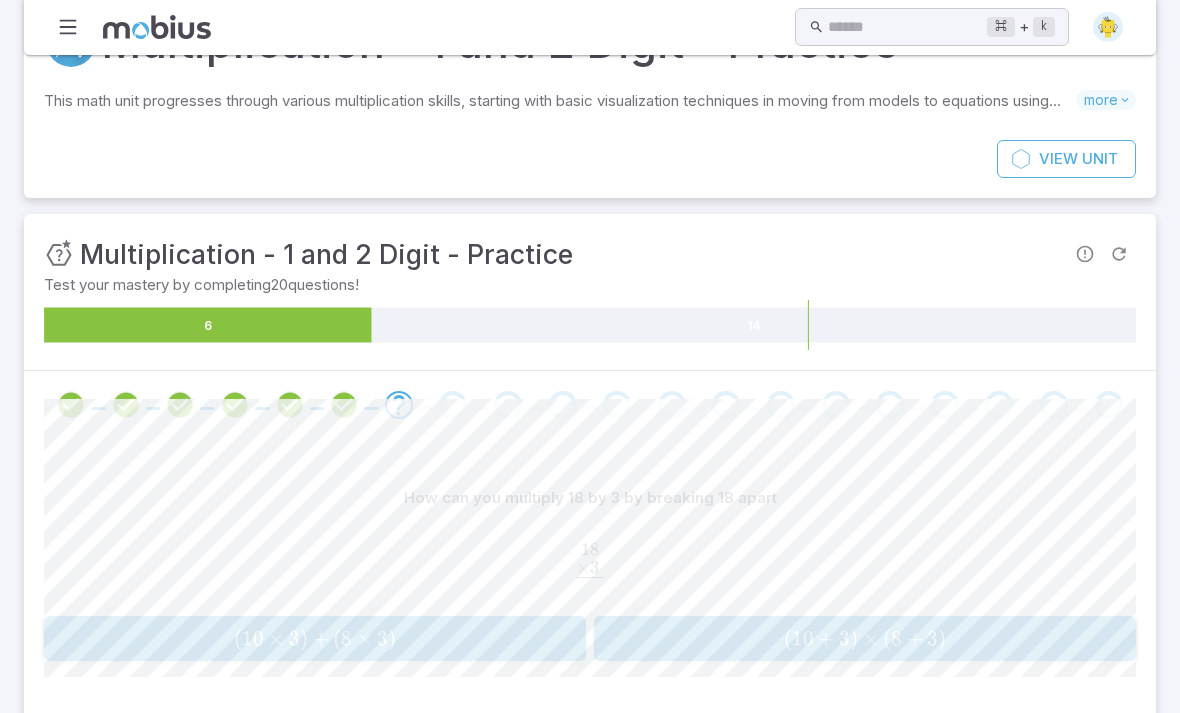 click on "( 10 × 3 ) + ( 8 × 3 )" at bounding box center [314, 638] 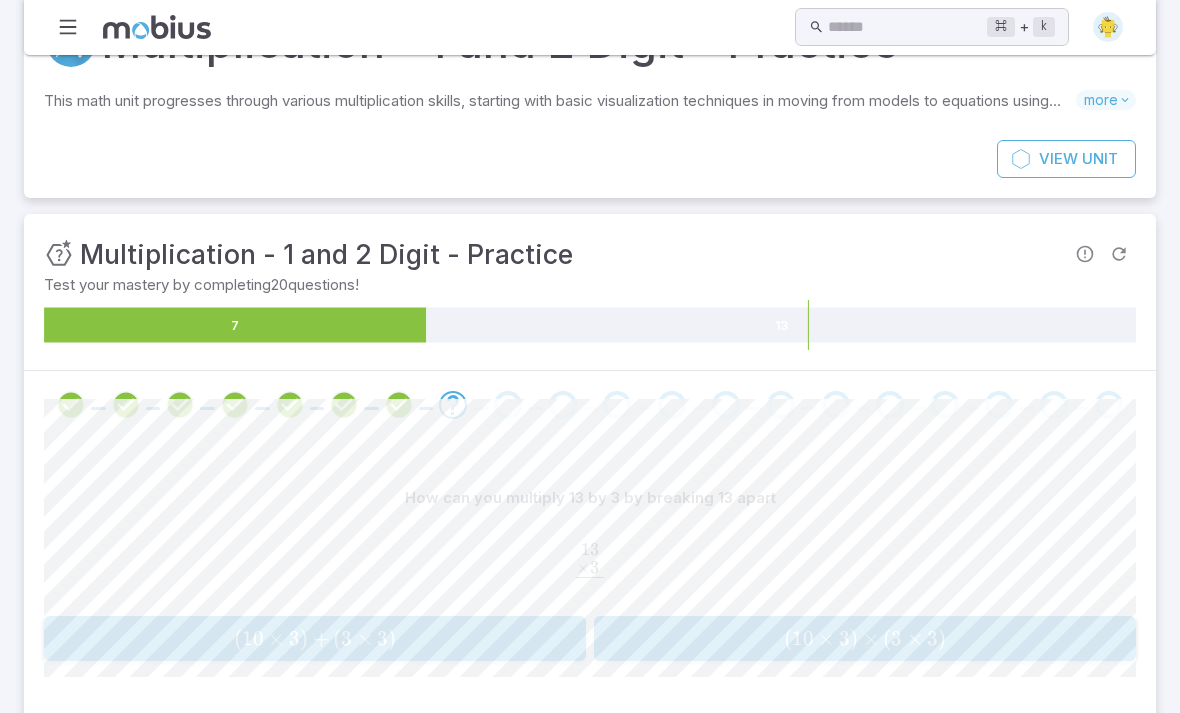 click on "( 10 × 3 ) + ( 3 × 3 )" at bounding box center (314, 638) 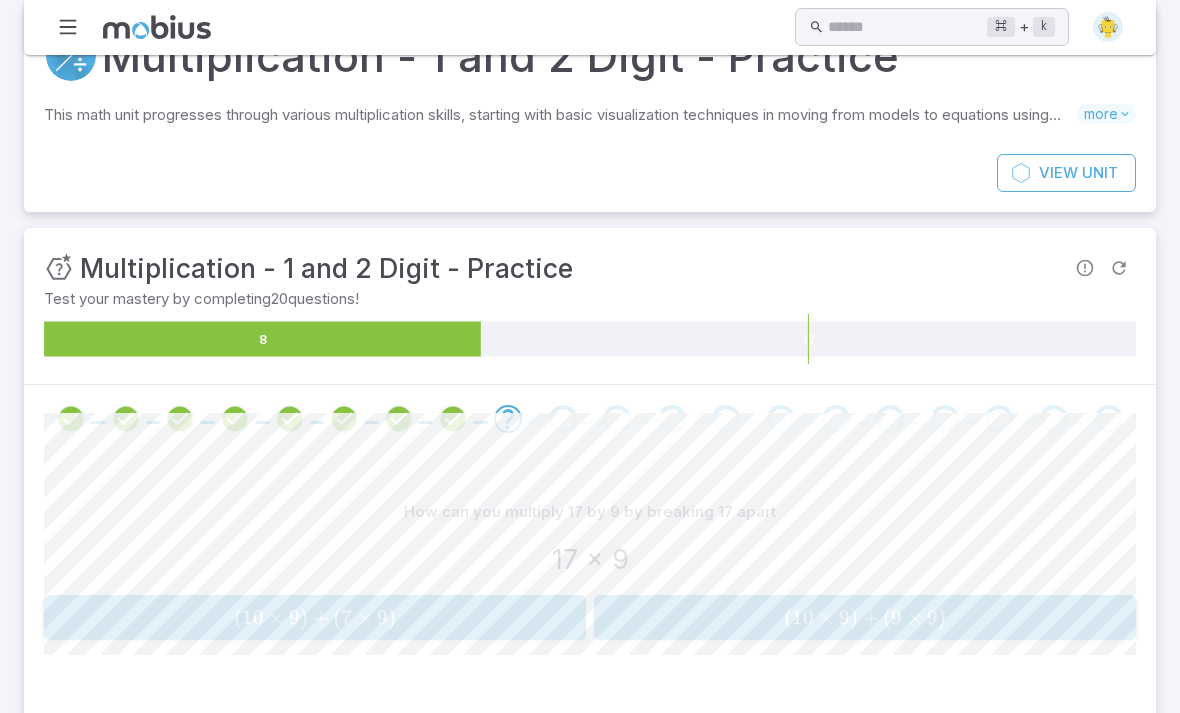 scroll, scrollTop: 84, scrollLeft: 0, axis: vertical 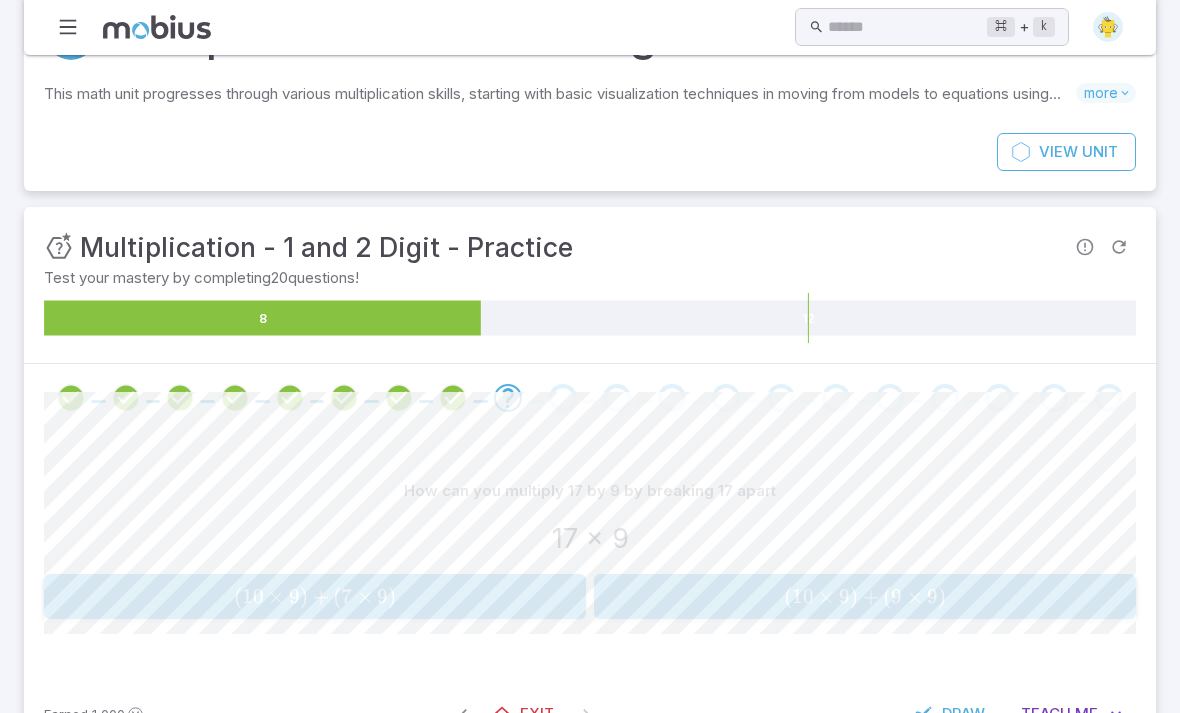click on "( 10 × 9 ) + ( 7 × 9 )" at bounding box center (314, 596) 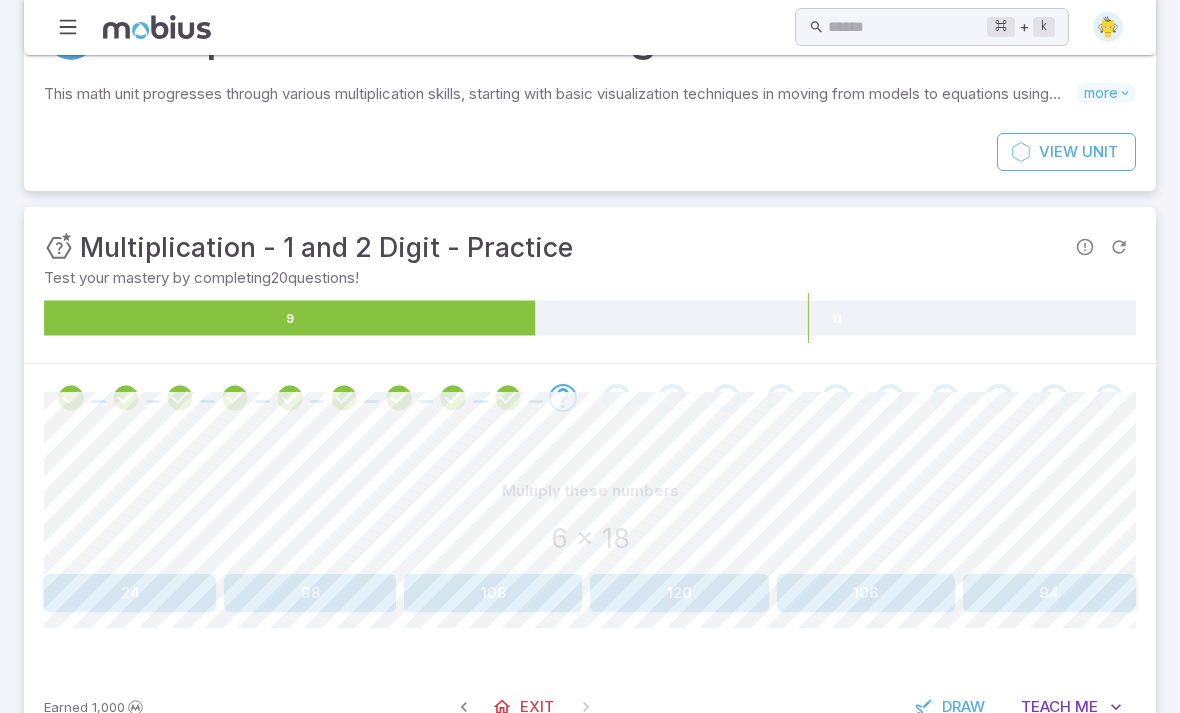 scroll, scrollTop: 77, scrollLeft: 0, axis: vertical 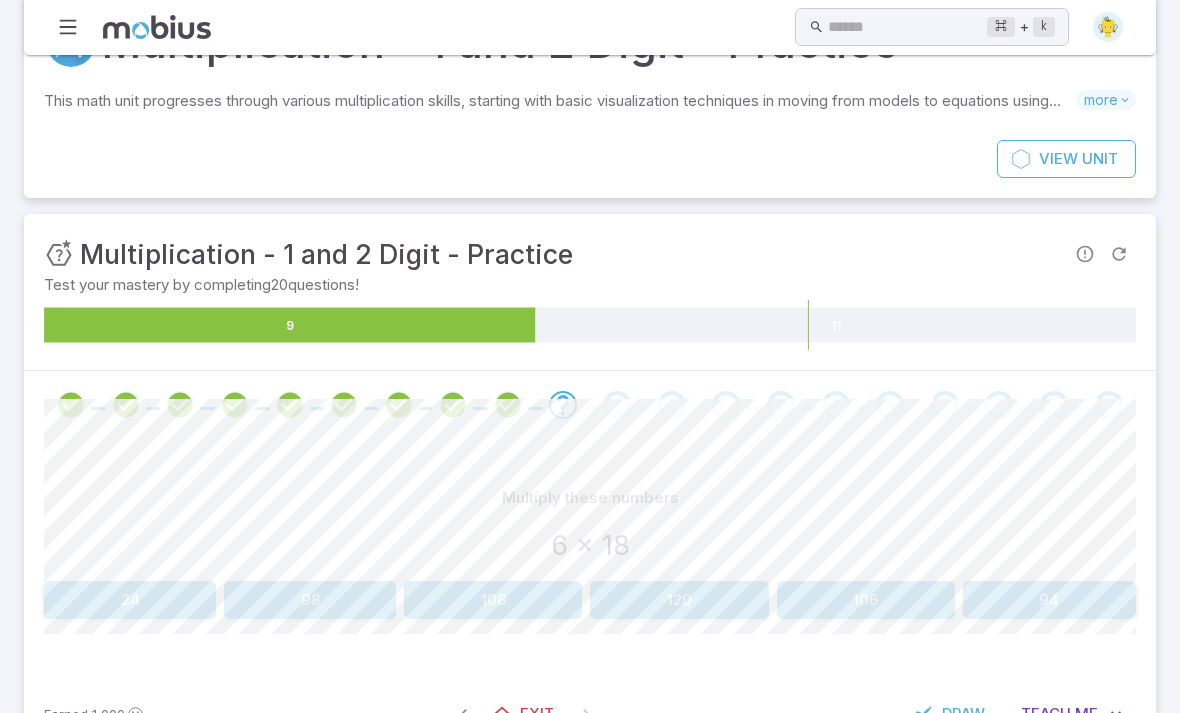 click on "108" at bounding box center (493, 600) 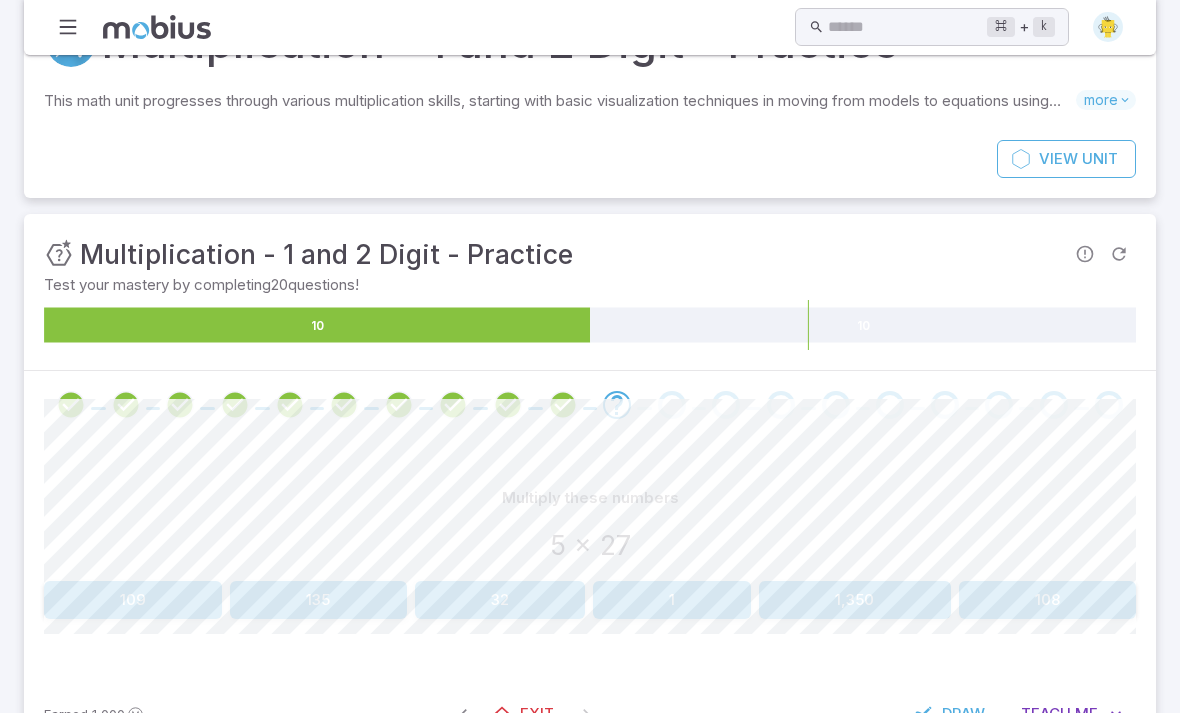 click on "135" at bounding box center [318, 600] 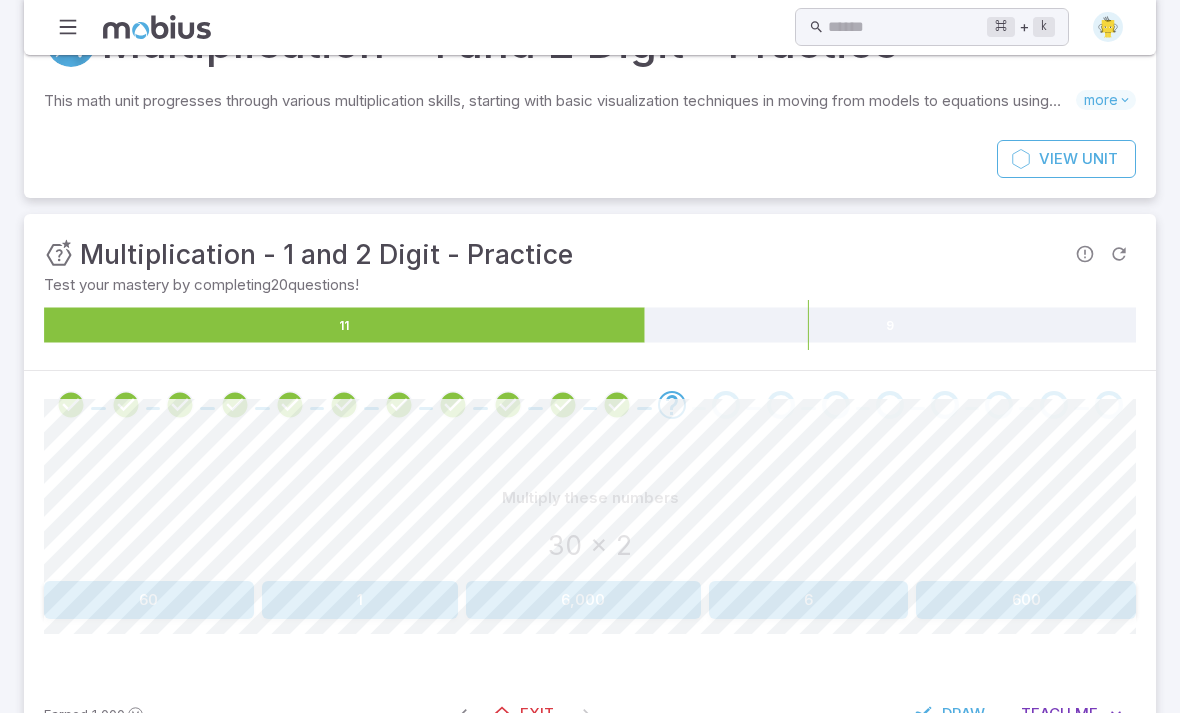 click on "60" at bounding box center (149, 600) 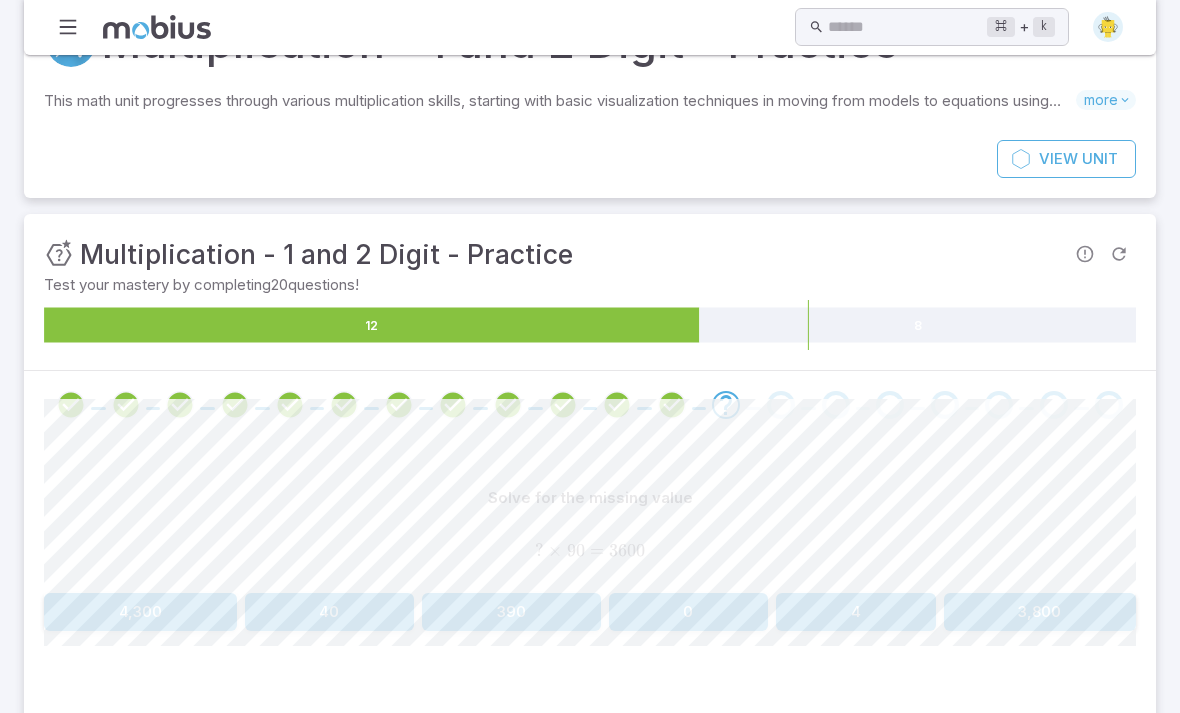 click on "40" at bounding box center [330, 612] 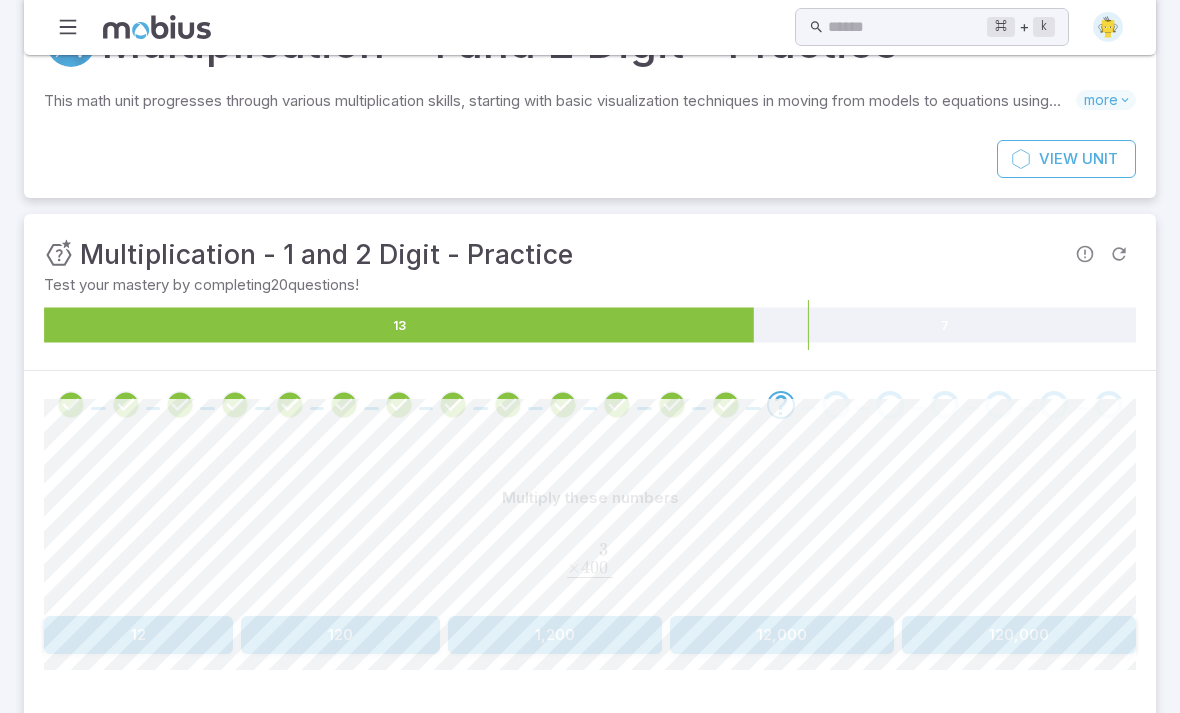 click on "1,200" at bounding box center [555, 635] 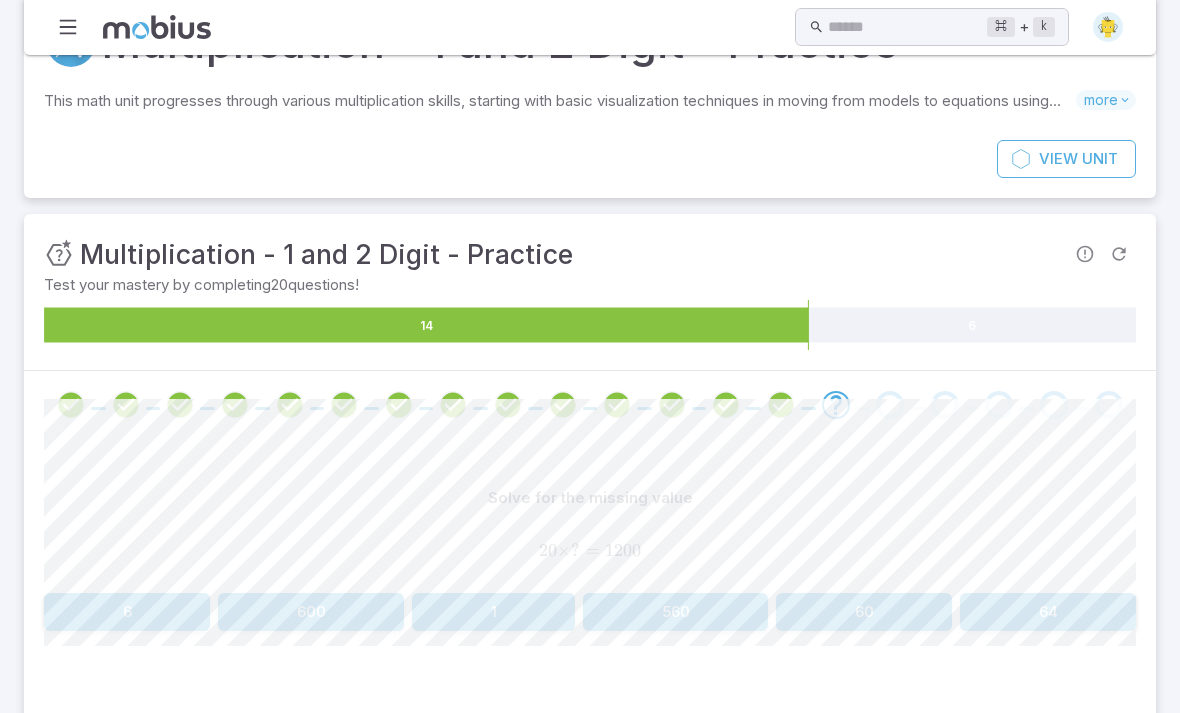 click on "60" at bounding box center (864, 612) 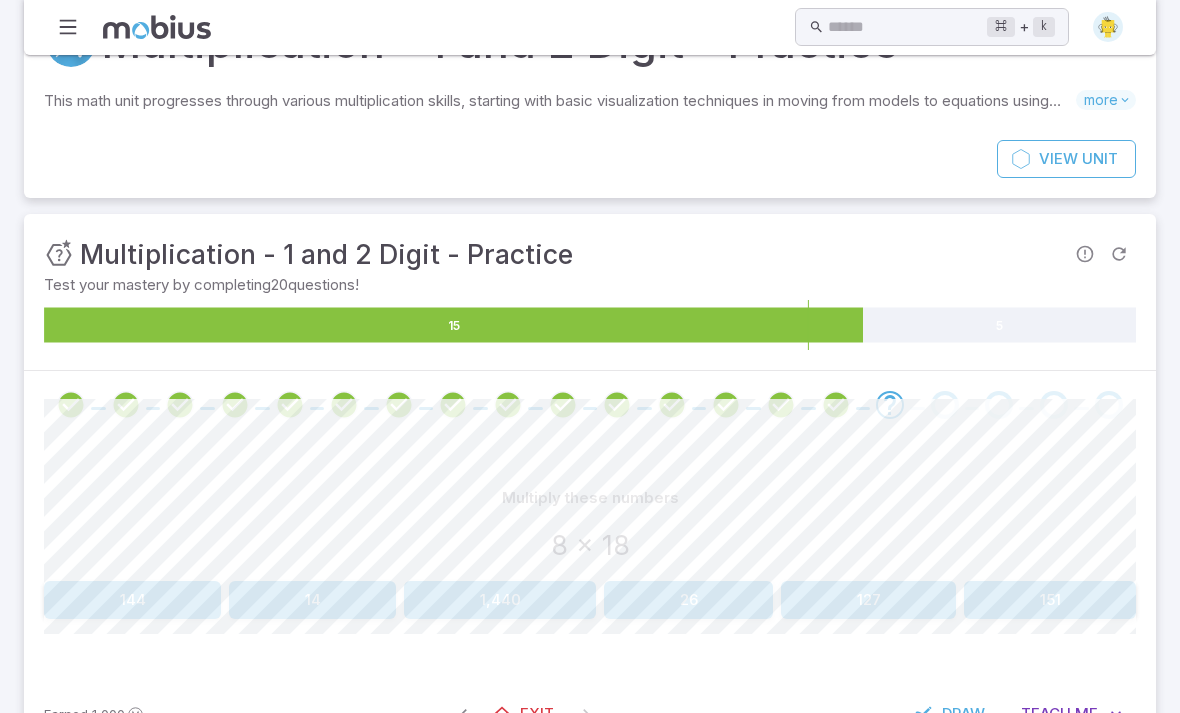 click on "144" at bounding box center (132, 600) 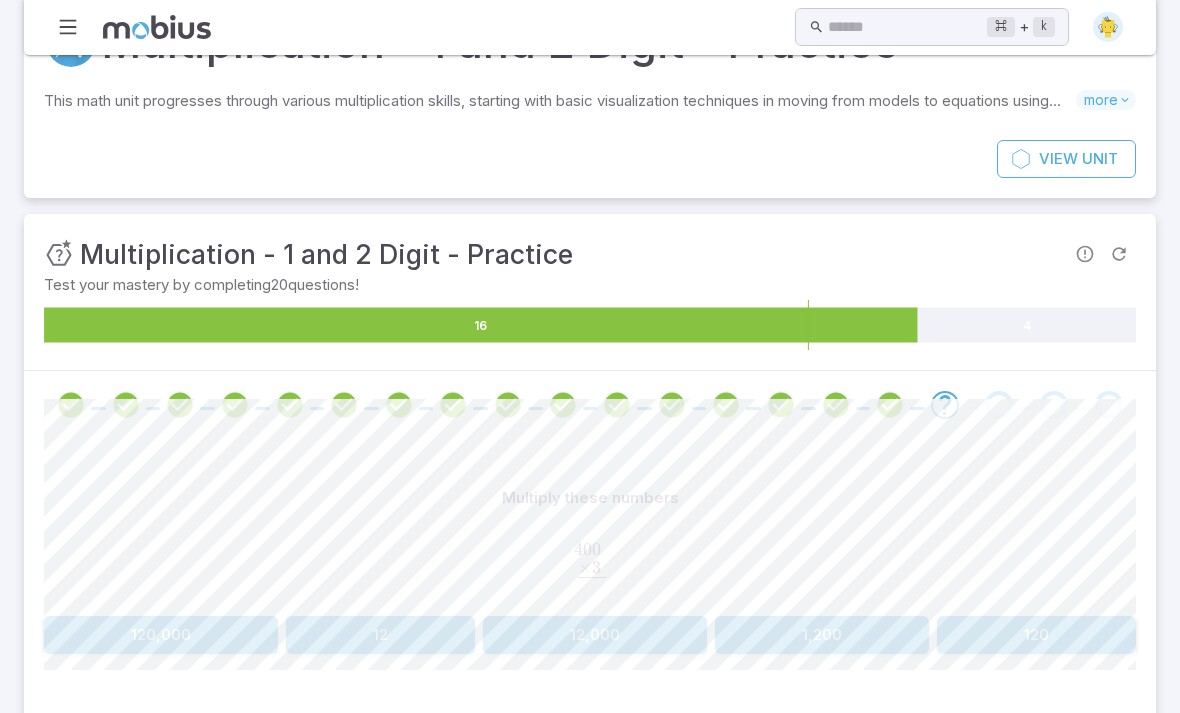 click on "1,200" at bounding box center [822, 635] 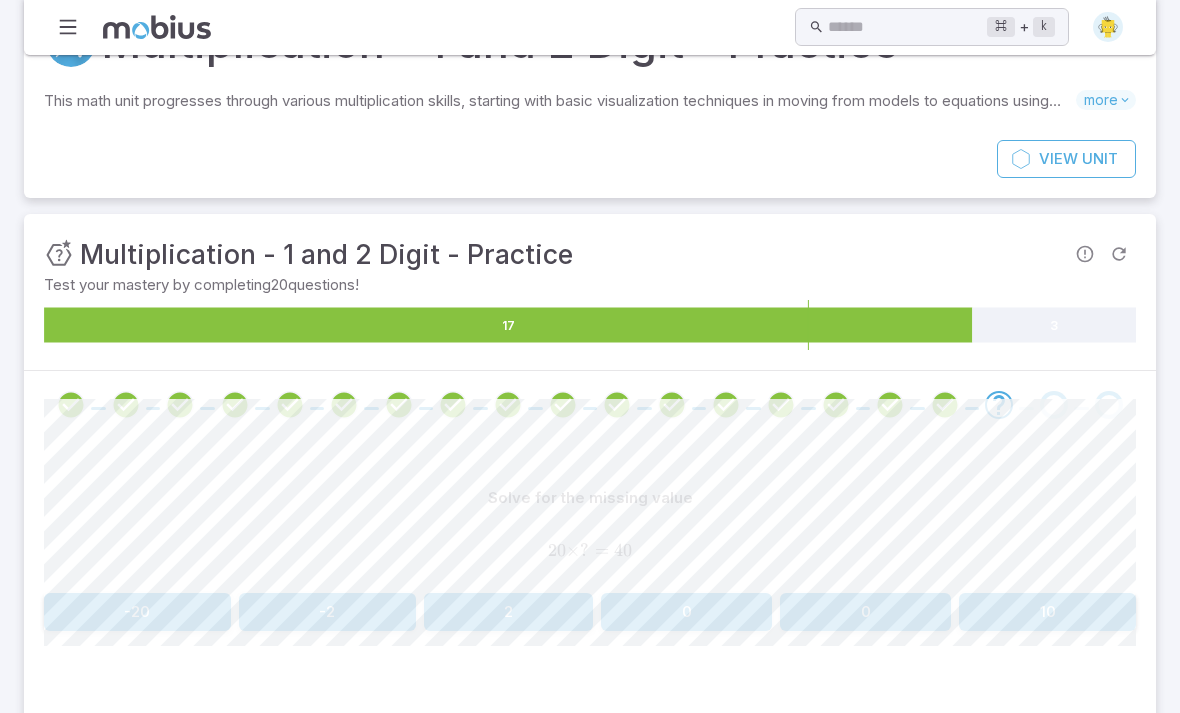 click on "2" at bounding box center [509, 612] 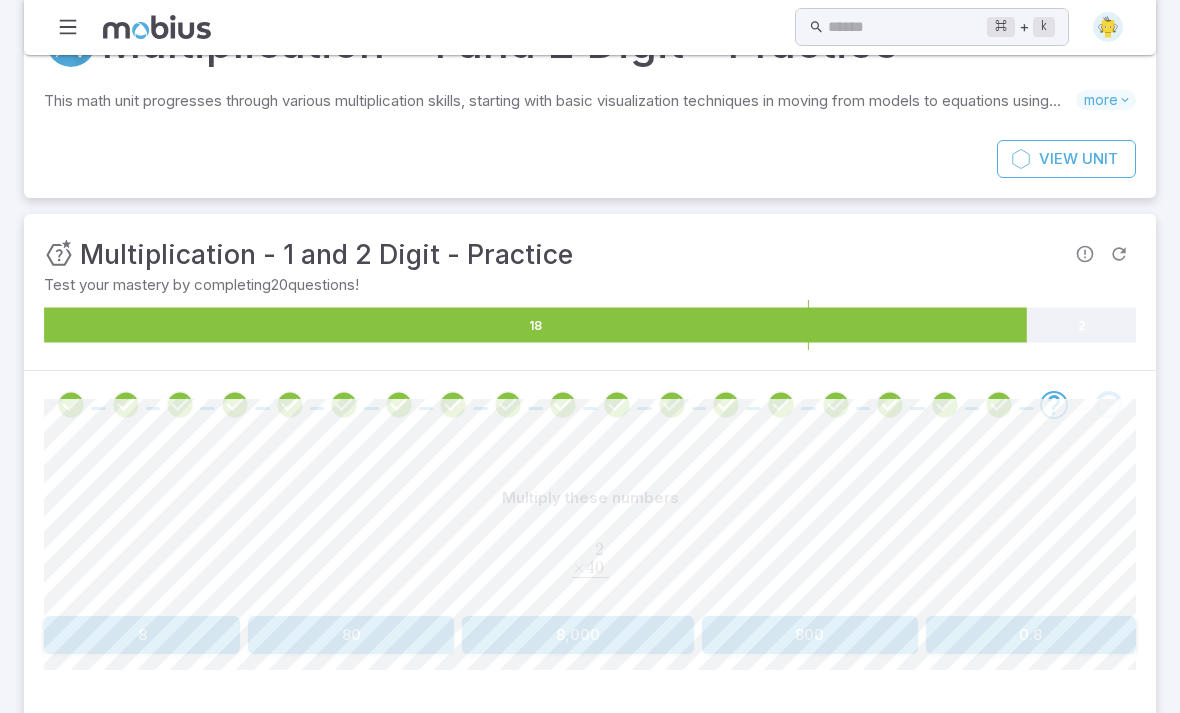 click on "80" at bounding box center [351, 635] 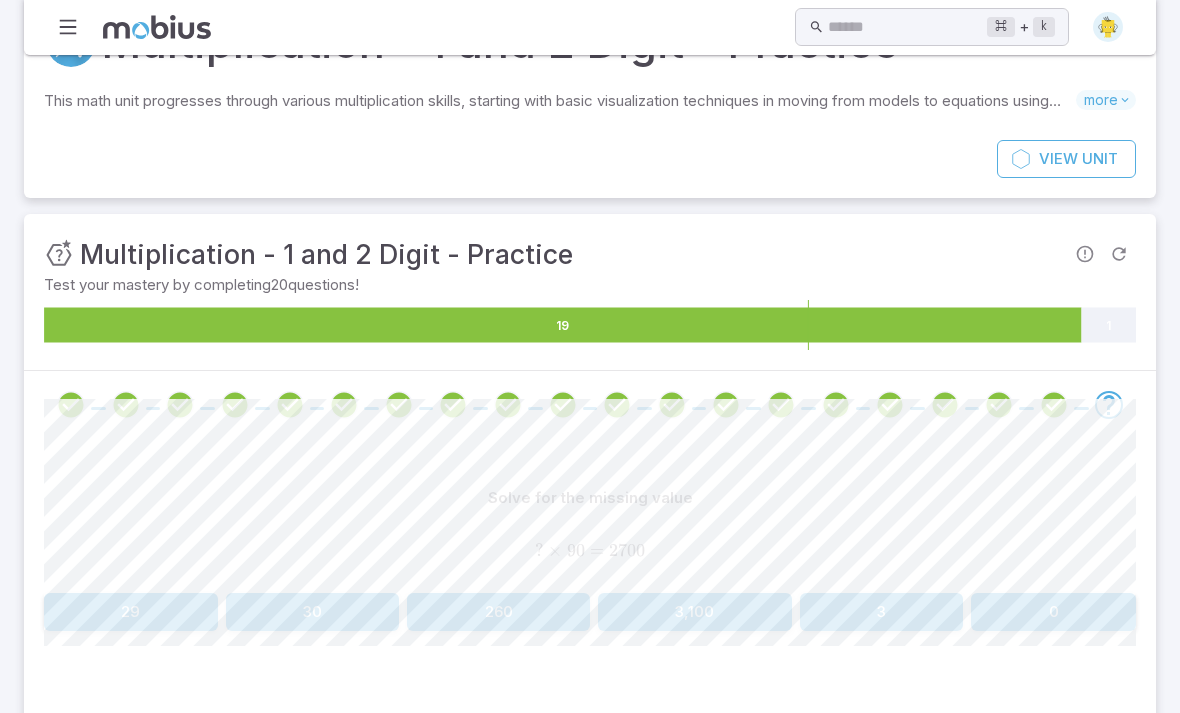 click on "30" at bounding box center [313, 612] 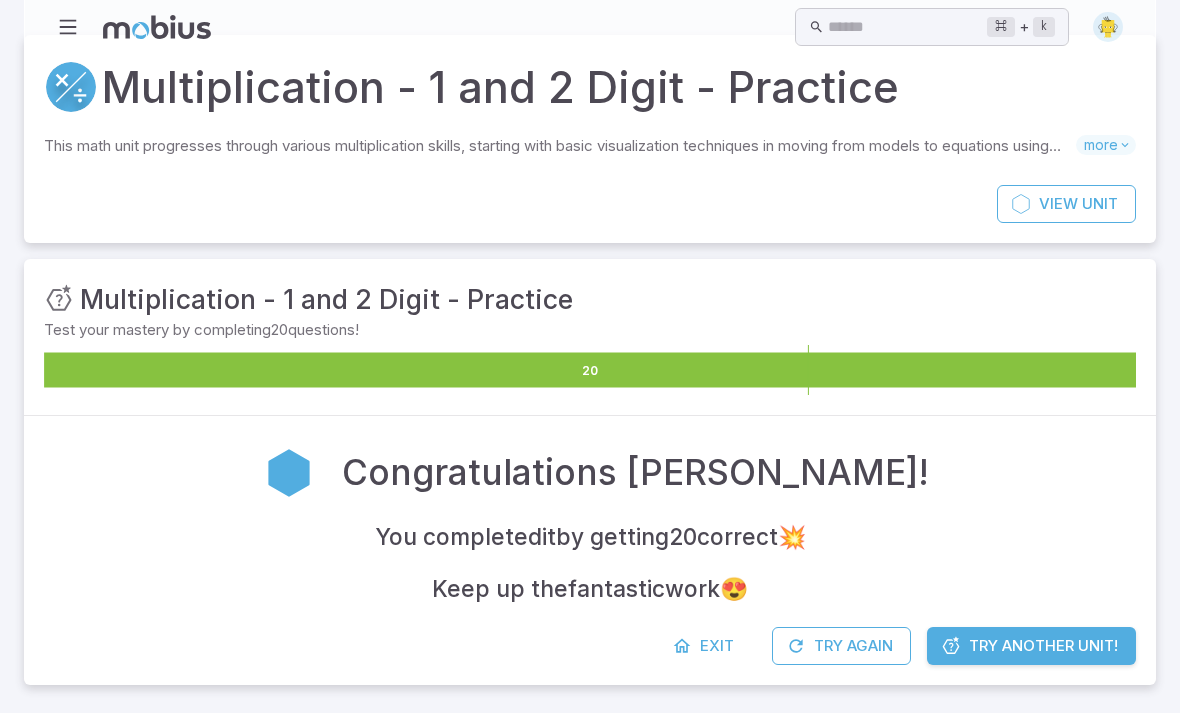 scroll, scrollTop: 0, scrollLeft: 0, axis: both 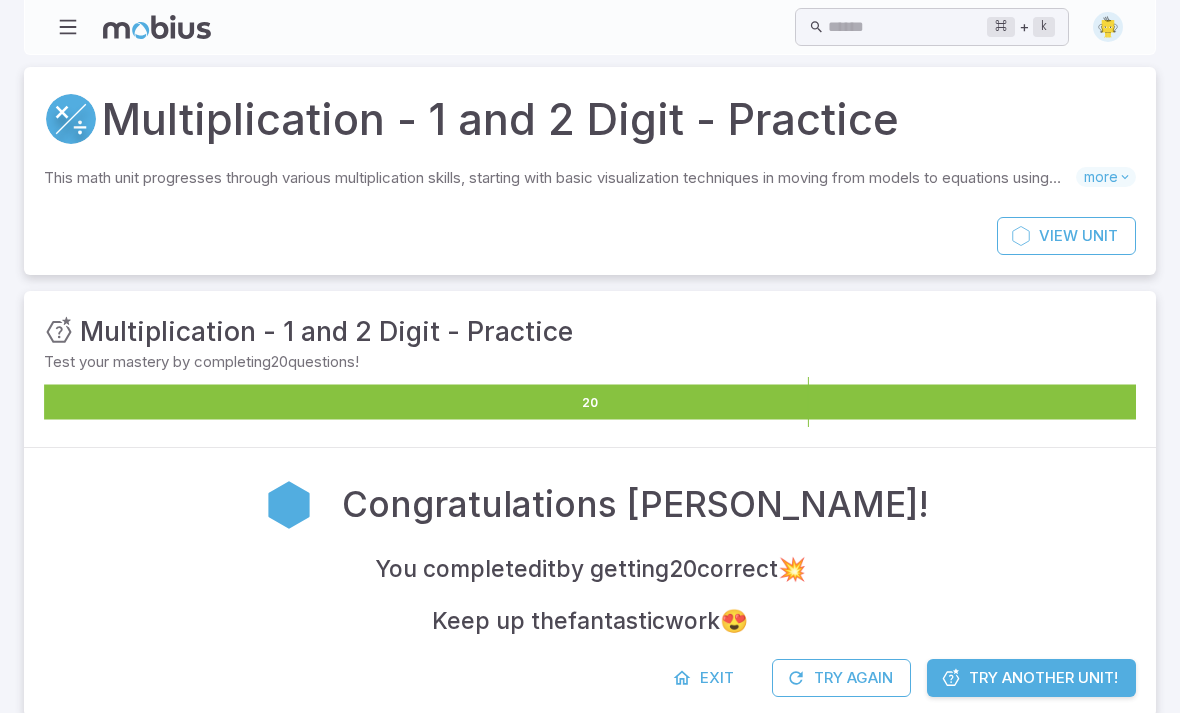 click on "Try Another Unit!" at bounding box center (1043, 678) 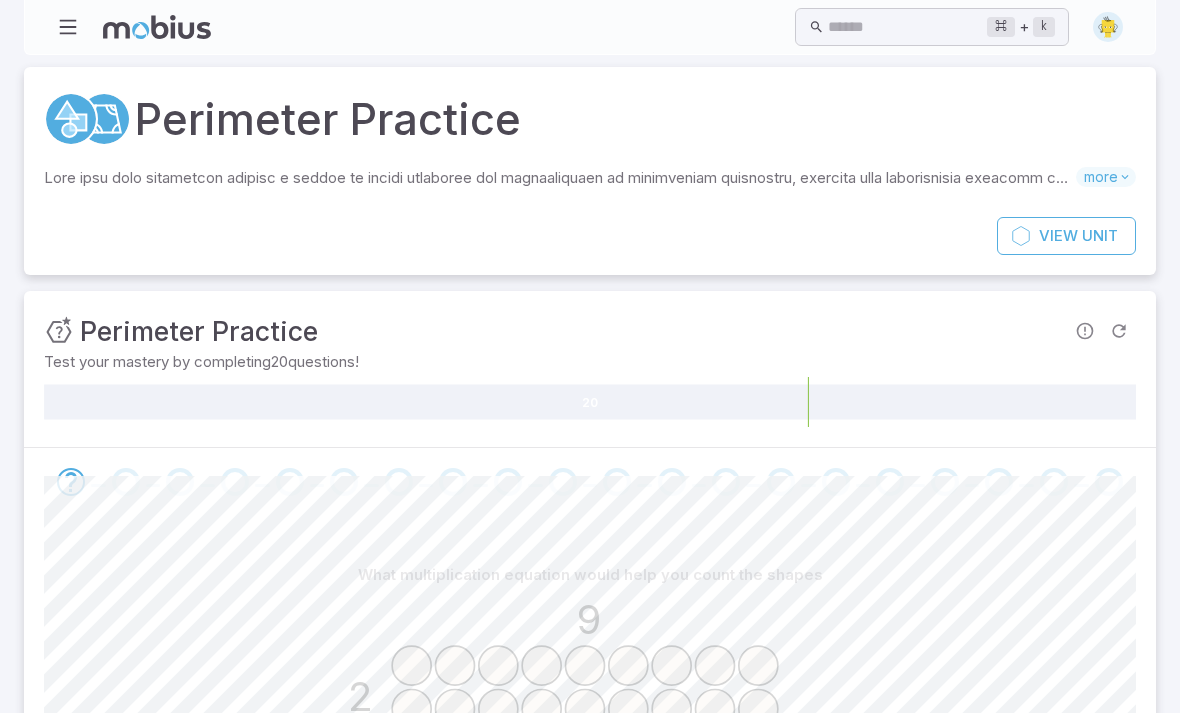 click at bounding box center [68, 27] 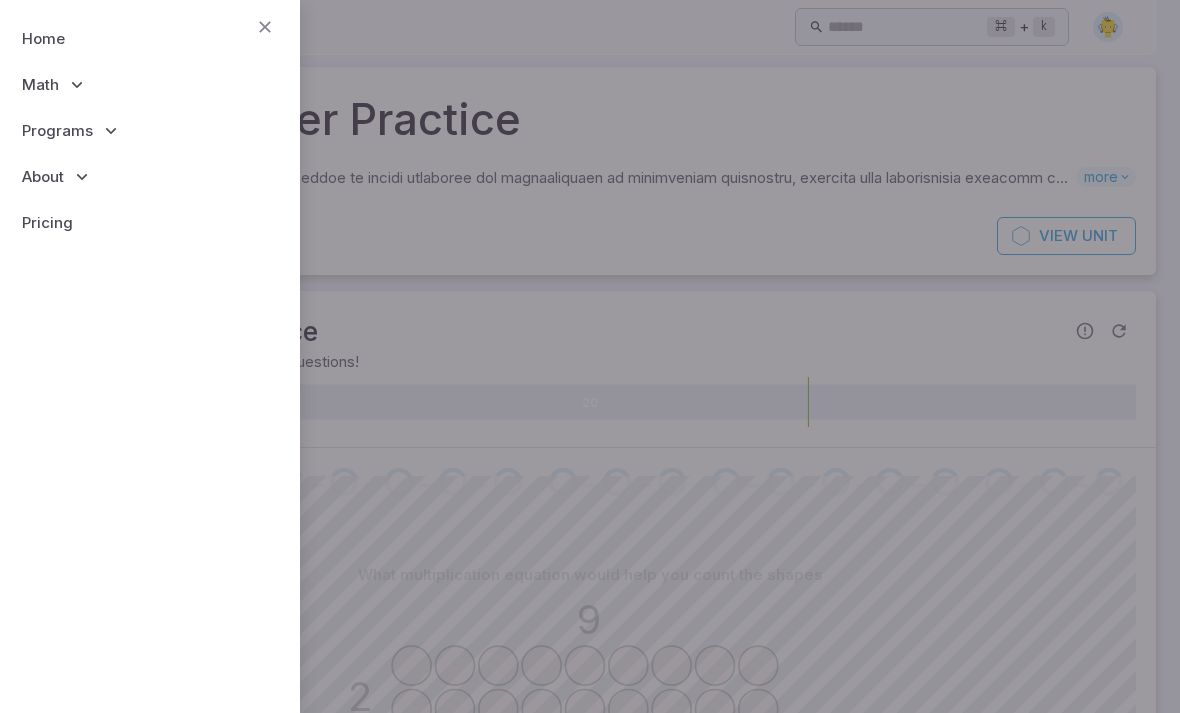 click at bounding box center (265, 27) 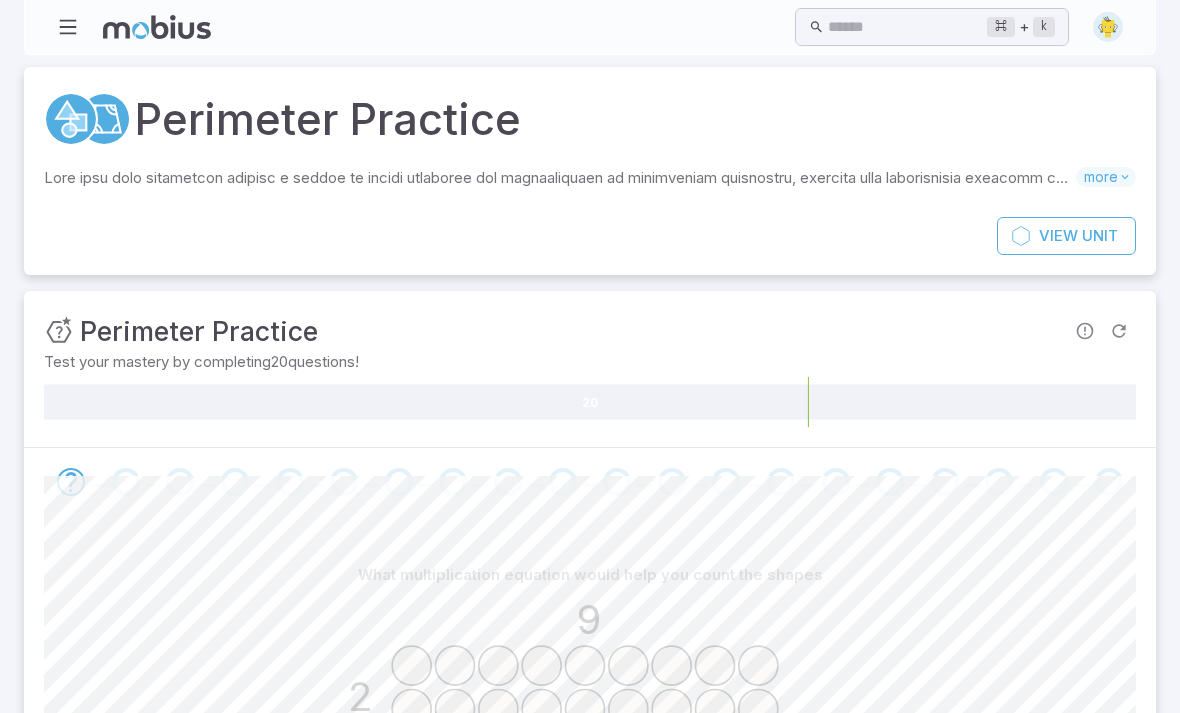 click on "Home Math Grade 1 Grade 2 Grade 3 Grade 4 Grade 5 Grade 6 Grade 7 Grade 8 Grade 9 Grade 10 Math Themes Programs Explorers (Grades 1-3) Explorers Elite (1-3) Navigators (Grades 4-6) Navigators Elite (4-6) Challengers (Grades 7-9) Challengers Elite (7-9) Schedule an Evaluation About Mobius Method Flexible Classes Company Support Pricing ⌘ + k ​" at bounding box center [590, 27] 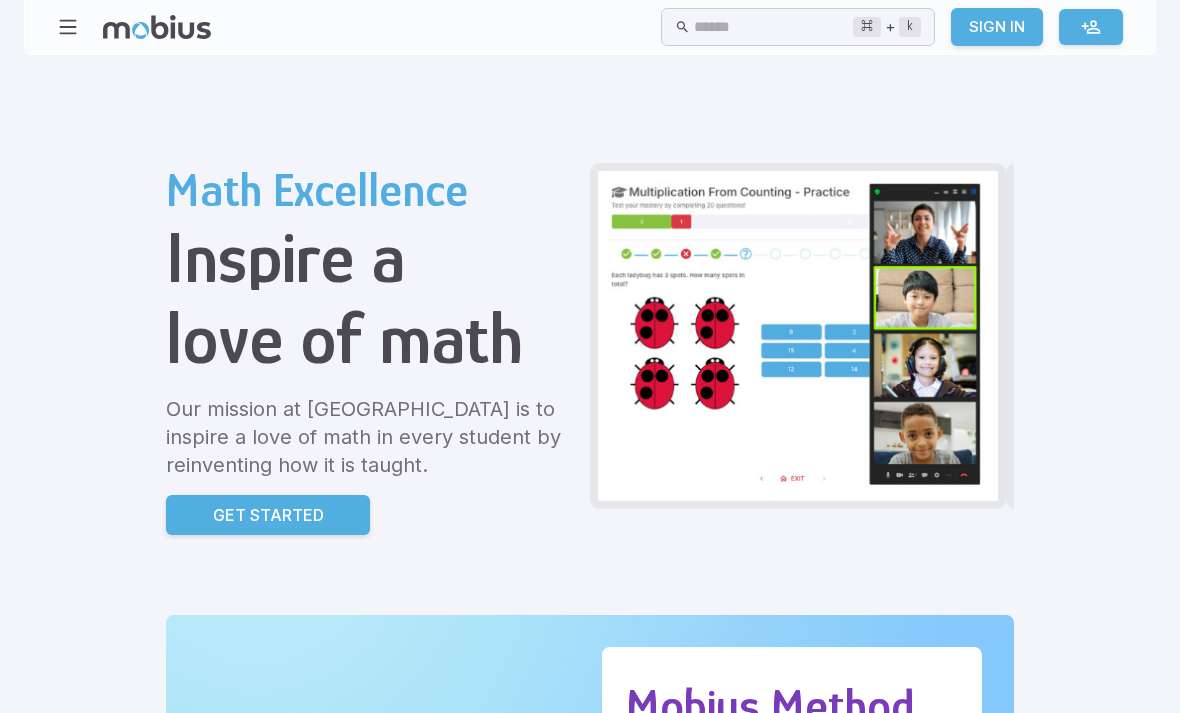 scroll, scrollTop: 0, scrollLeft: 0, axis: both 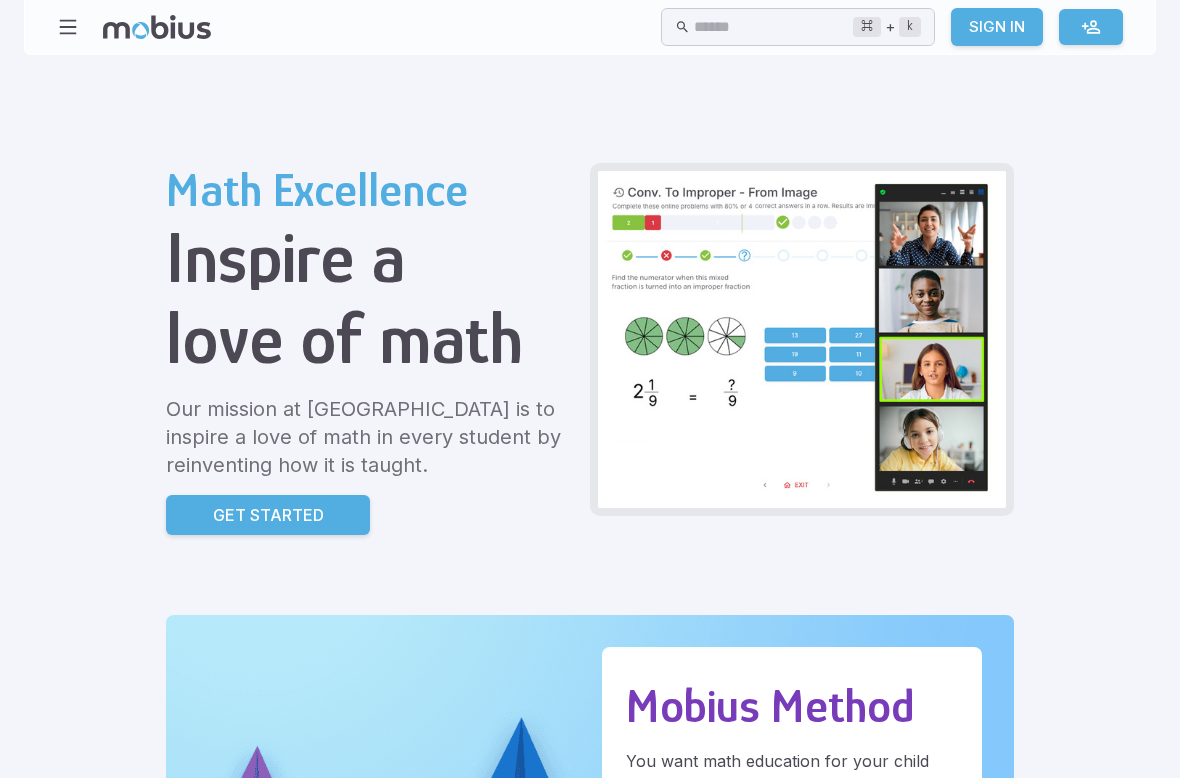 click on "Sign In" at bounding box center (997, 27) 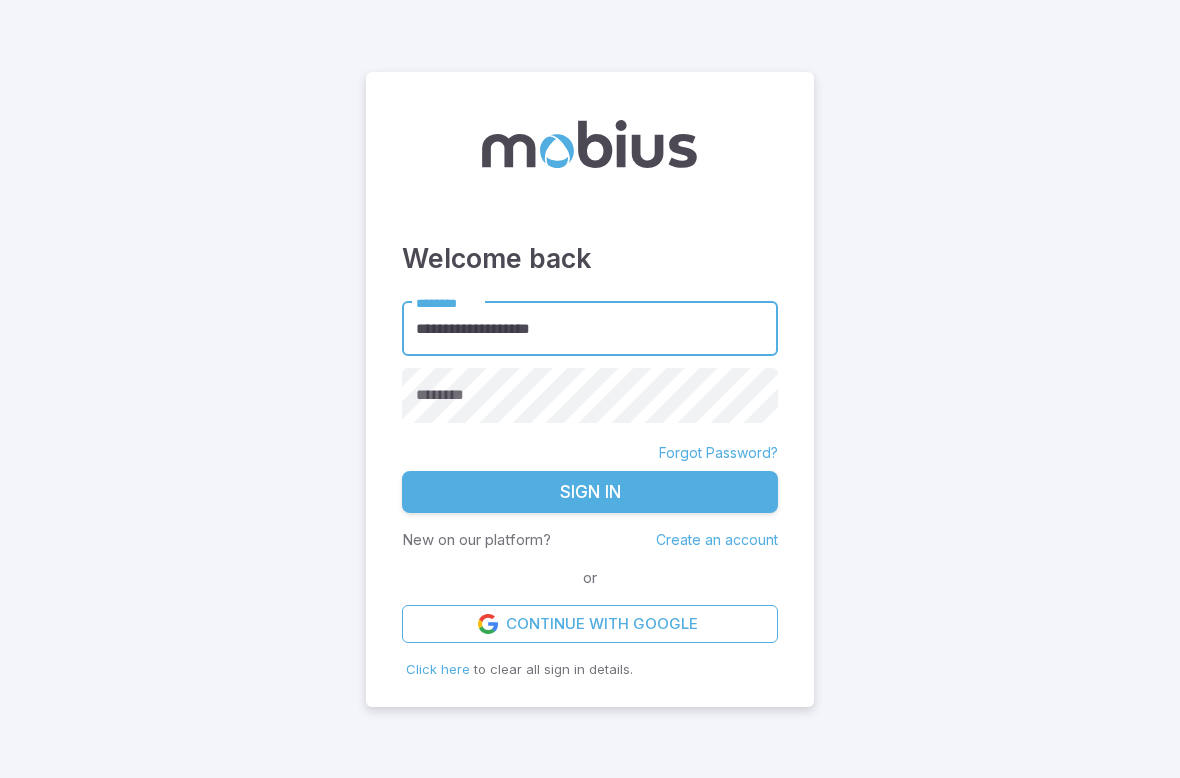 scroll, scrollTop: 0, scrollLeft: 0, axis: both 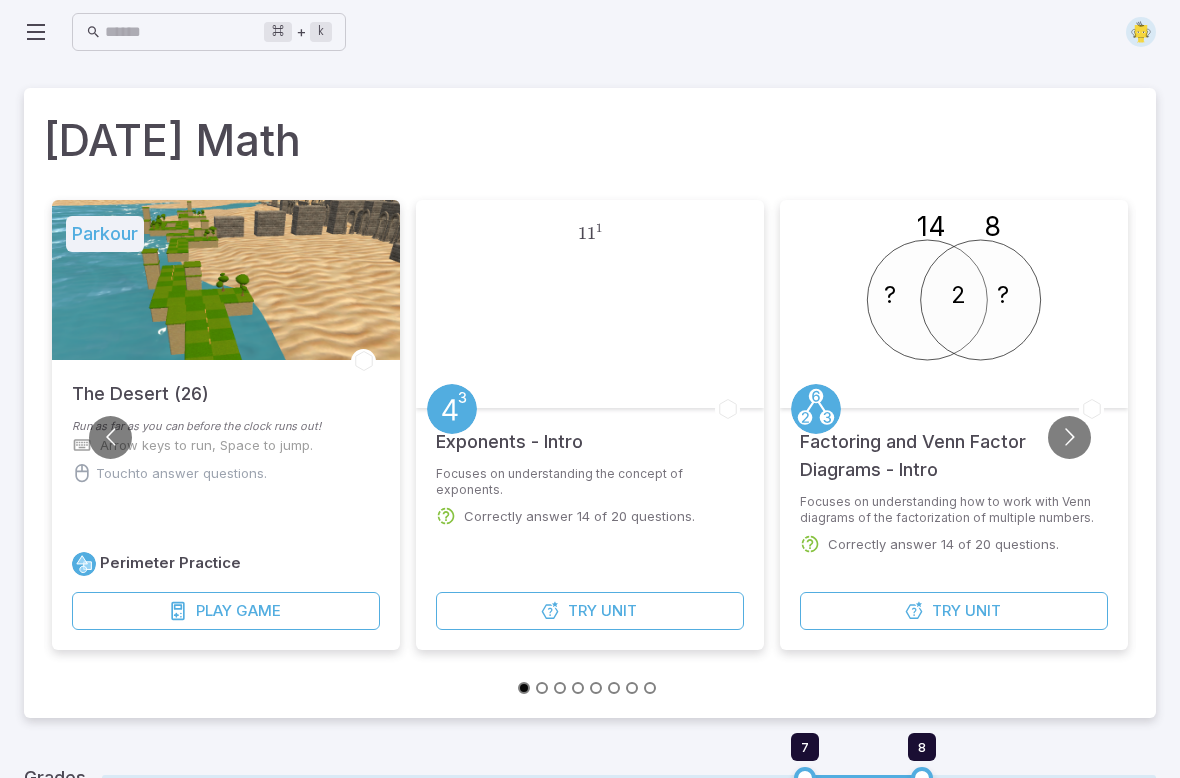 click at bounding box center (1141, 32) 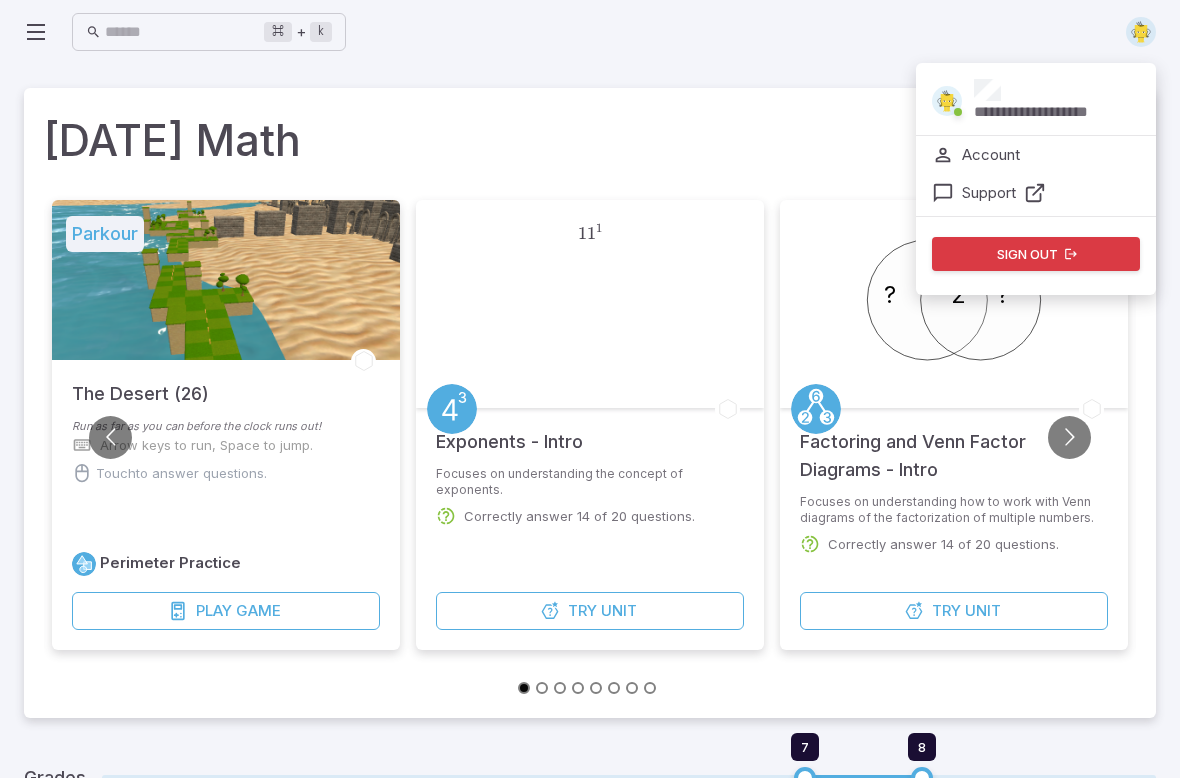 click at bounding box center (1141, 32) 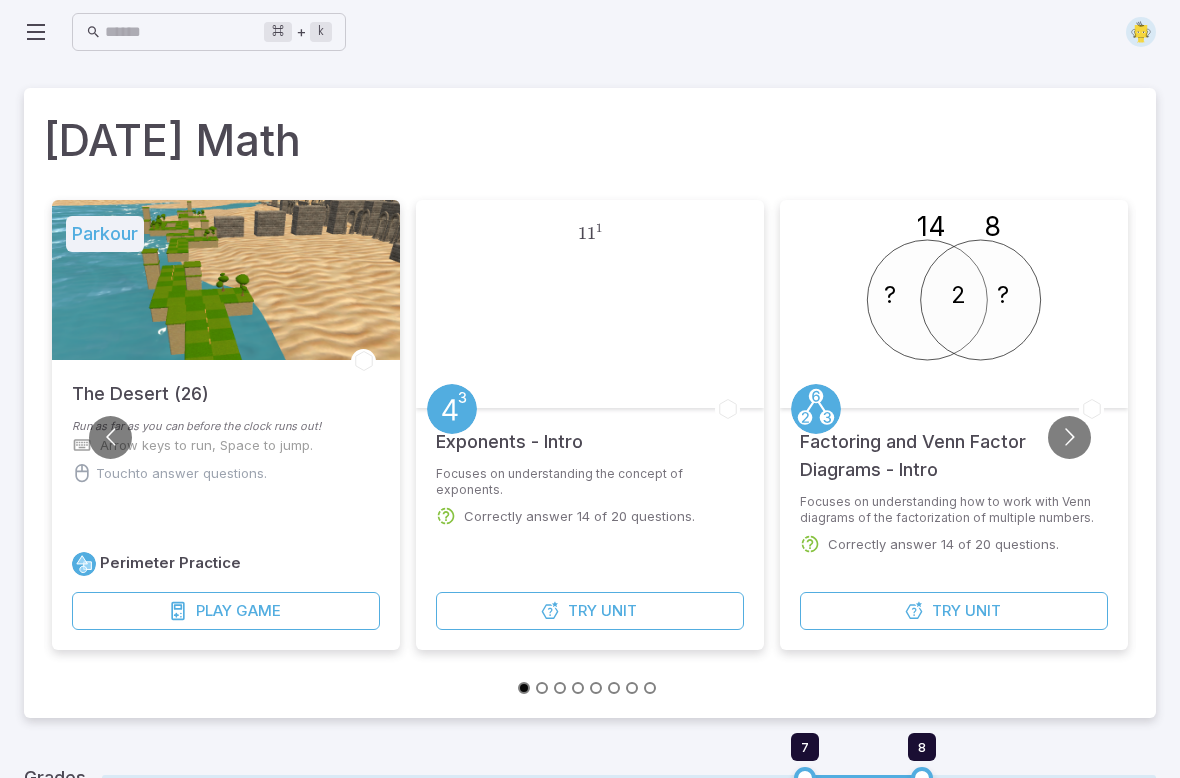 click at bounding box center (1141, 32) 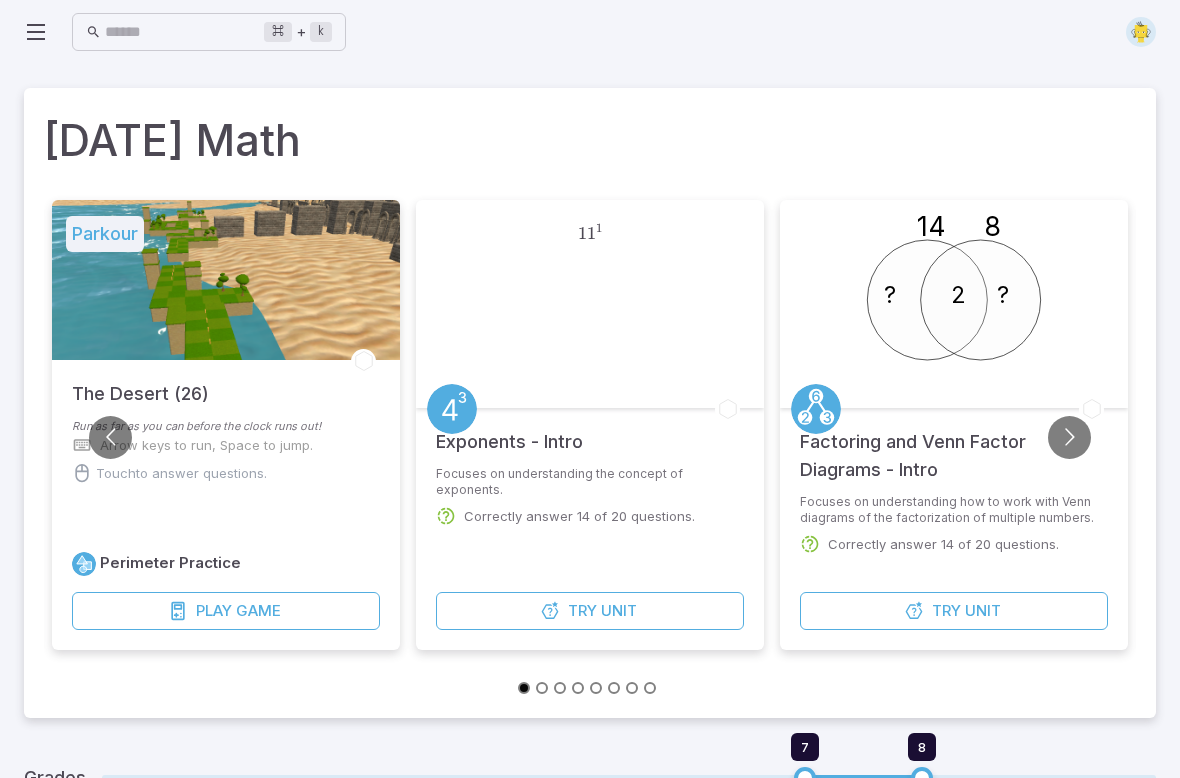click at bounding box center (36, 32) 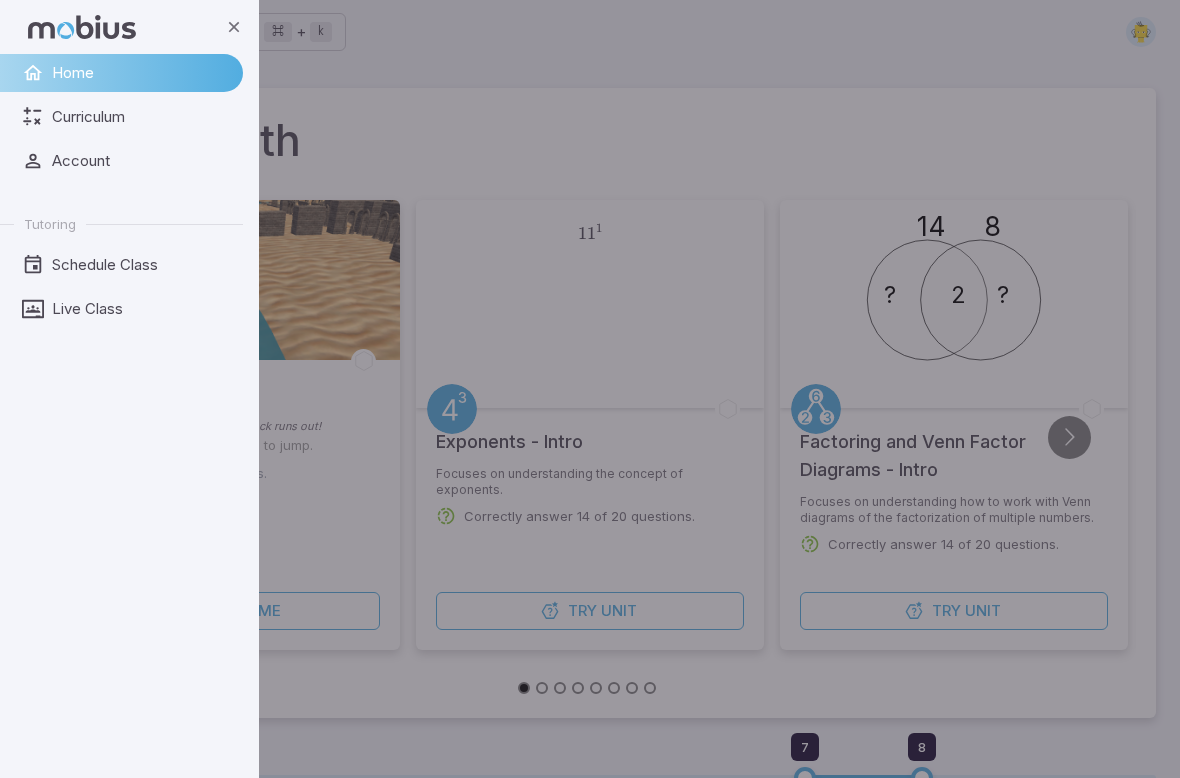 click on "Account" at bounding box center [140, 161] 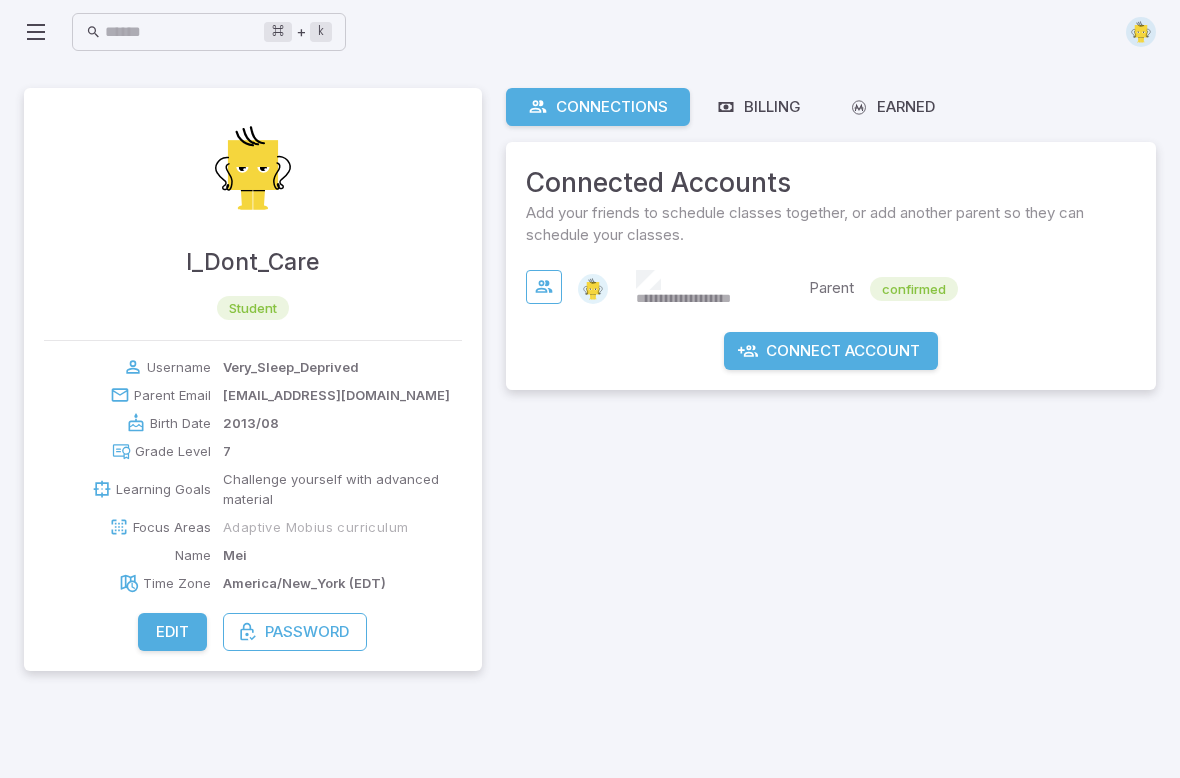 click on "**********" at bounding box center [831, 379] 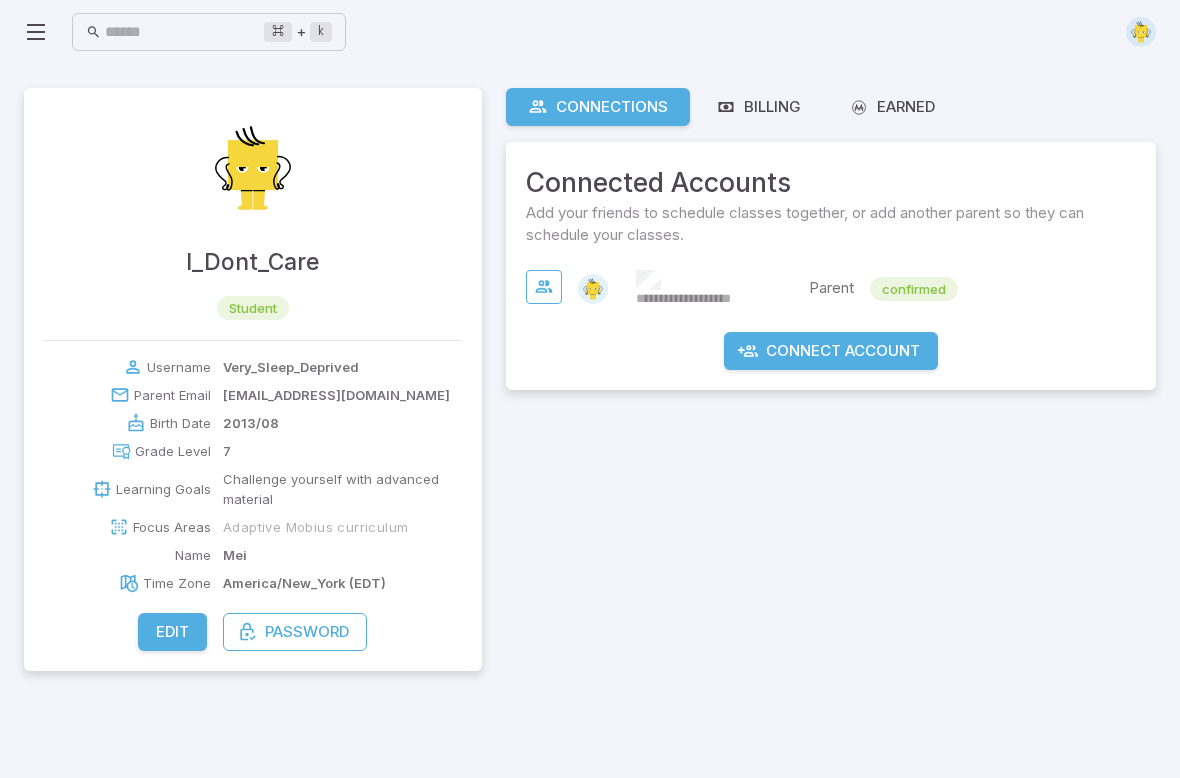 click on "⌘ + k ​" at bounding box center (185, 32) 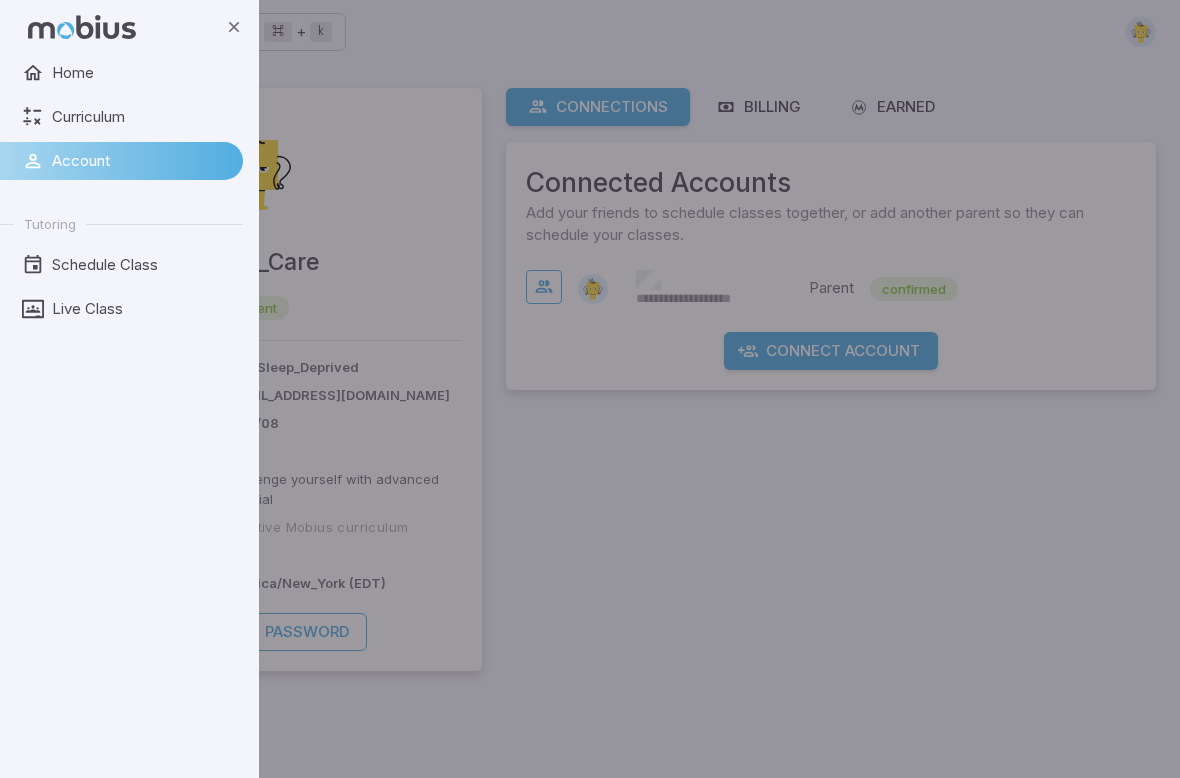 click at bounding box center [33, 73] 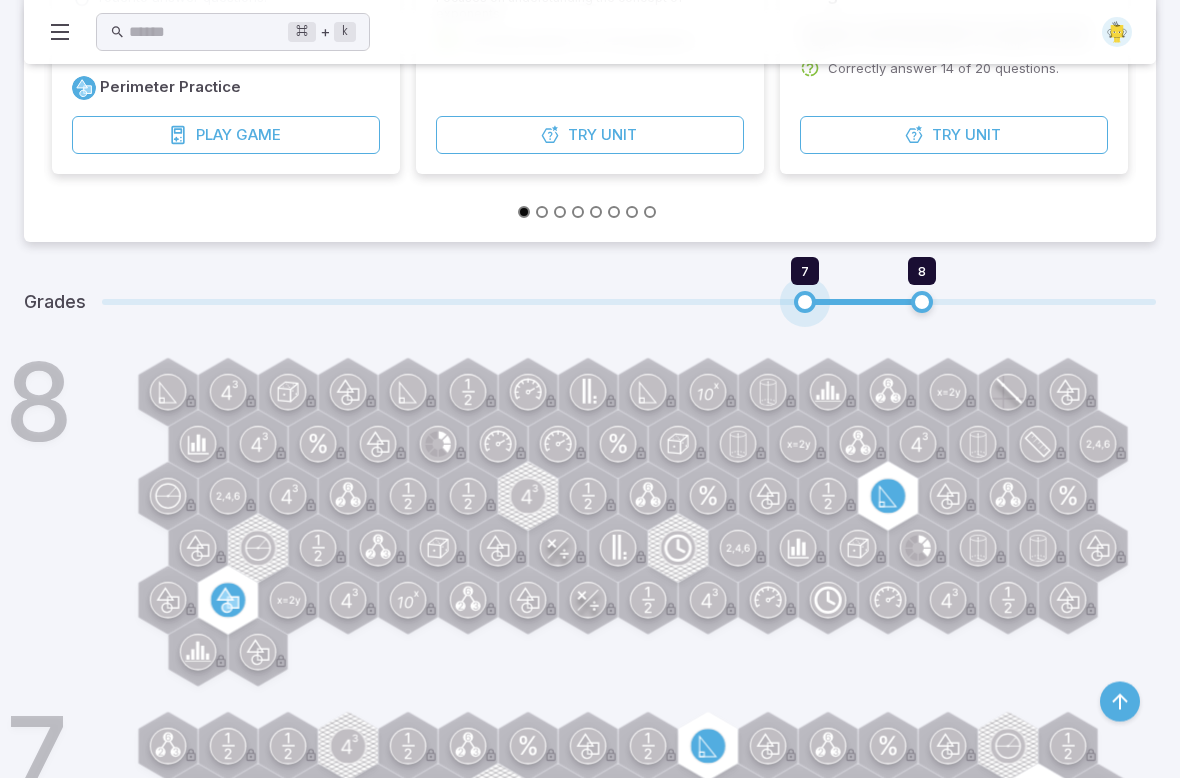 scroll, scrollTop: 476, scrollLeft: 0, axis: vertical 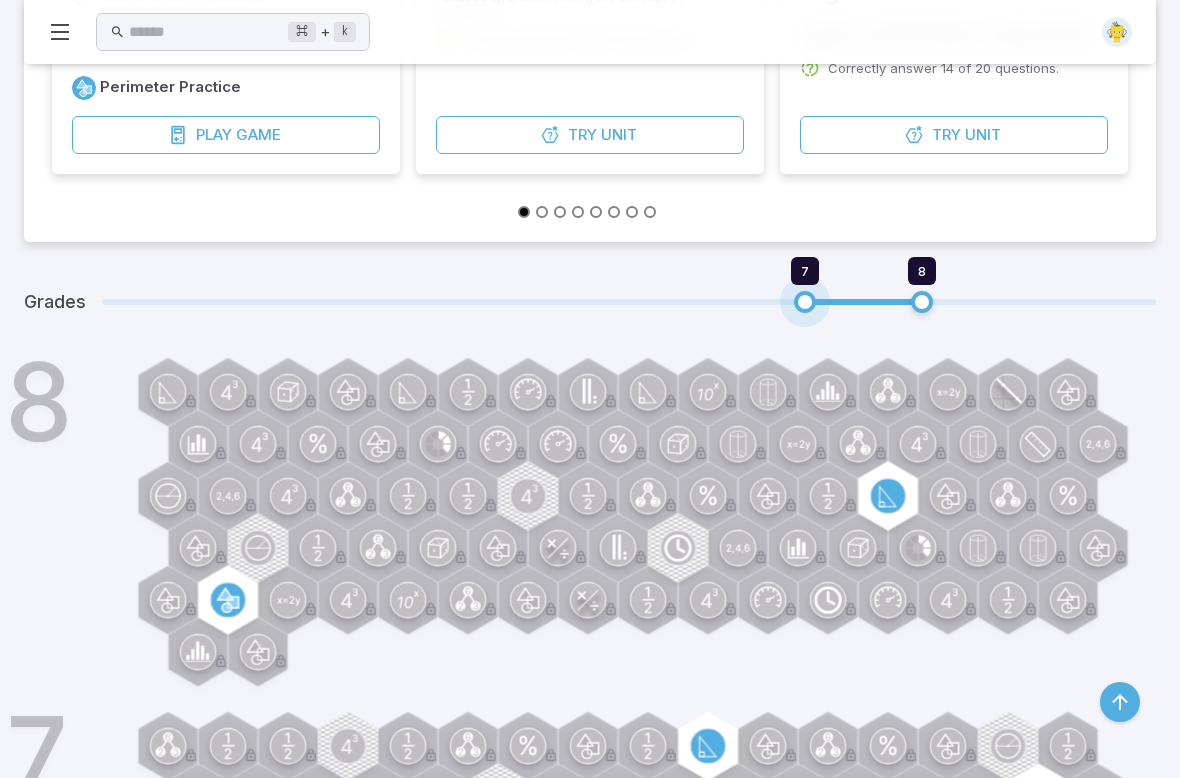type on "*" 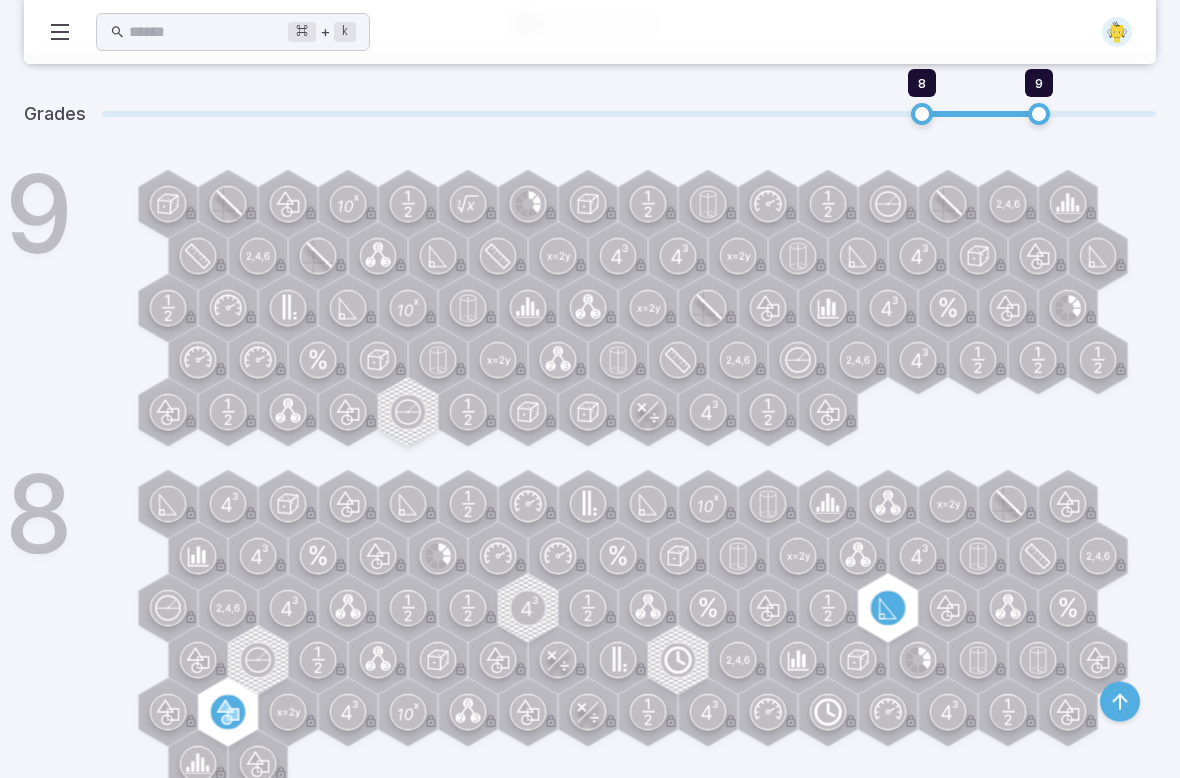 scroll, scrollTop: 666, scrollLeft: 0, axis: vertical 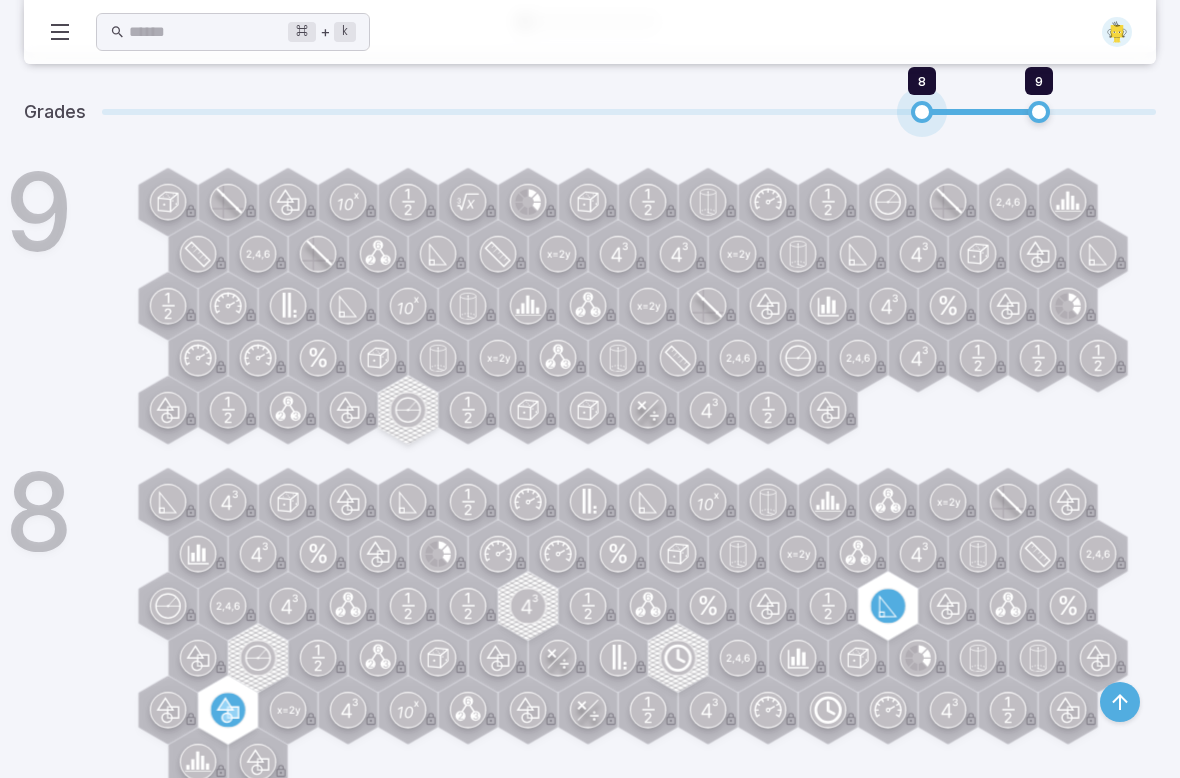 type on "*" 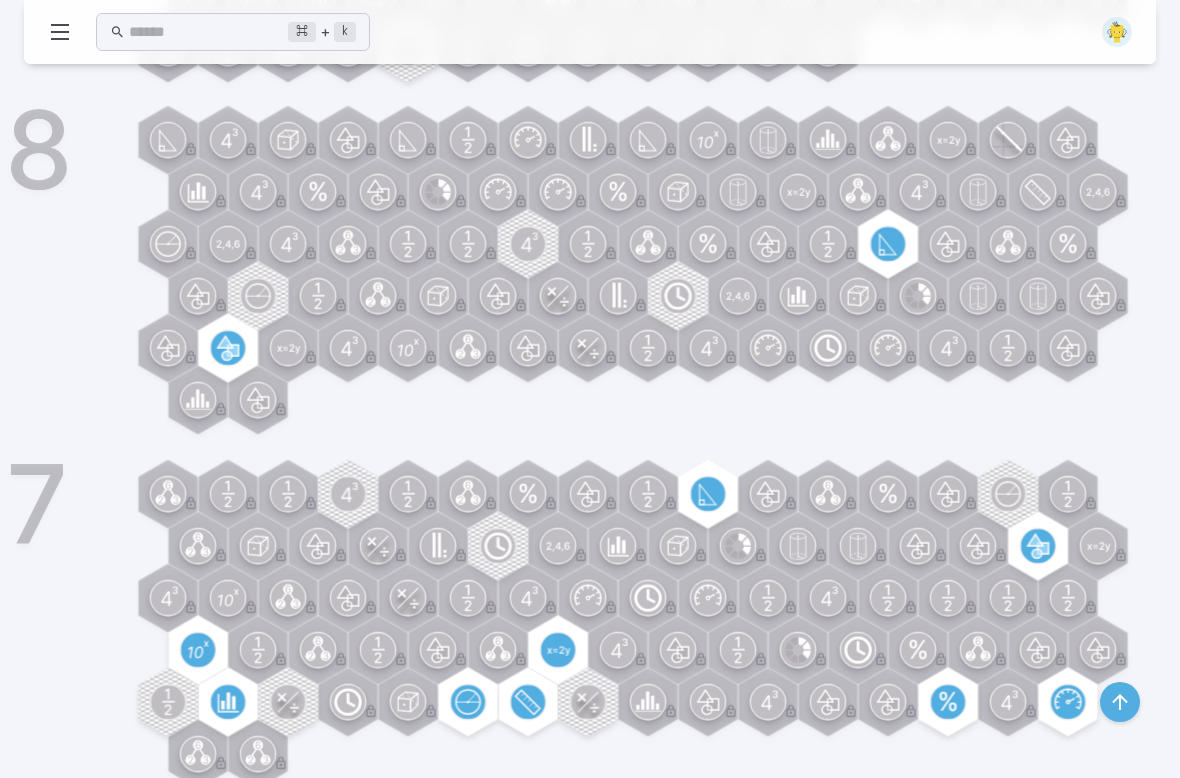 scroll, scrollTop: 1067, scrollLeft: 0, axis: vertical 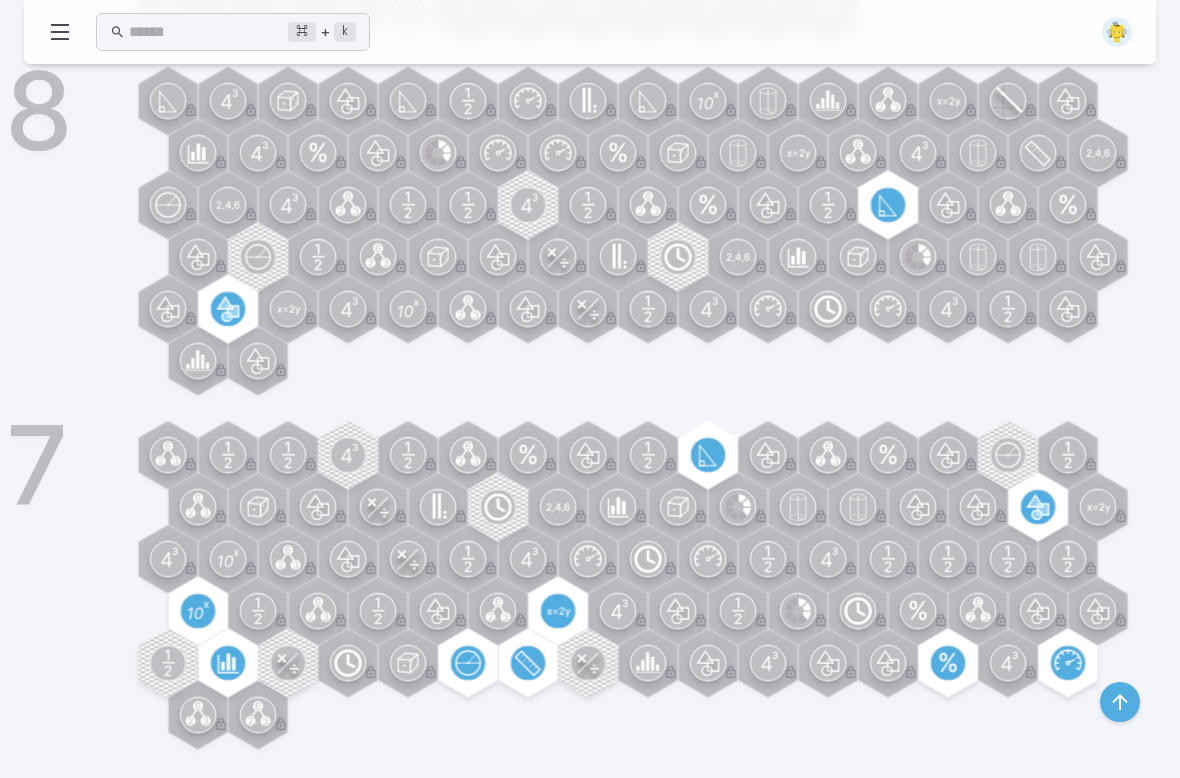 click on "7" at bounding box center [618, 590] 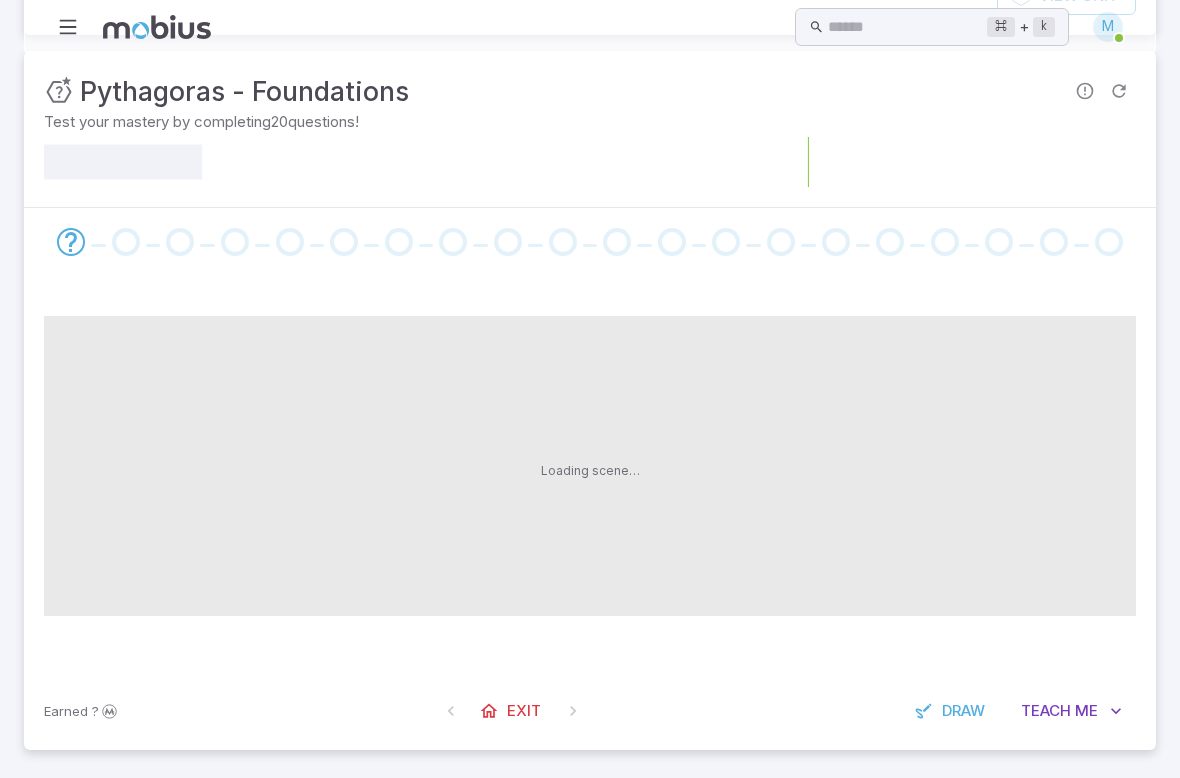 scroll, scrollTop: 0, scrollLeft: 0, axis: both 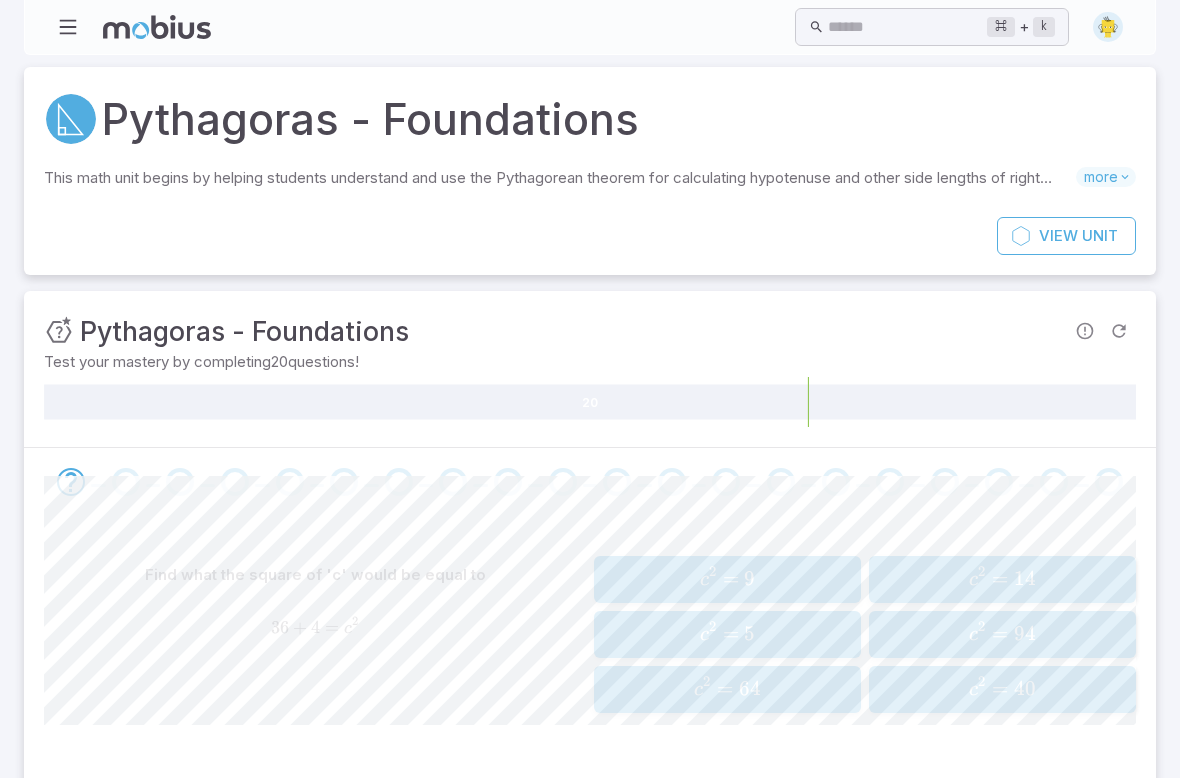 click at bounding box center (1108, 27) 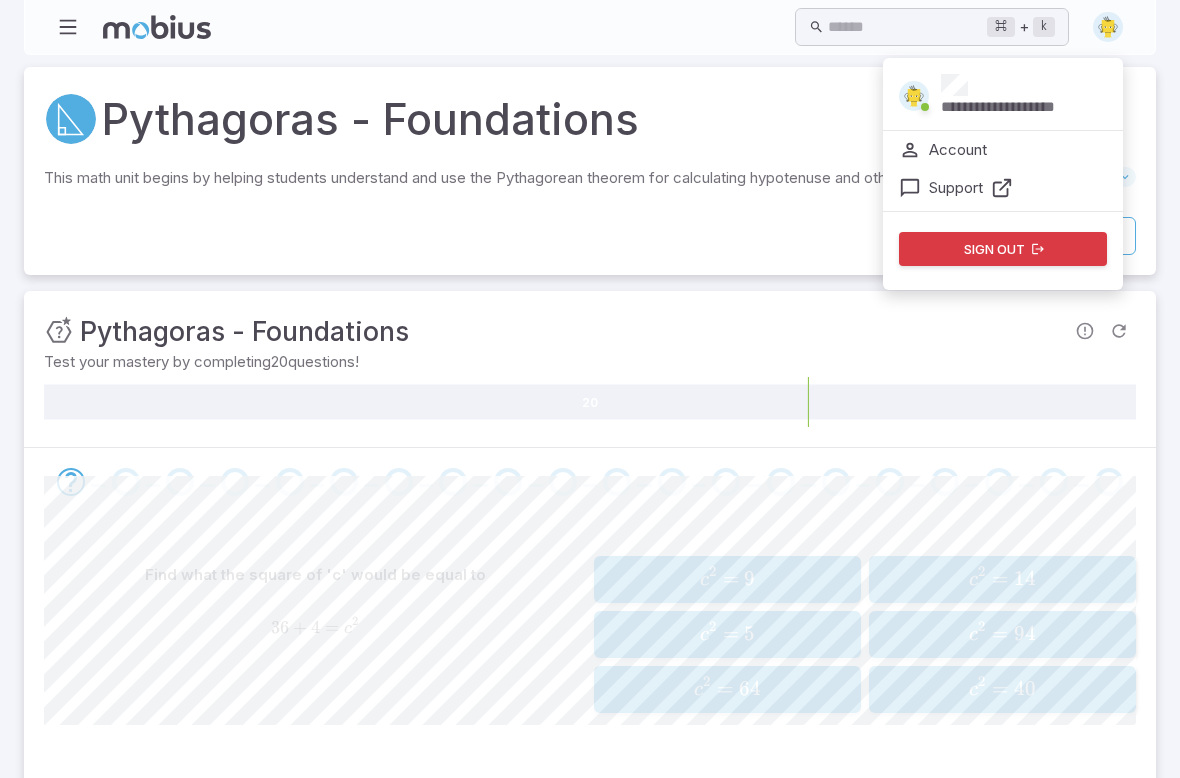 click at bounding box center [1108, 27] 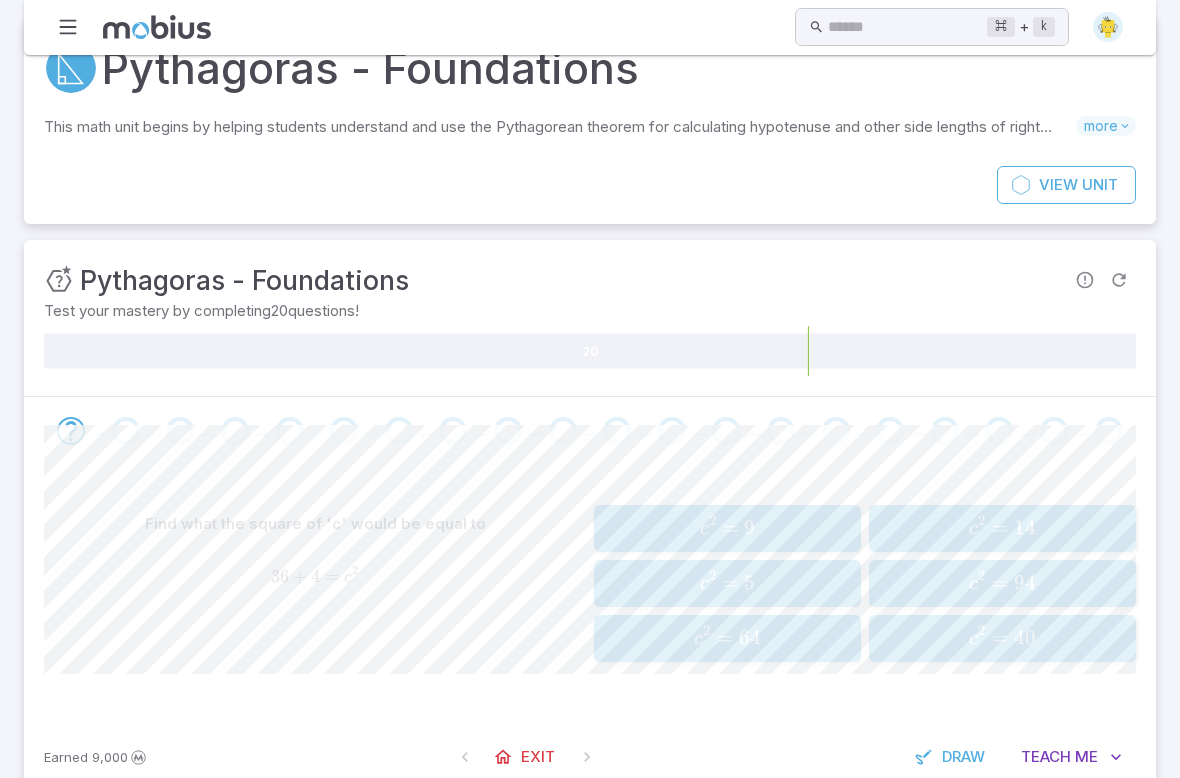 scroll, scrollTop: 0, scrollLeft: 0, axis: both 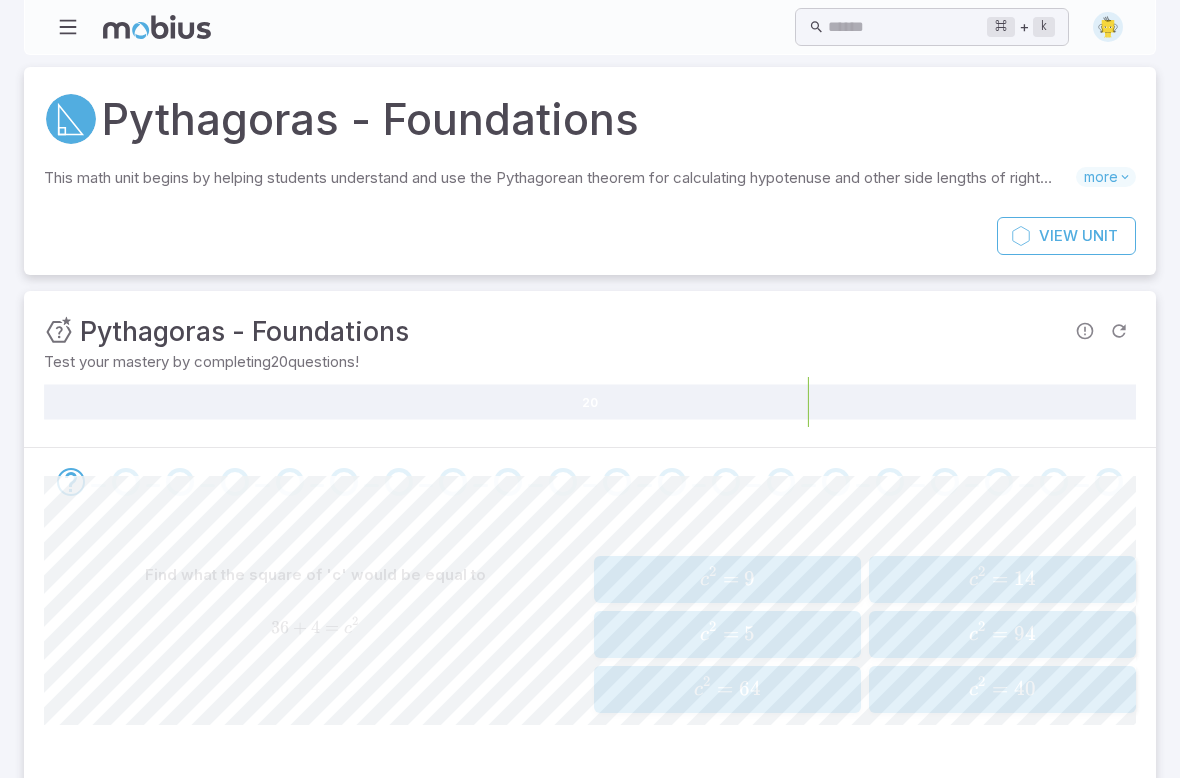 click at bounding box center (1108, 27) 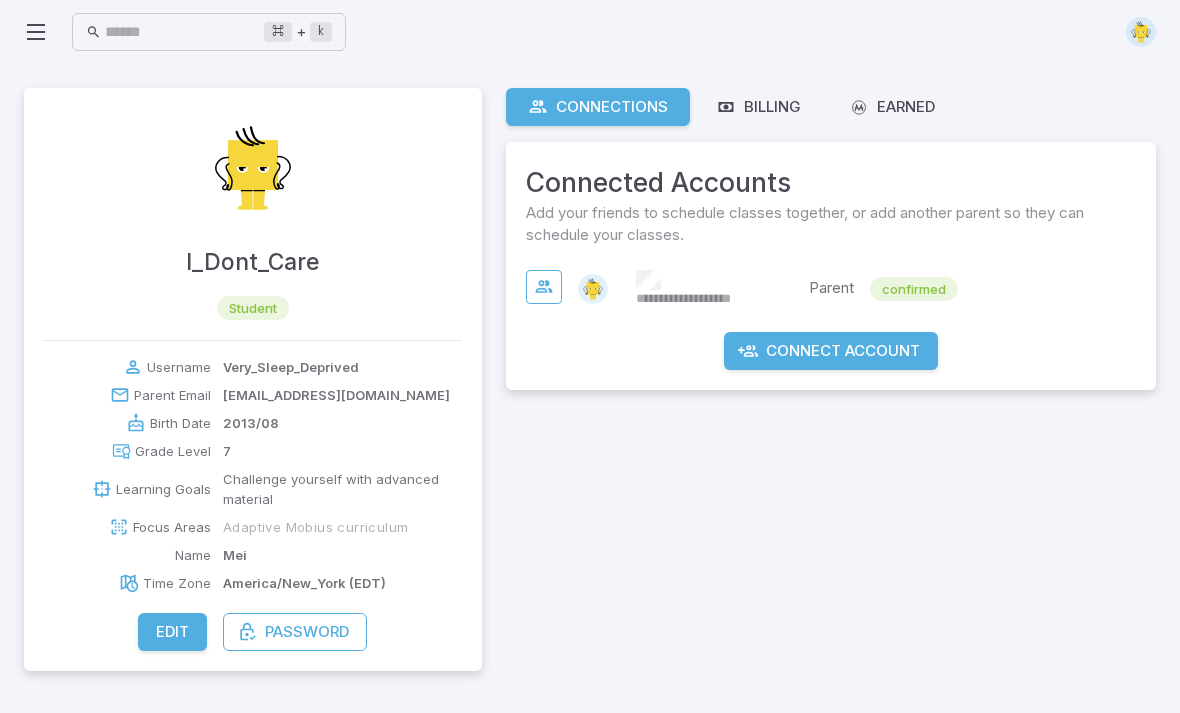 click at bounding box center (36, 32) 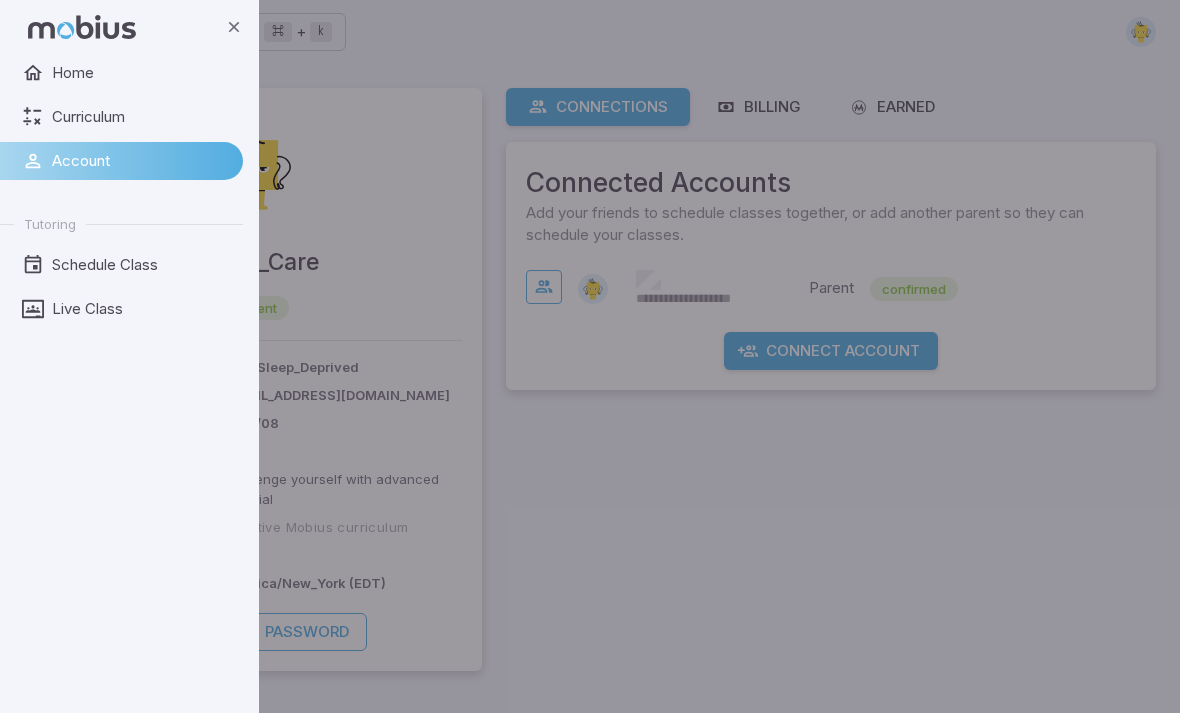 click on "Curriculum" at bounding box center [121, 117] 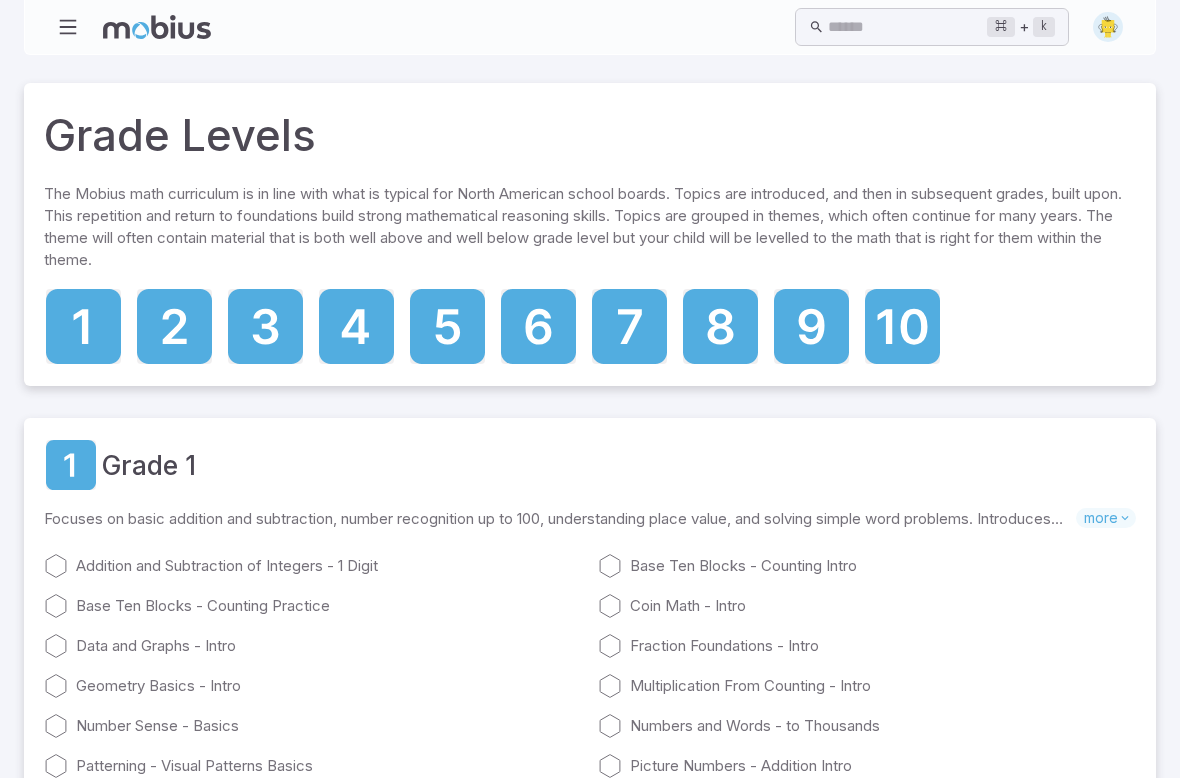 click 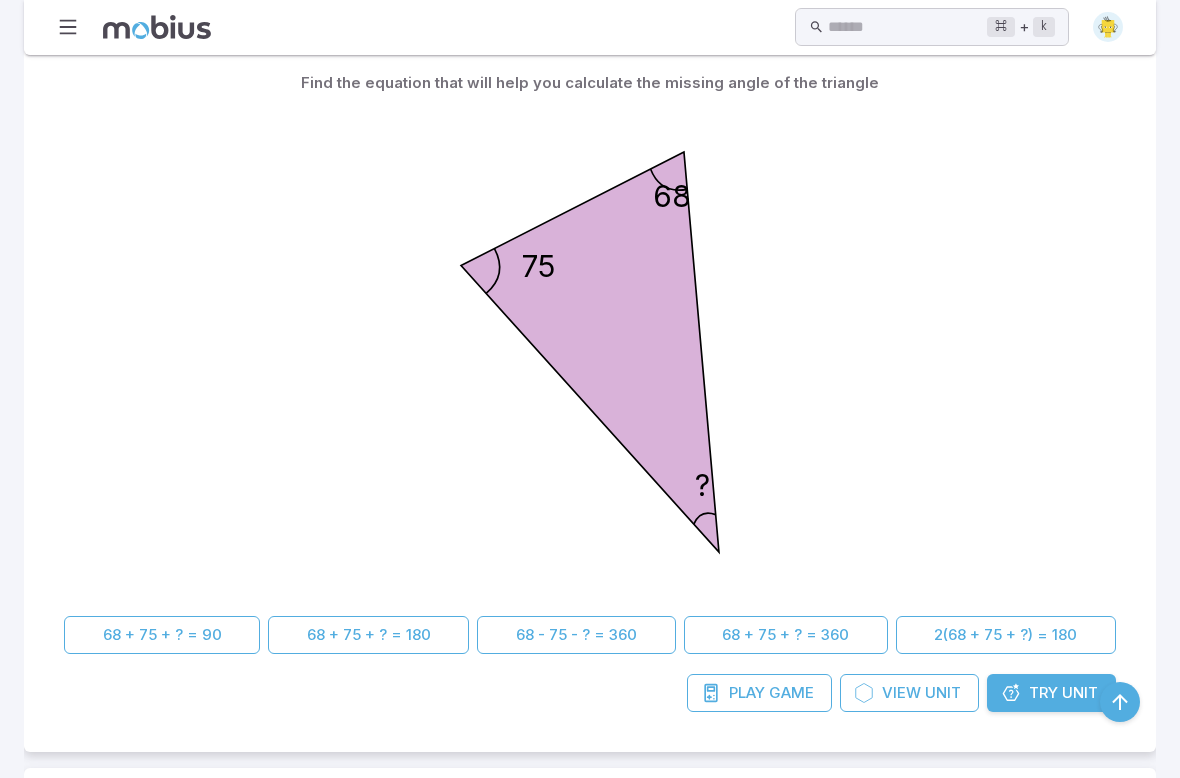 scroll, scrollTop: 624, scrollLeft: 0, axis: vertical 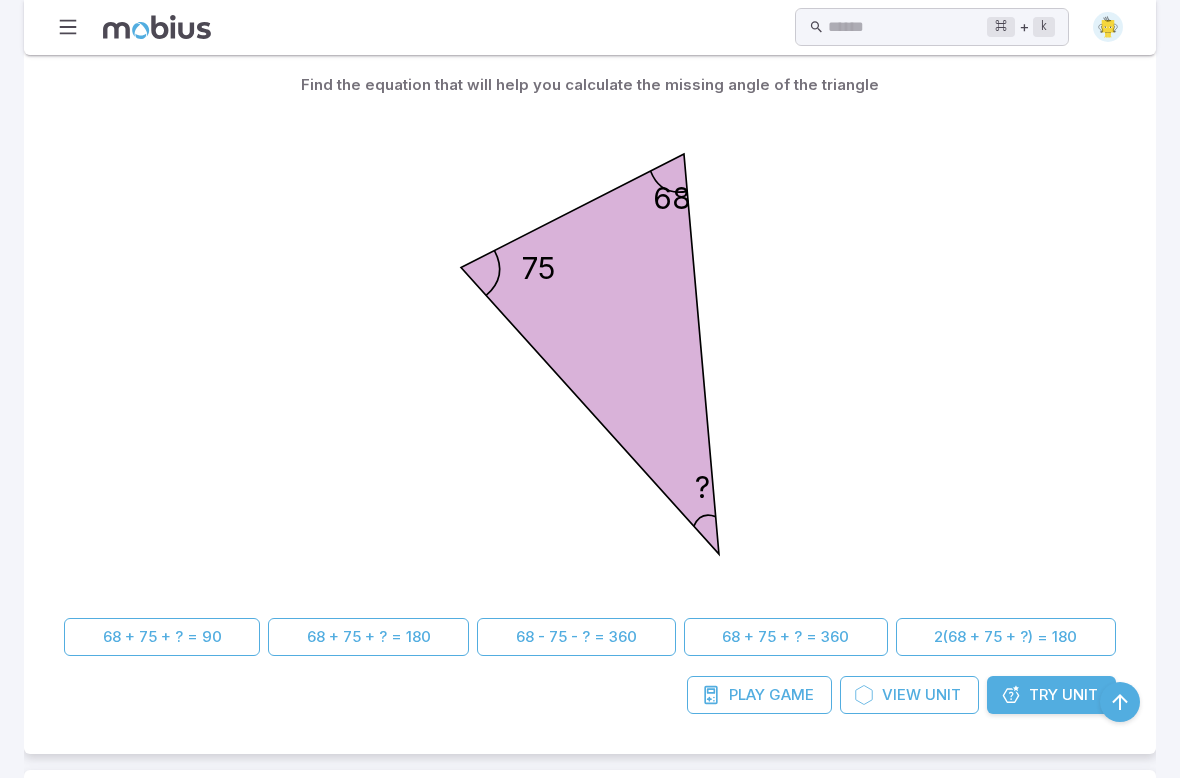 click on "68 + 75 + ? = 180" at bounding box center [368, 637] 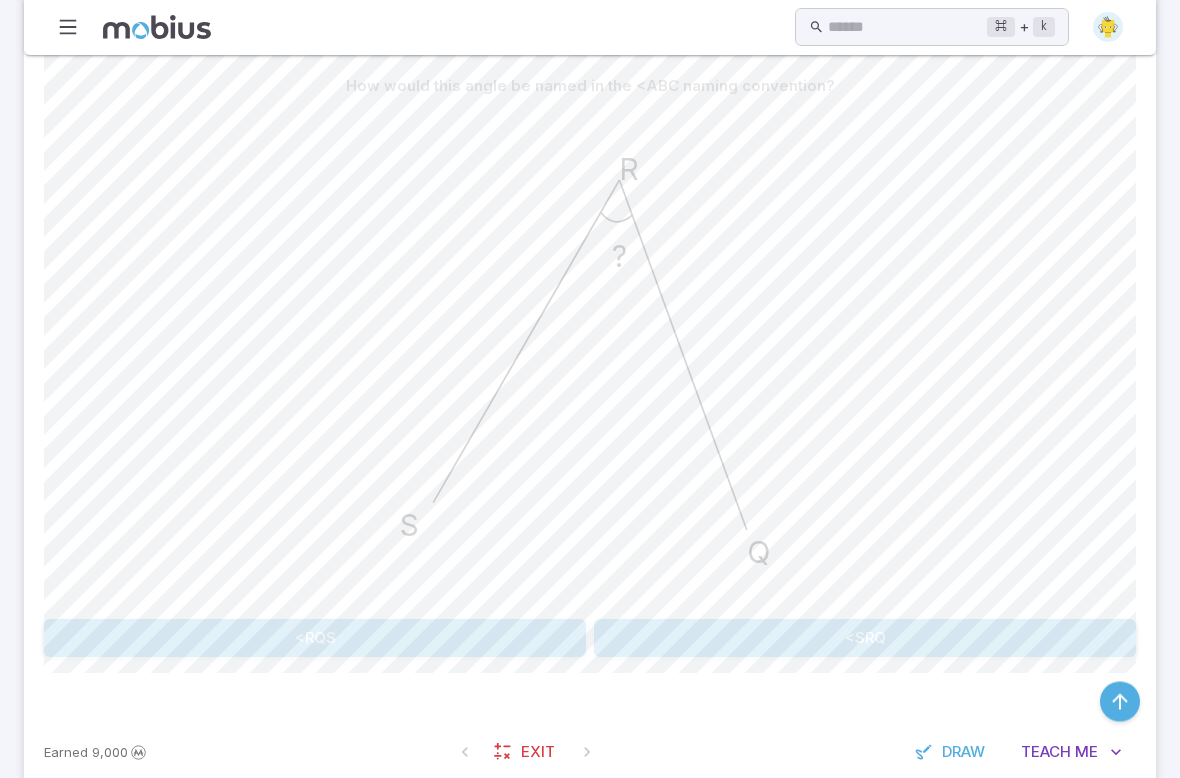 scroll, scrollTop: 587, scrollLeft: 0, axis: vertical 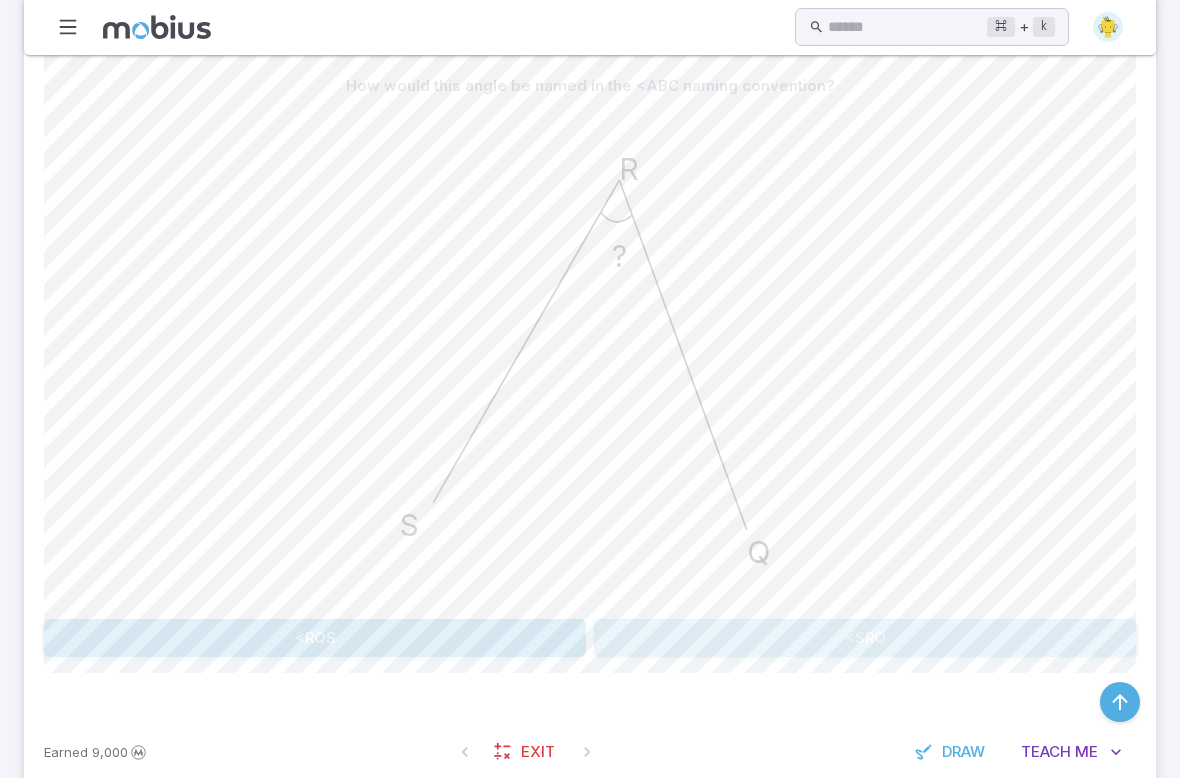 click on "<SRQ" at bounding box center [865, 638] 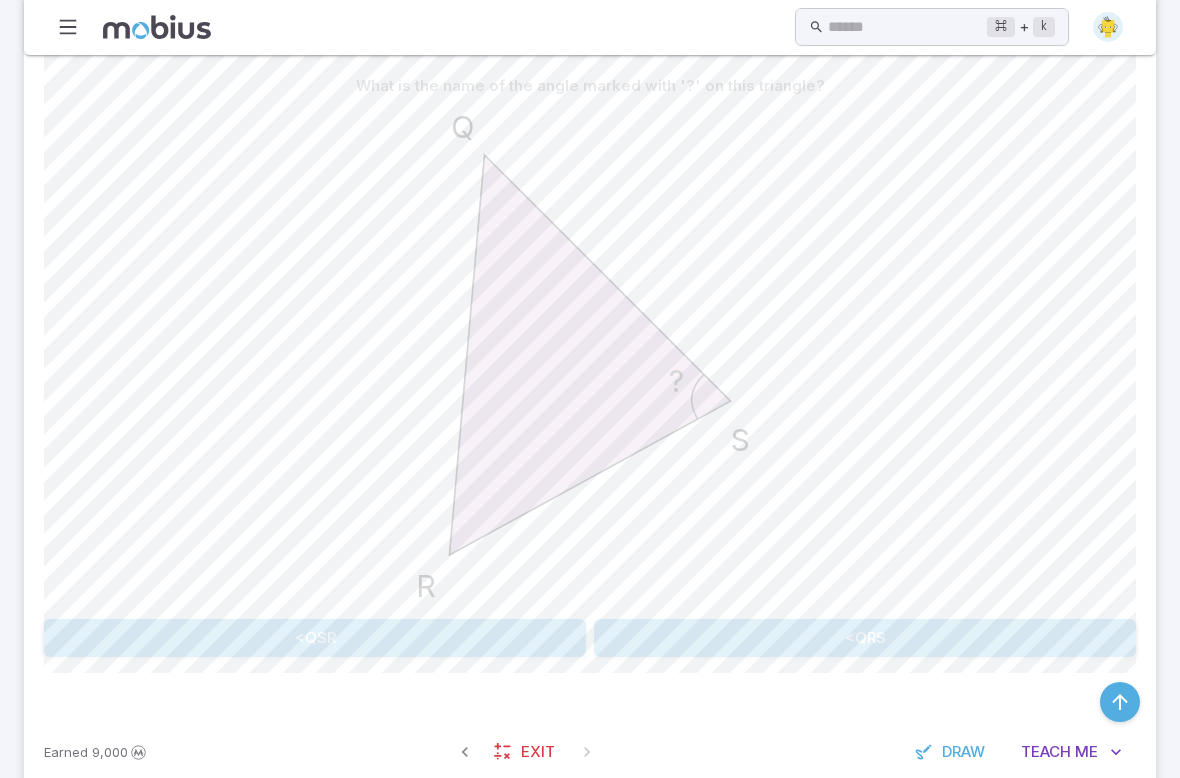 click on "<QSR" at bounding box center [315, 638] 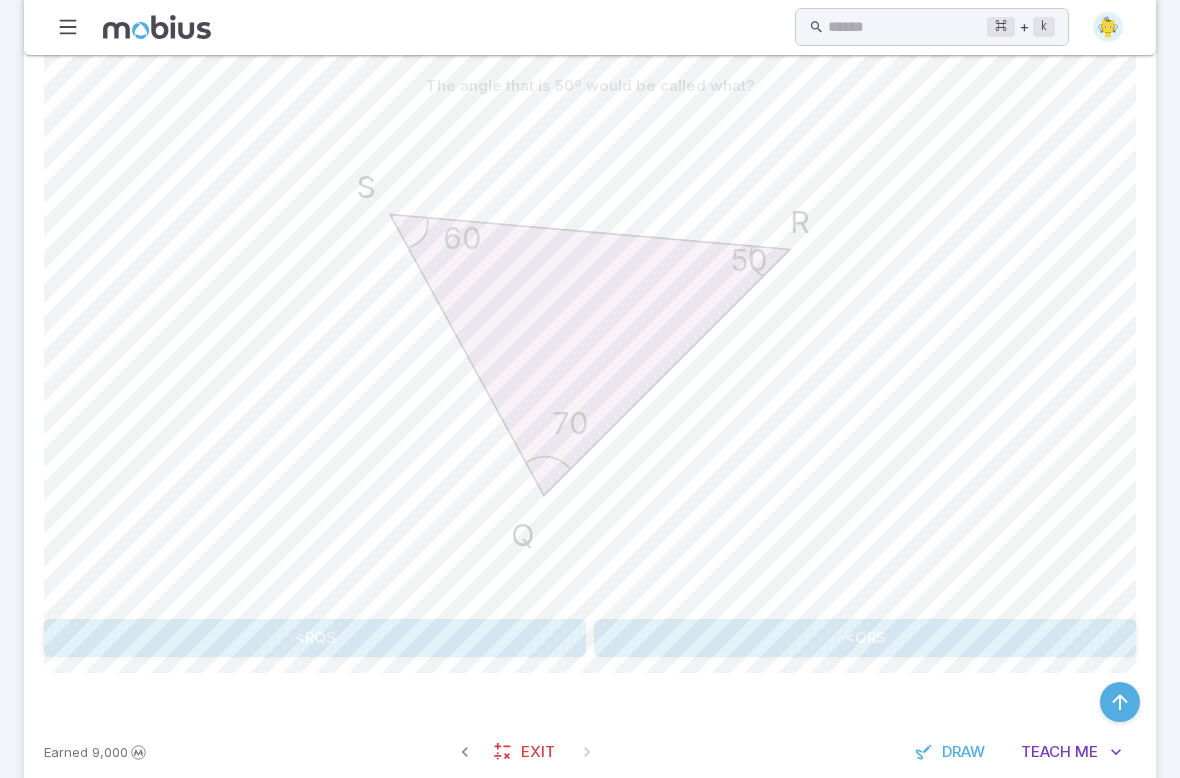 click on "<QRS" at bounding box center [865, 638] 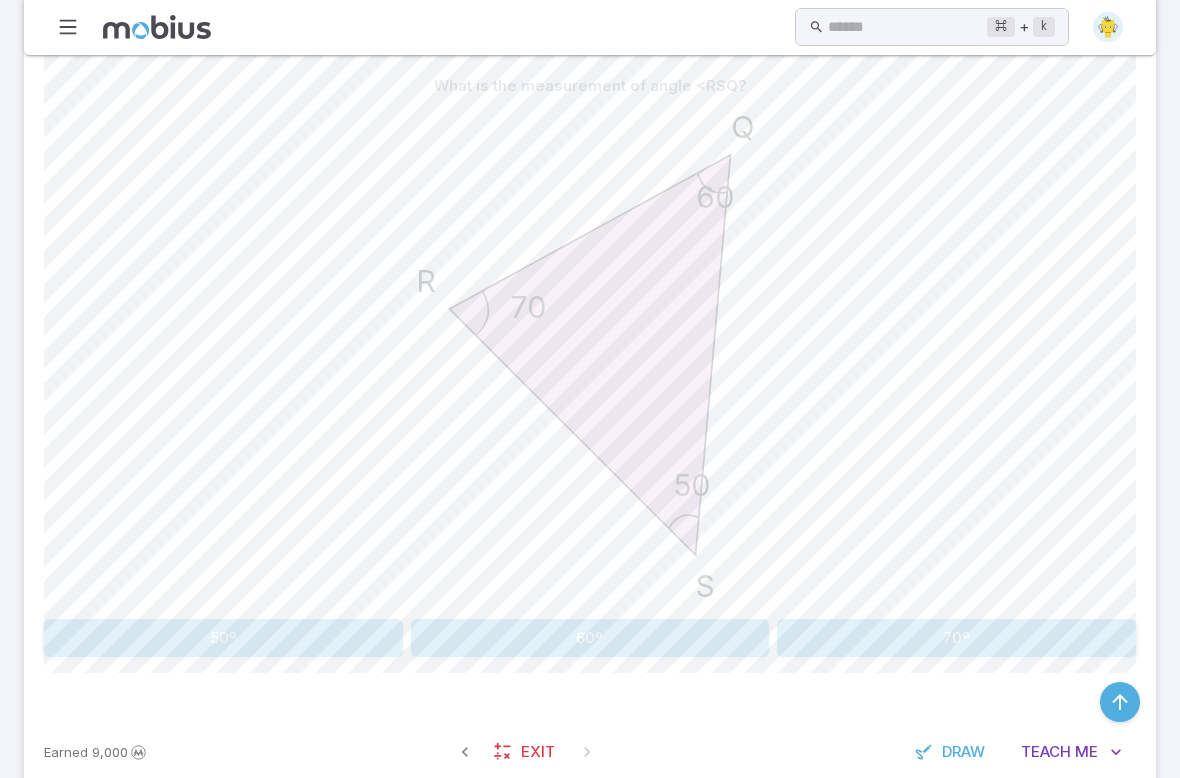 click on "50º" at bounding box center [223, 638] 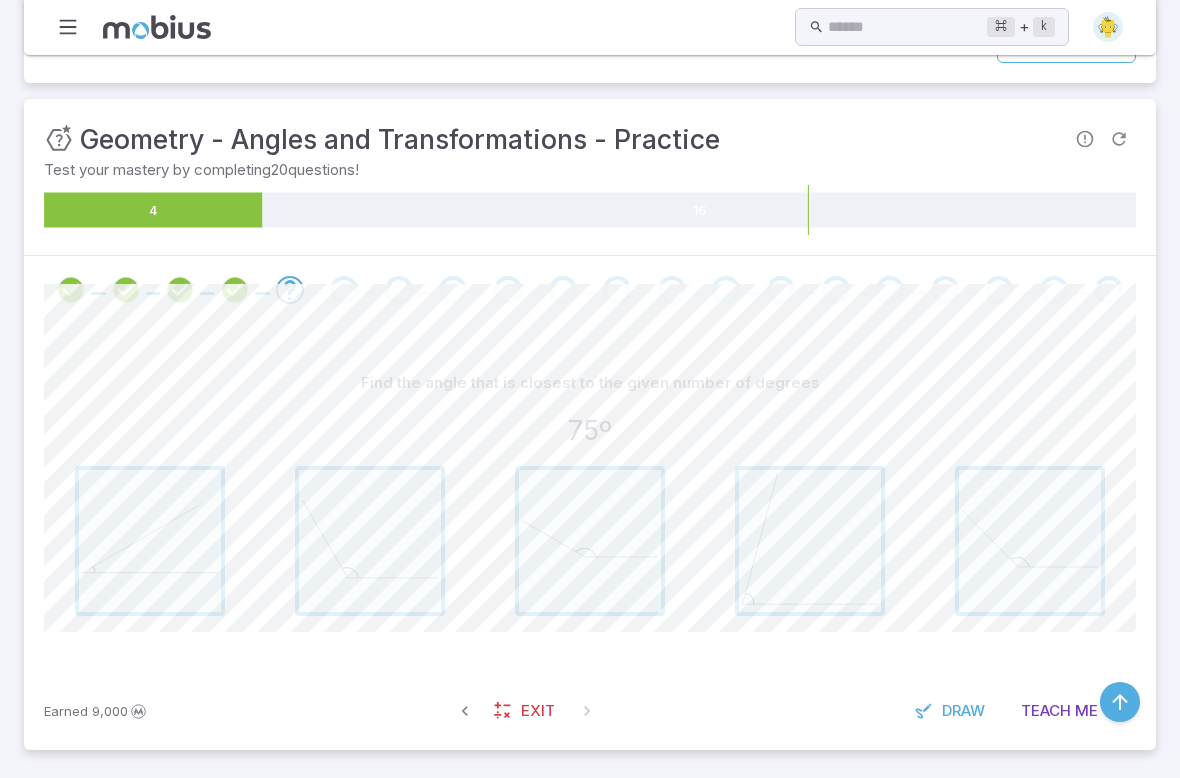 scroll, scrollTop: 286, scrollLeft: 0, axis: vertical 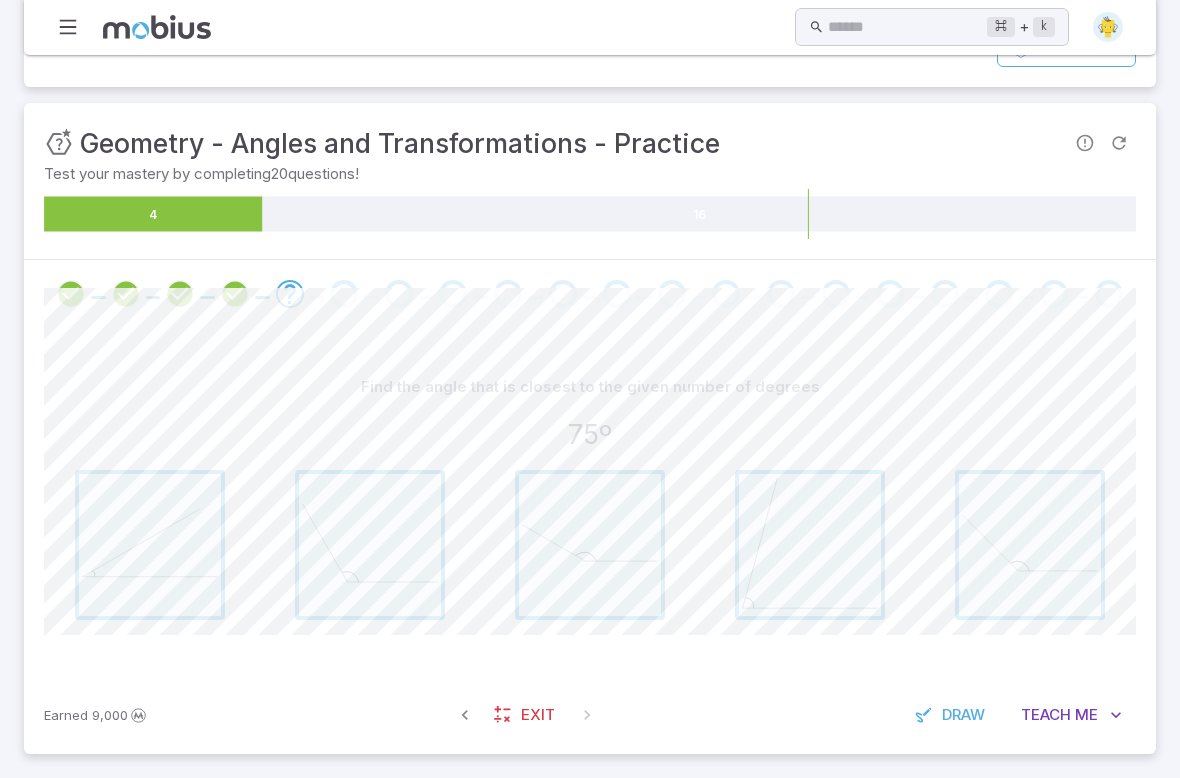 click at bounding box center (810, 545) 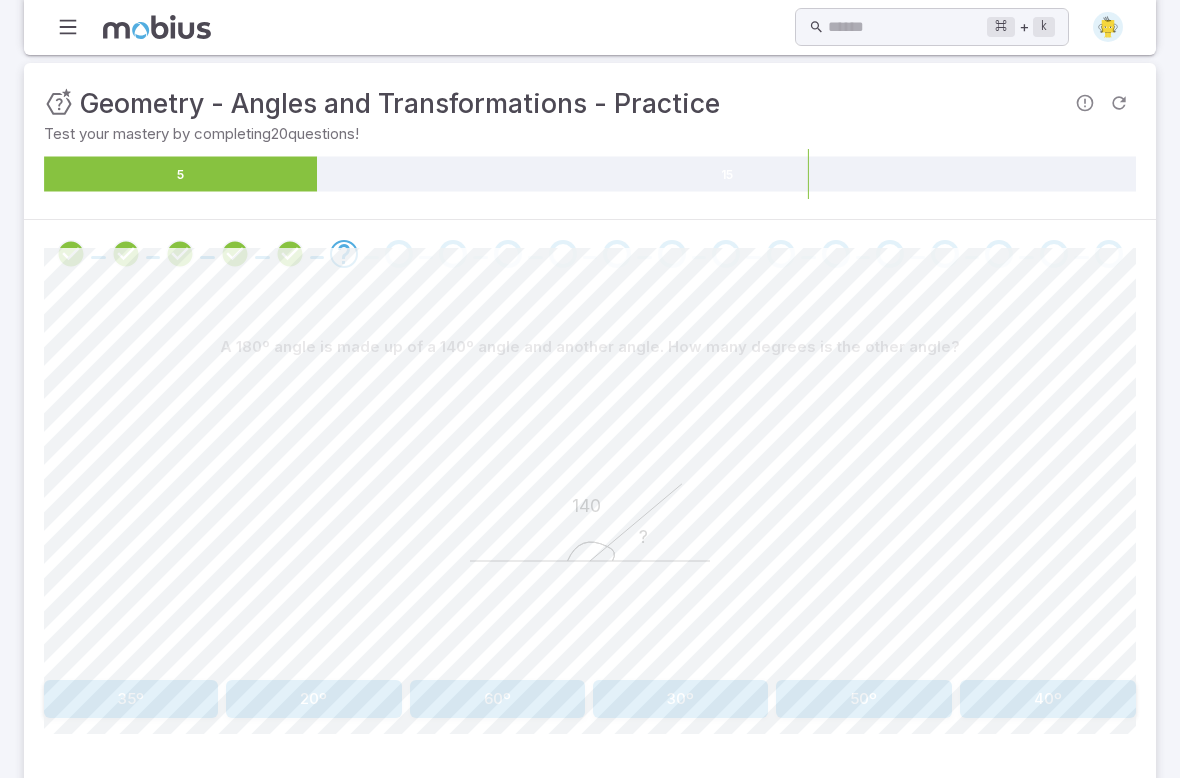 scroll, scrollTop: 326, scrollLeft: 0, axis: vertical 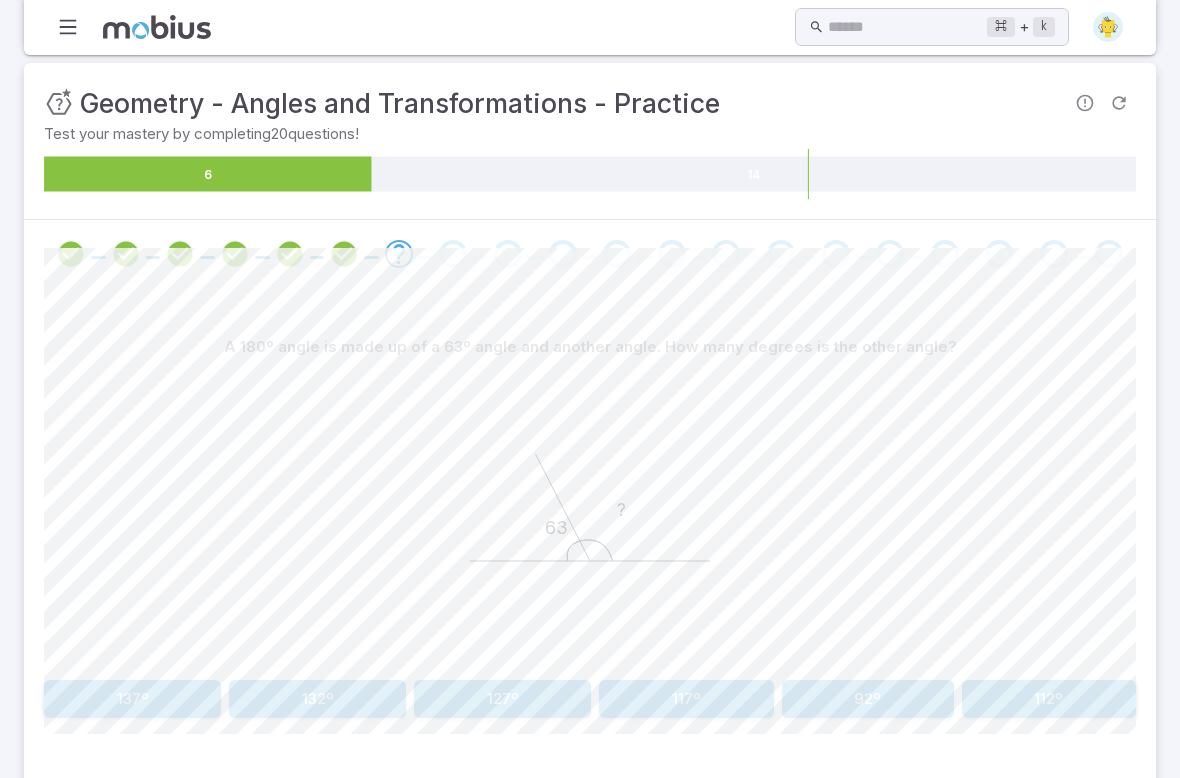 click on "117º" at bounding box center [686, 699] 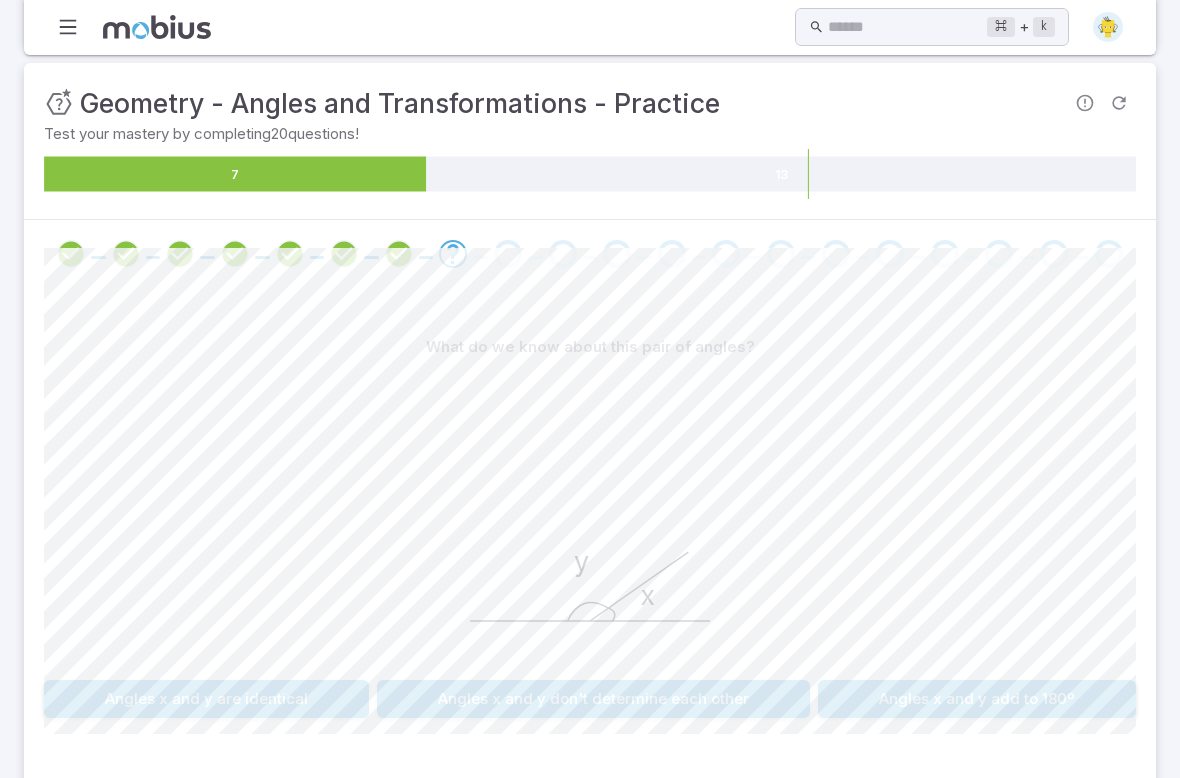 click on "Angles x and y add to 180º" at bounding box center (977, 699) 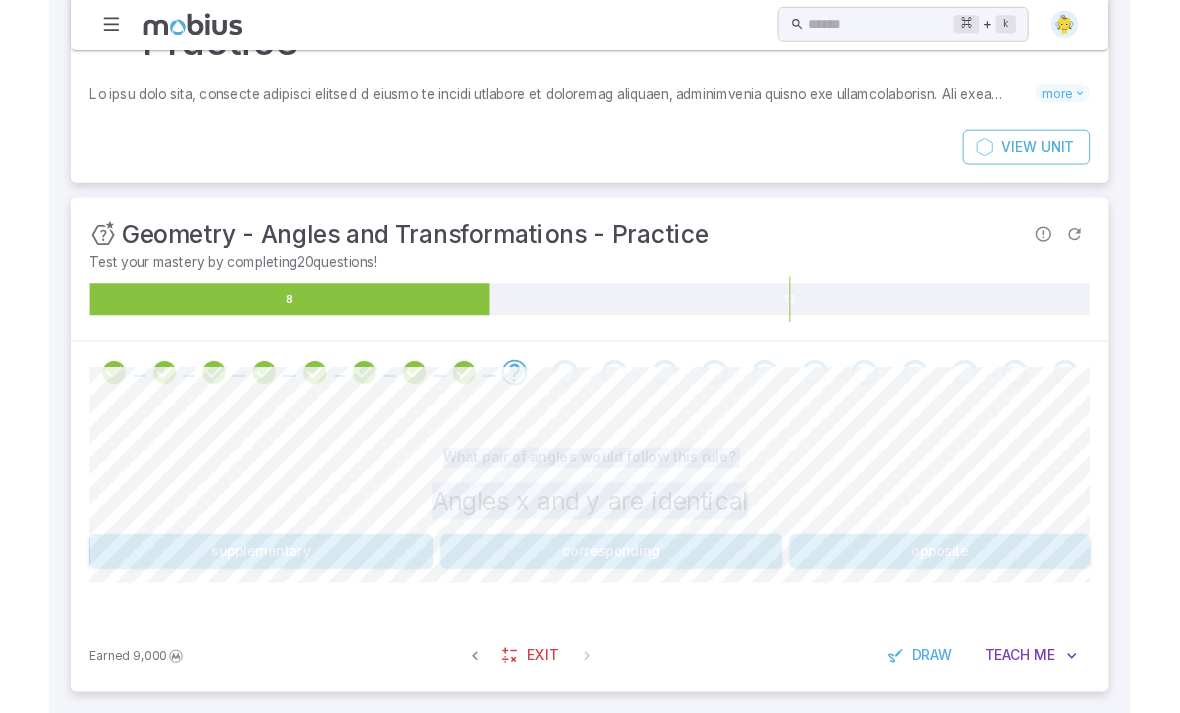 scroll, scrollTop: 239, scrollLeft: 0, axis: vertical 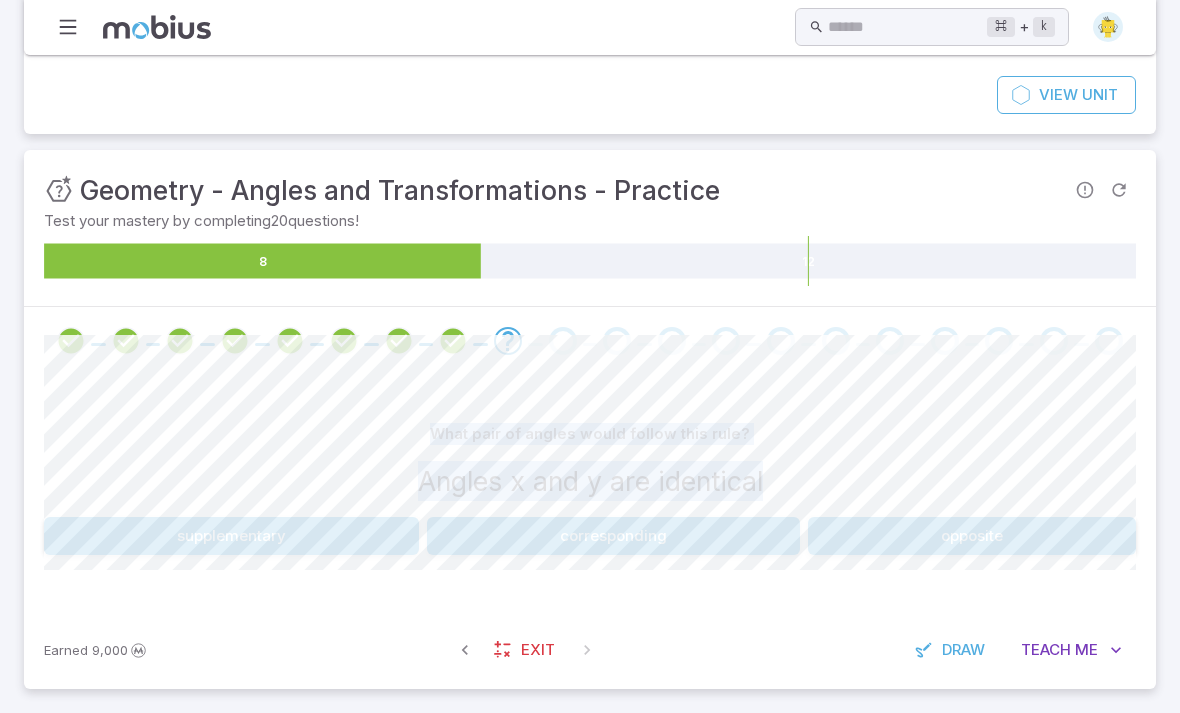 click at bounding box center [1054, 341] 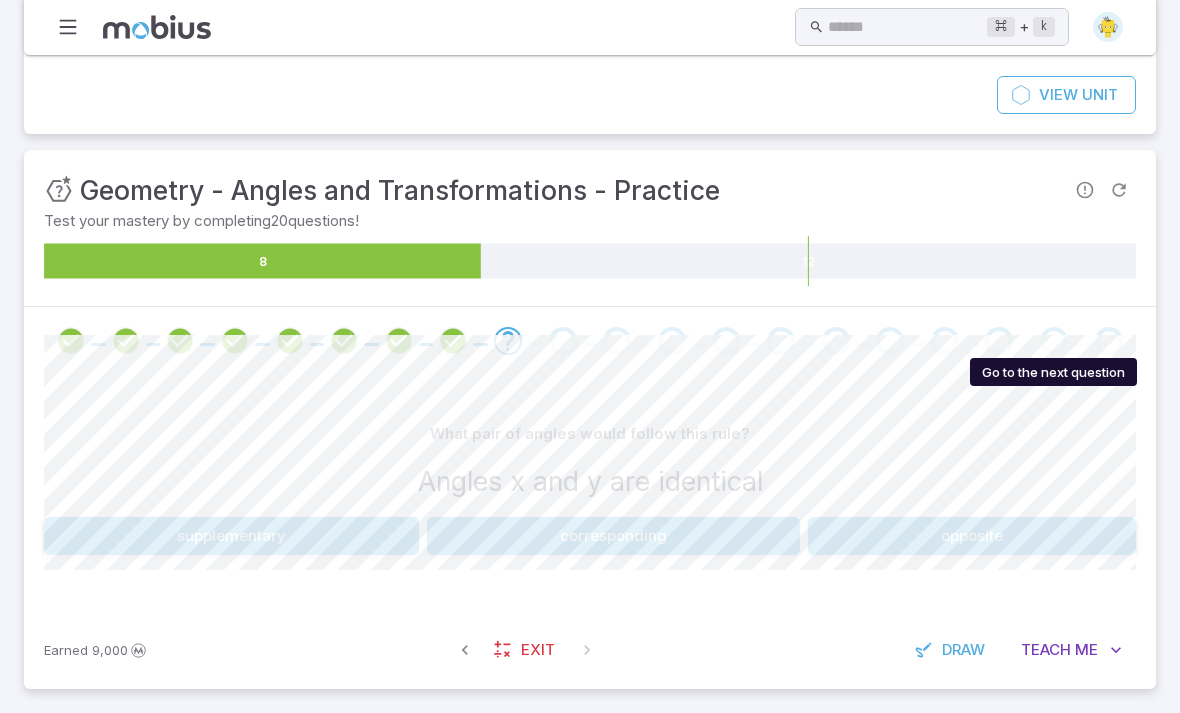 click on "Teach Me" at bounding box center (1071, 650) 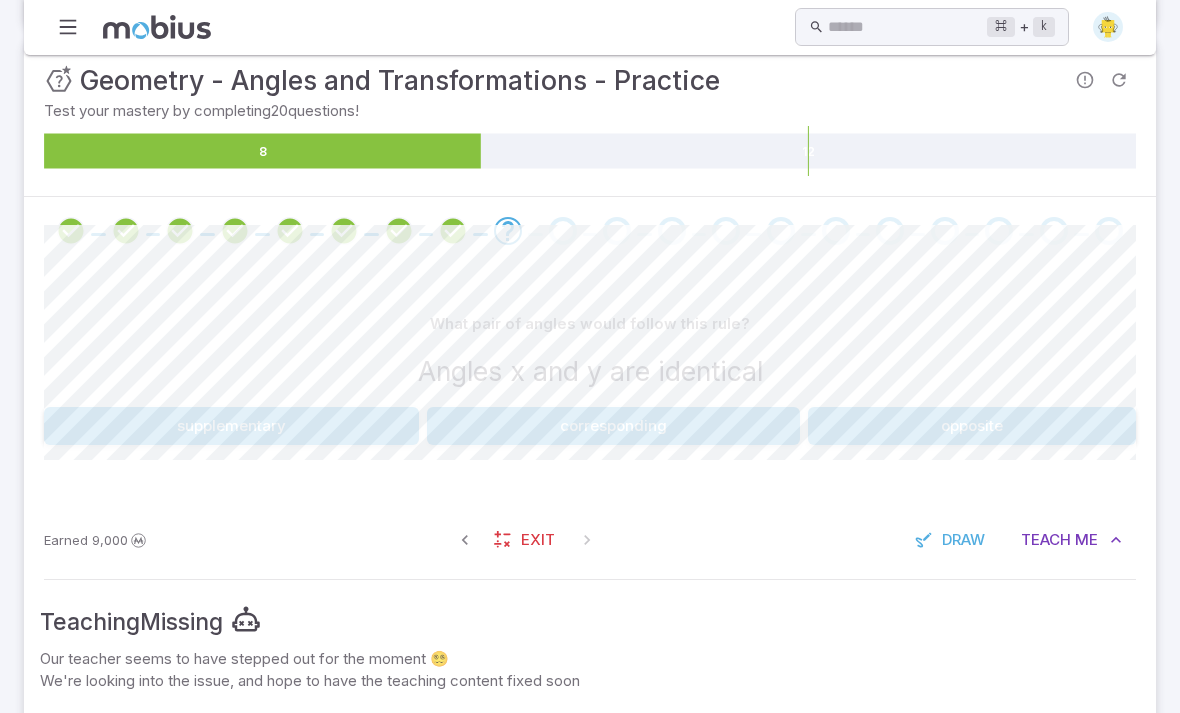 scroll, scrollTop: 348, scrollLeft: 0, axis: vertical 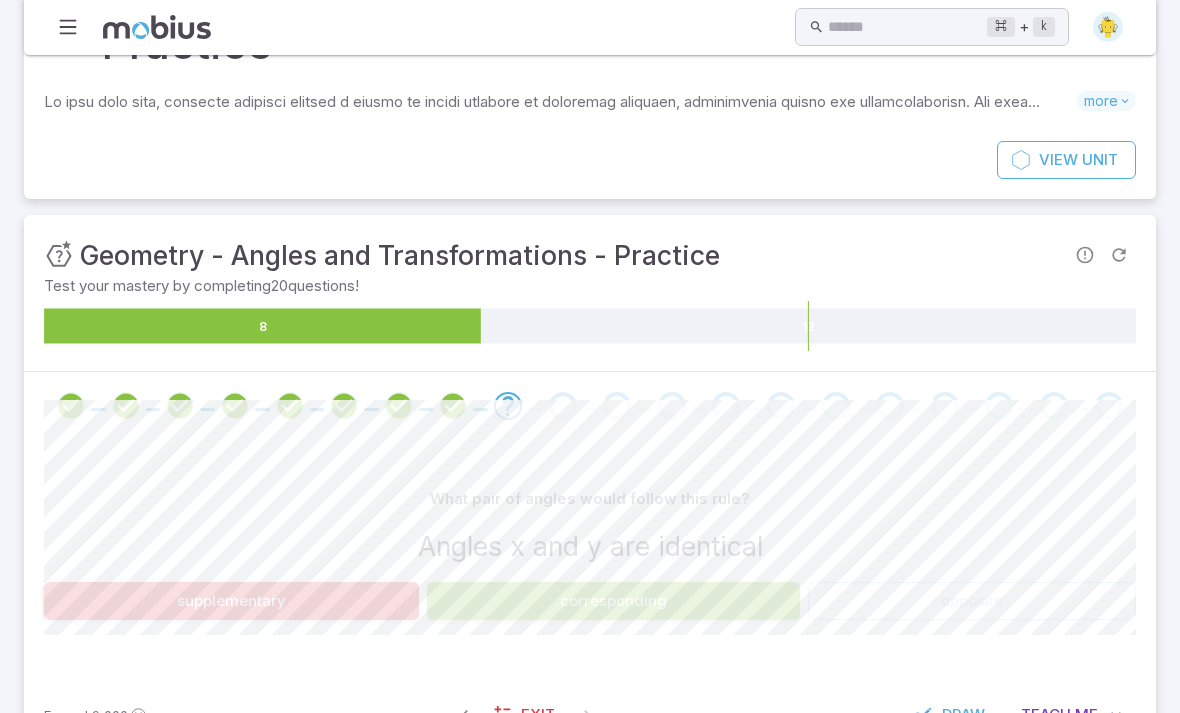 click on "What pair of angles would follow this rule? Angles x and y are identical supplementary corresponding opposite Canvas actions 100 % Exit zen mode" at bounding box center (590, 558) 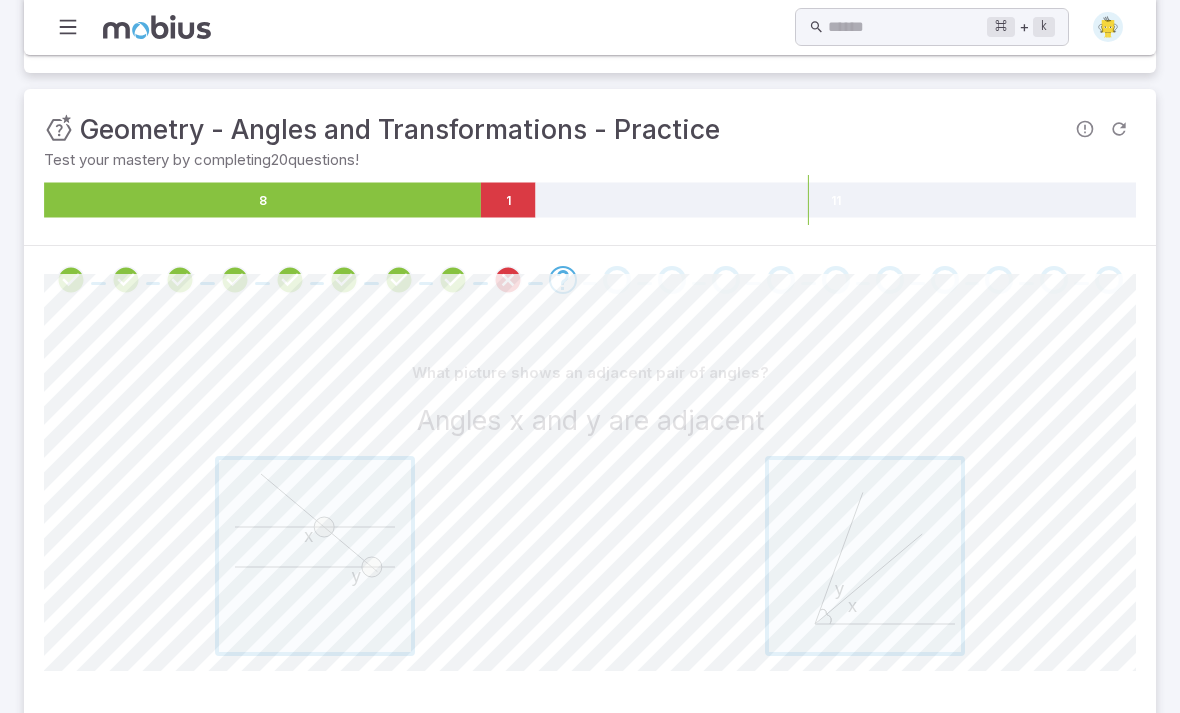 scroll, scrollTop: 336, scrollLeft: 0, axis: vertical 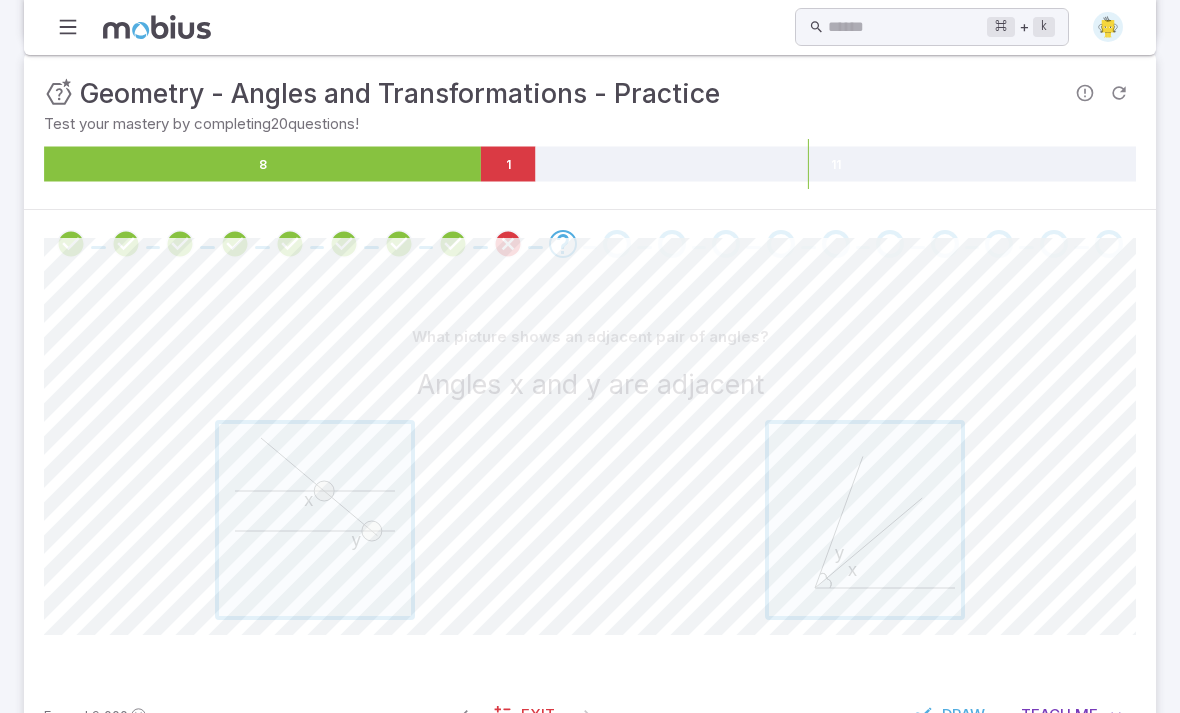 click at bounding box center [315, 520] 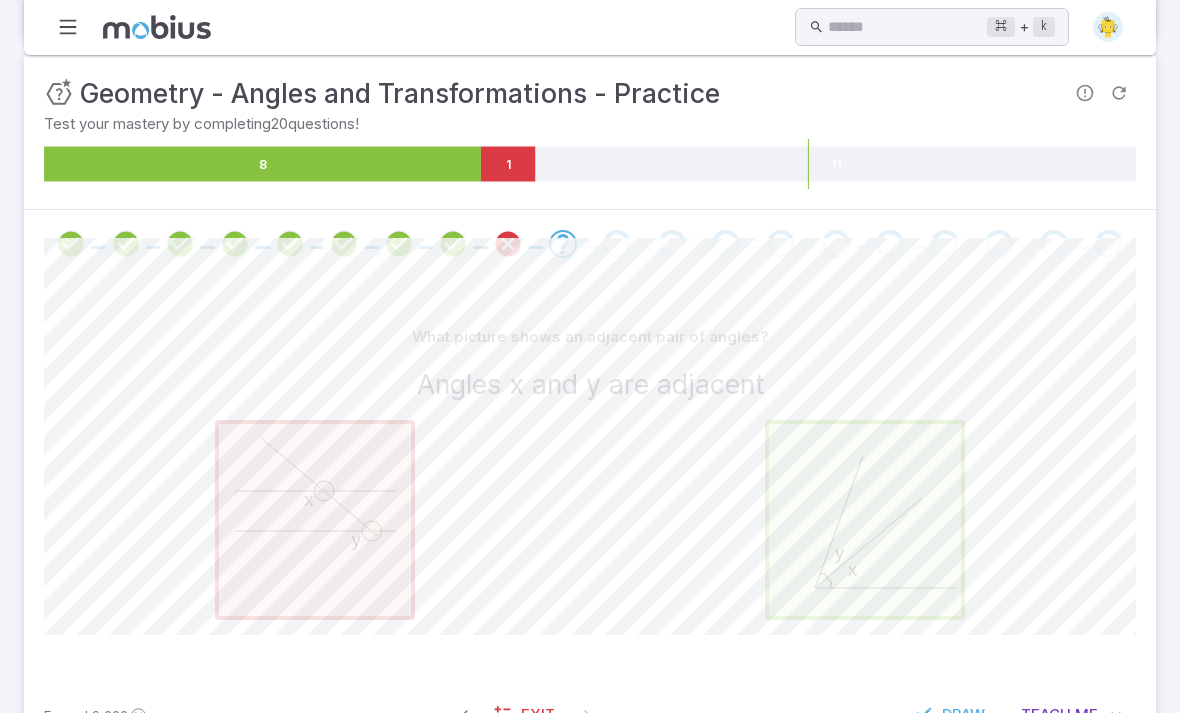 click at bounding box center [865, 520] 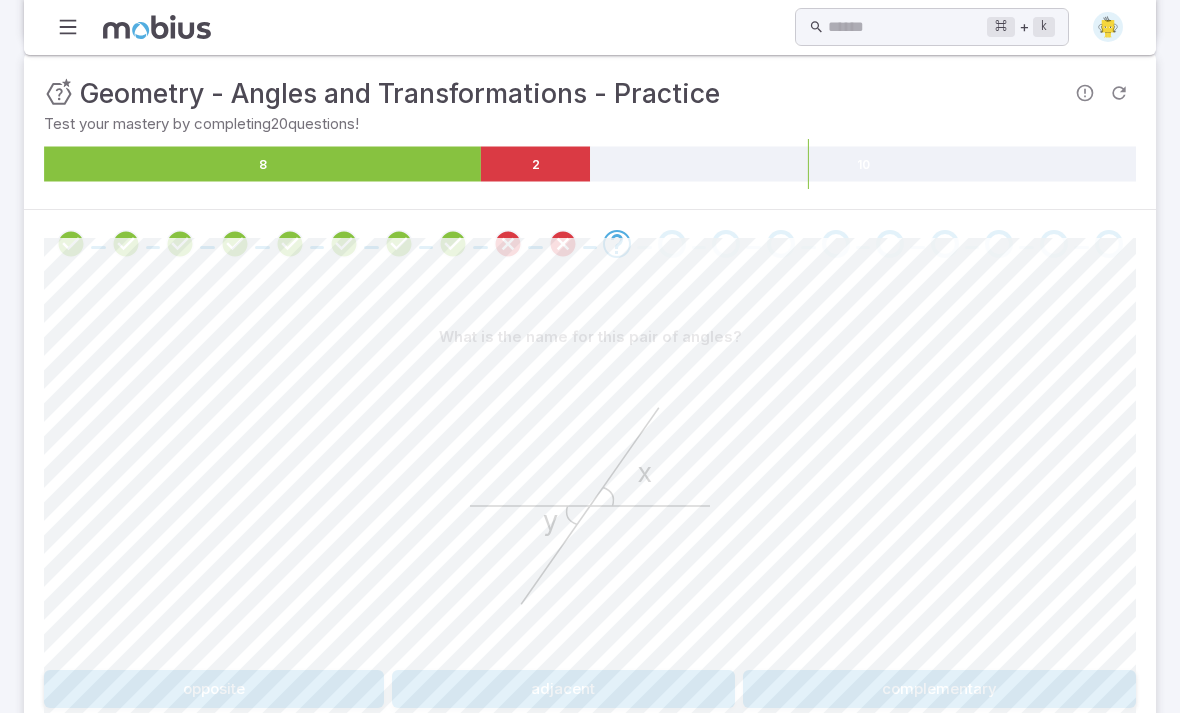 click on "opposite" at bounding box center (214, 689) 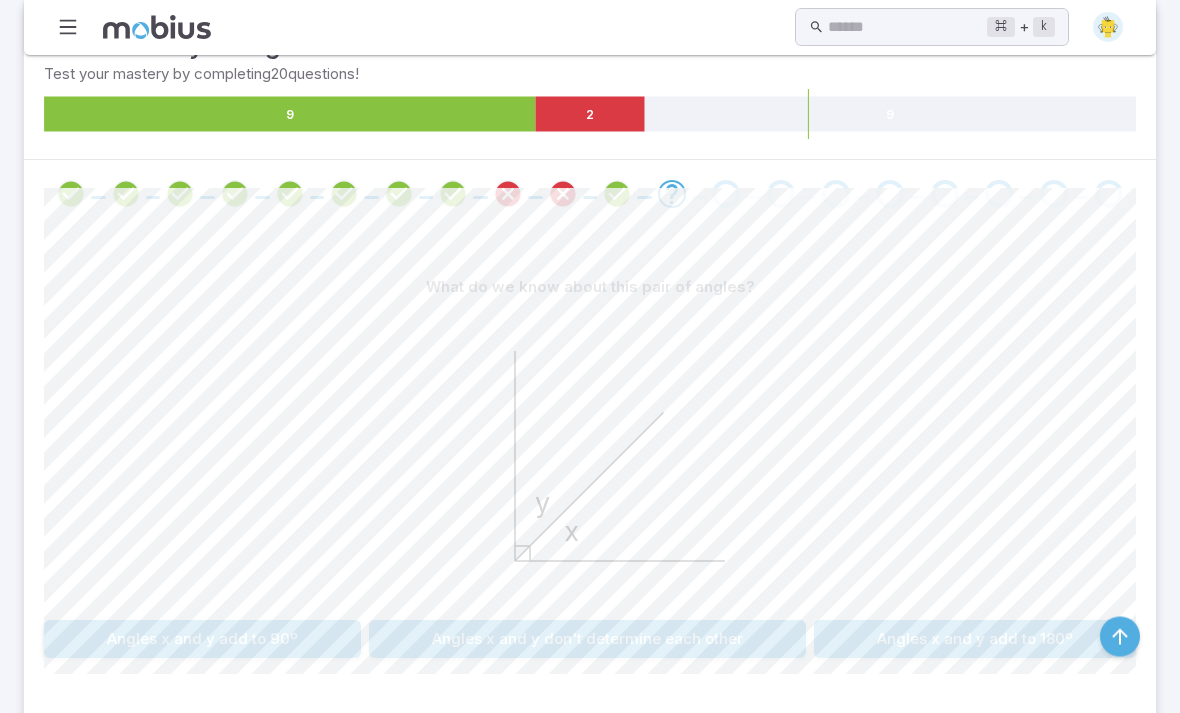 scroll, scrollTop: 425, scrollLeft: 0, axis: vertical 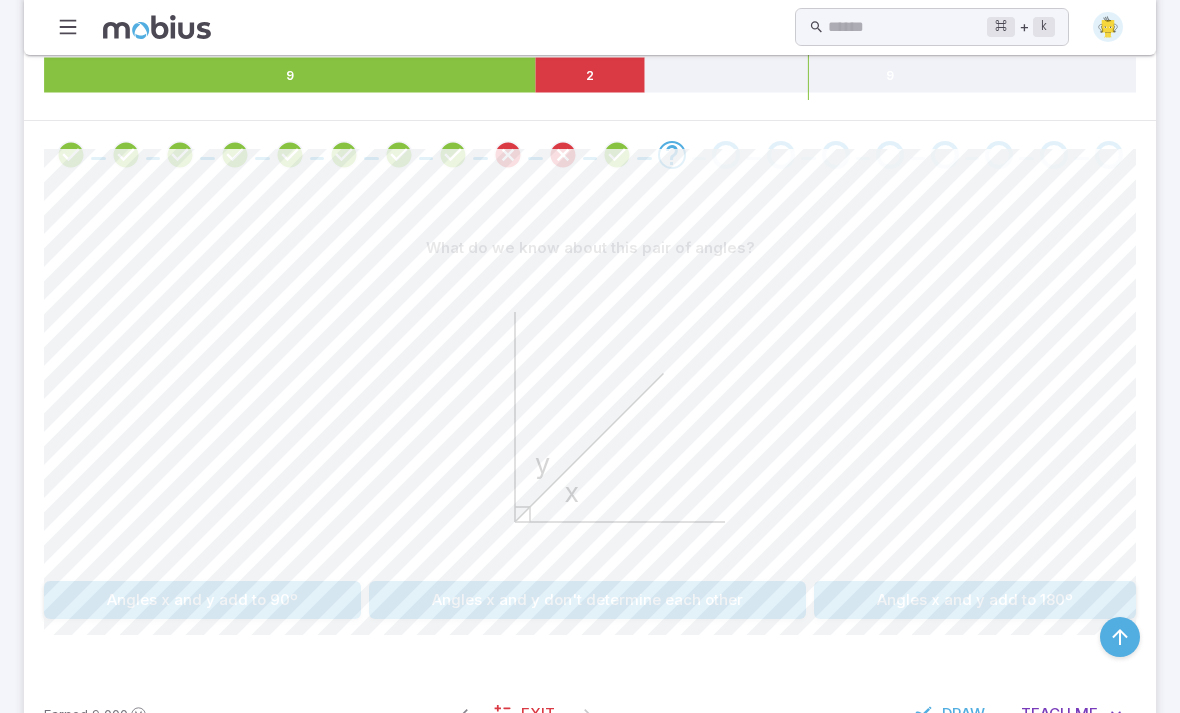 click on "Angles x and y add to 90º" at bounding box center [202, 600] 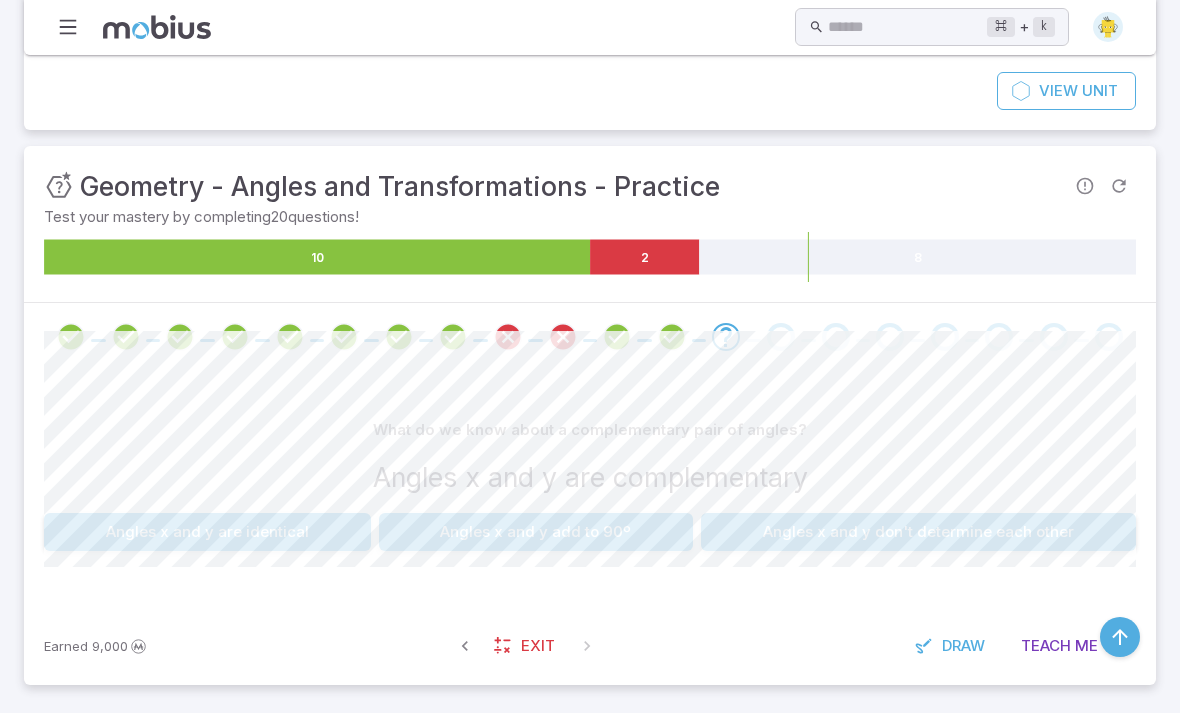 scroll, scrollTop: 174, scrollLeft: 0, axis: vertical 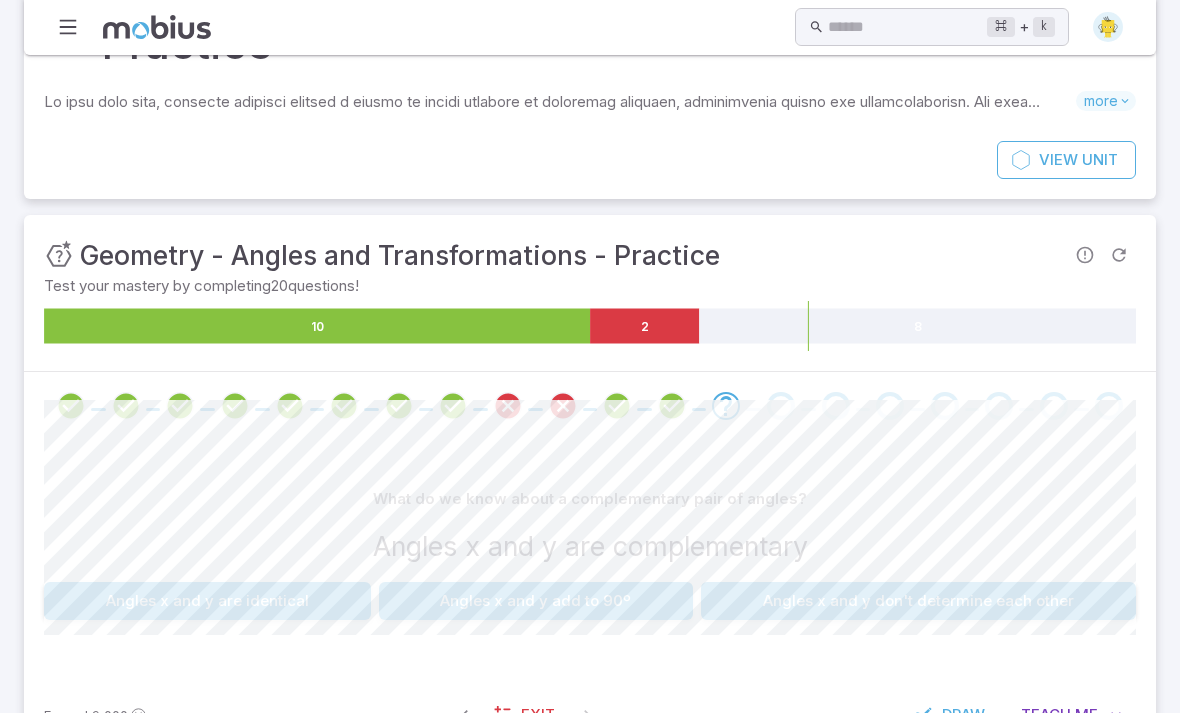 click on "Angles x and y add to 90º" at bounding box center (536, 601) 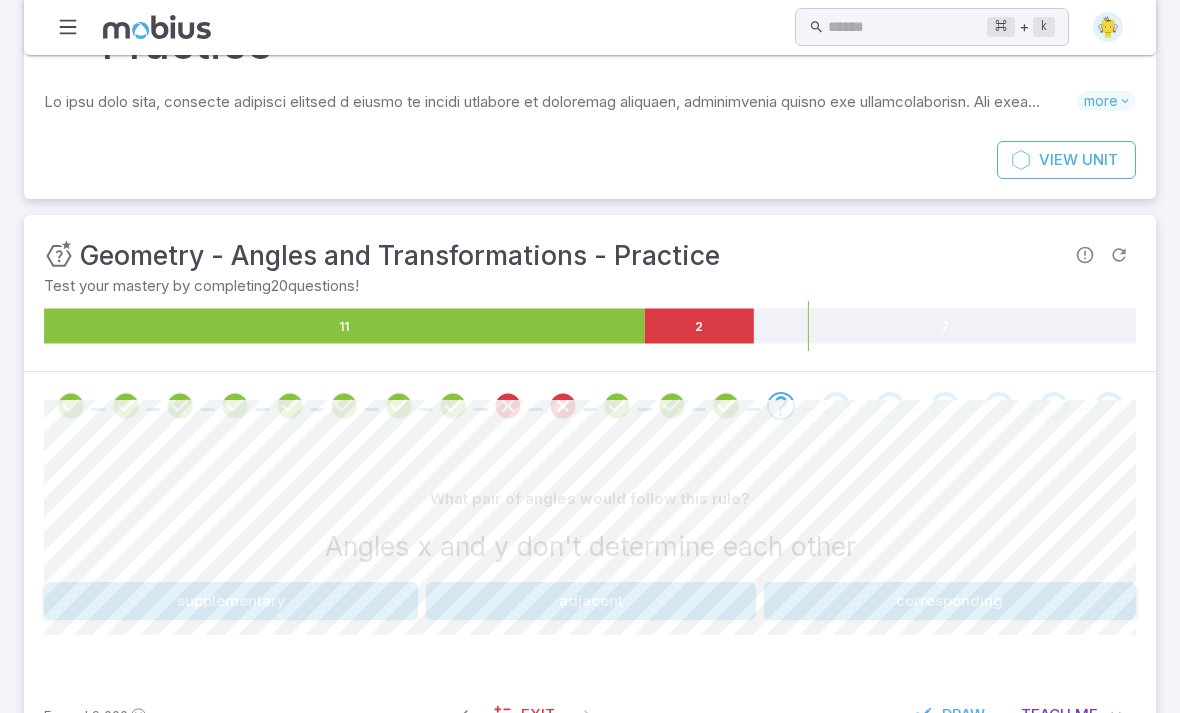 click on "adjacent" at bounding box center [590, 601] 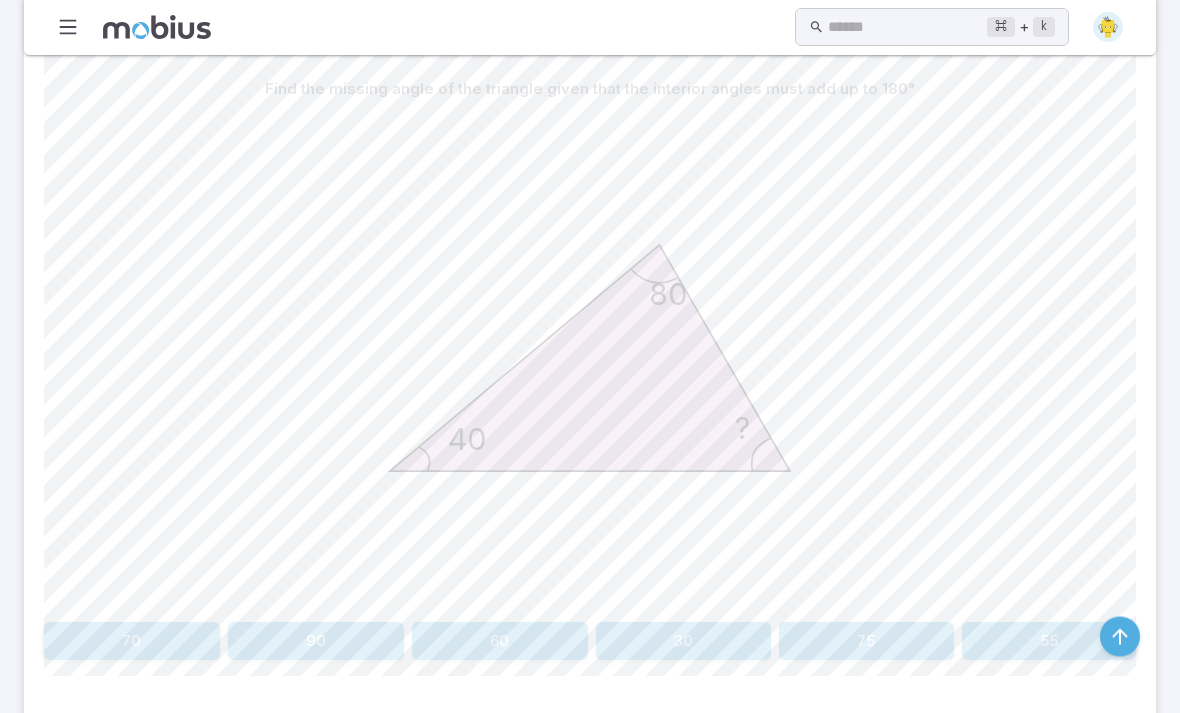 scroll, scrollTop: 583, scrollLeft: 0, axis: vertical 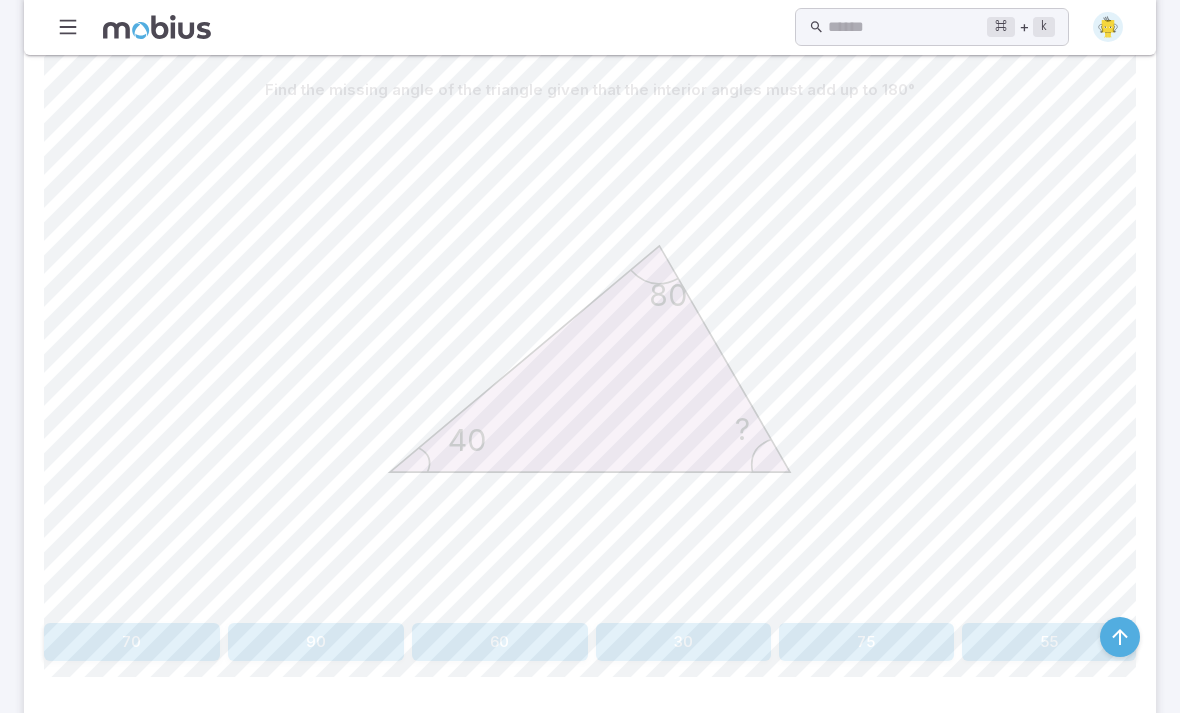 click on "60" at bounding box center [500, 642] 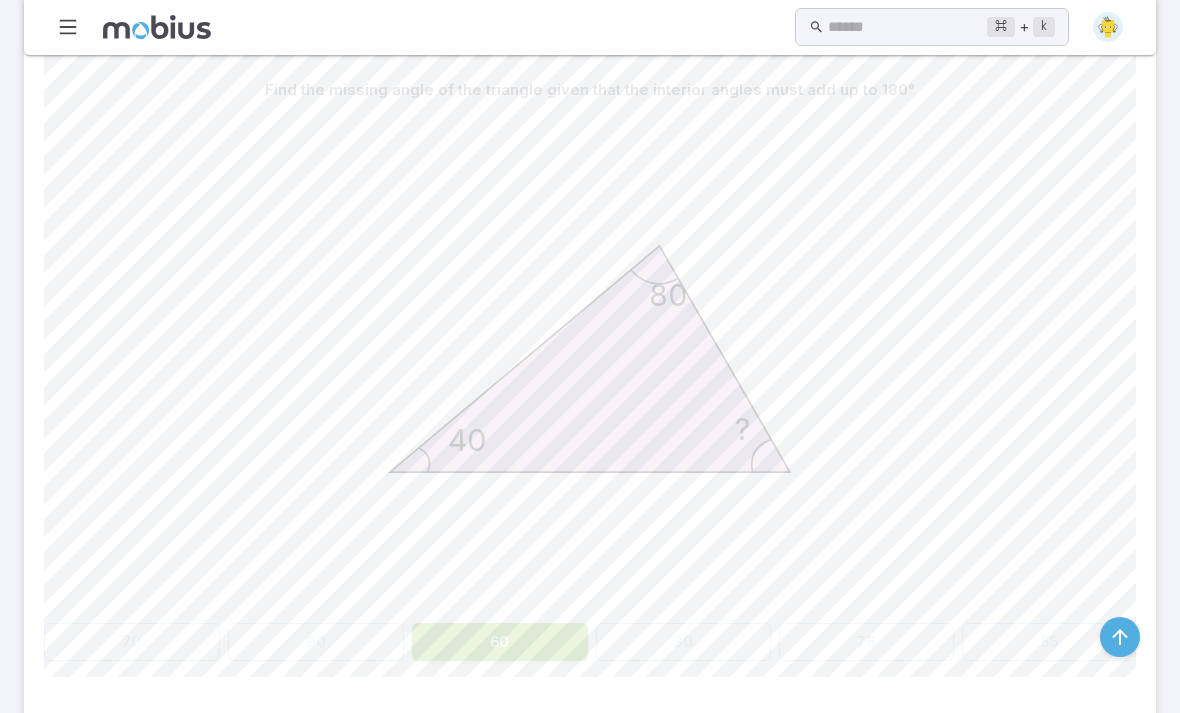 click on "Find the missing angle of the triangle given that the interior angles must add up to 180° 80 40 ? 70 90 60 30 75 55 Canvas actions 100 % Exit zen mode" at bounding box center [590, 374] 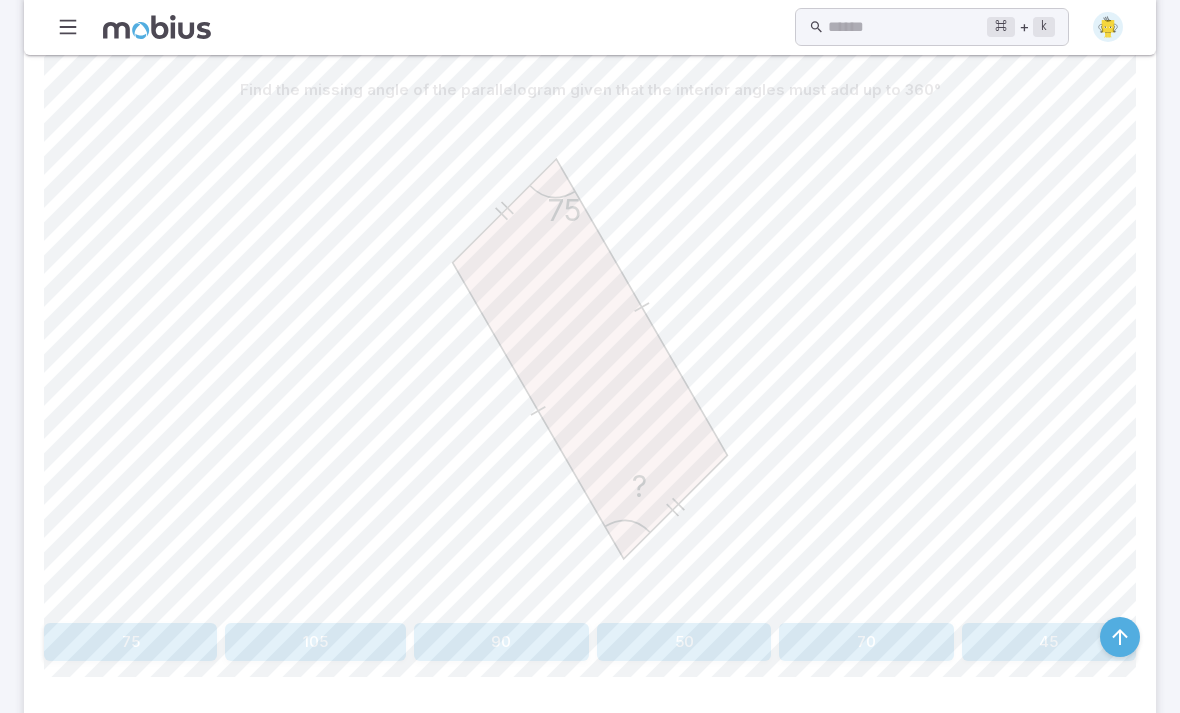 click on "75" at bounding box center [130, 642] 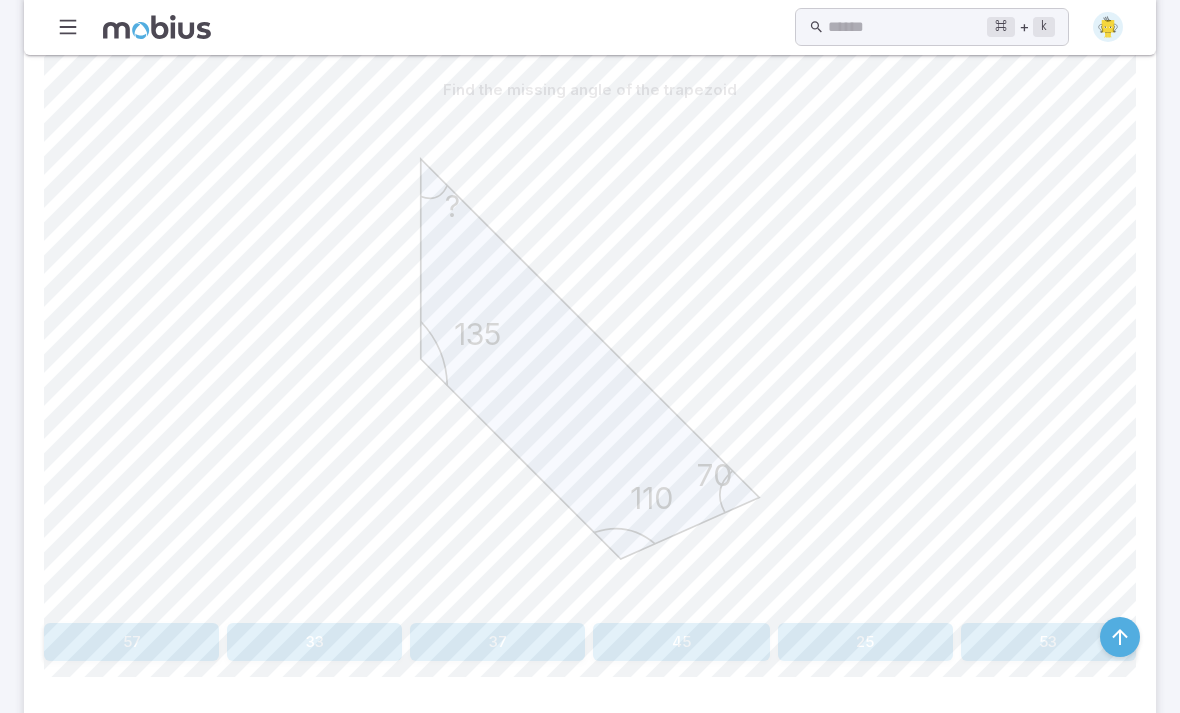 click on "45" at bounding box center (681, 642) 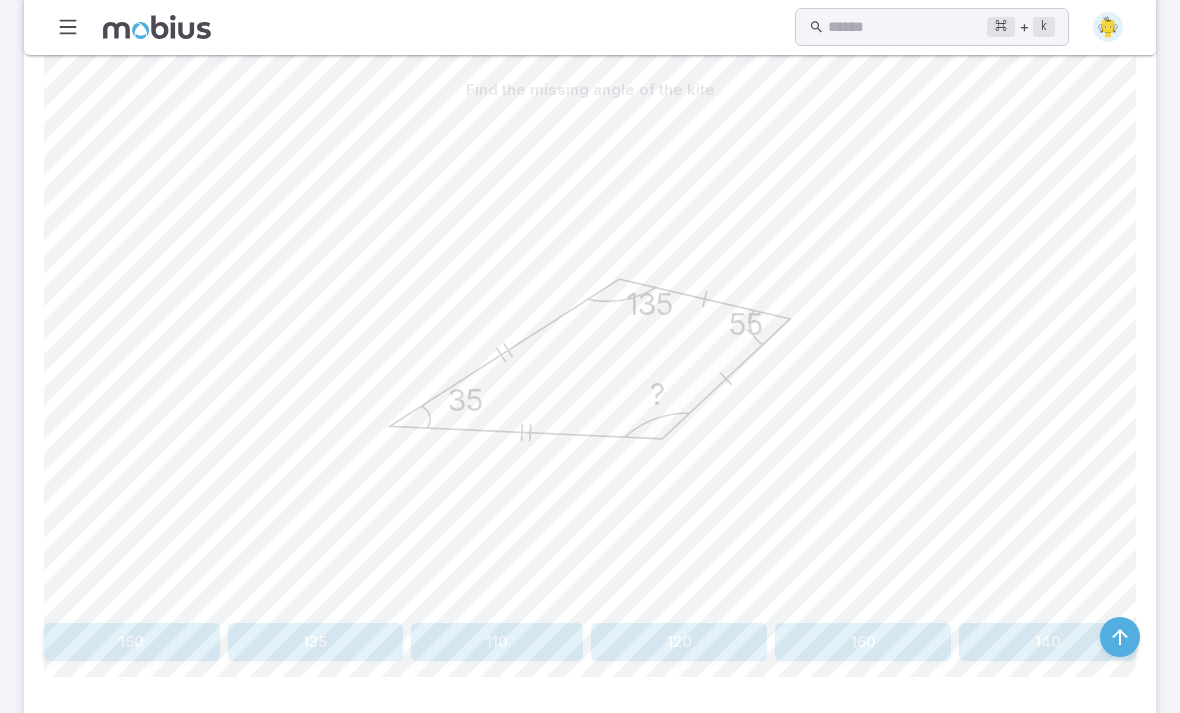 click on "135" at bounding box center (315, 642) 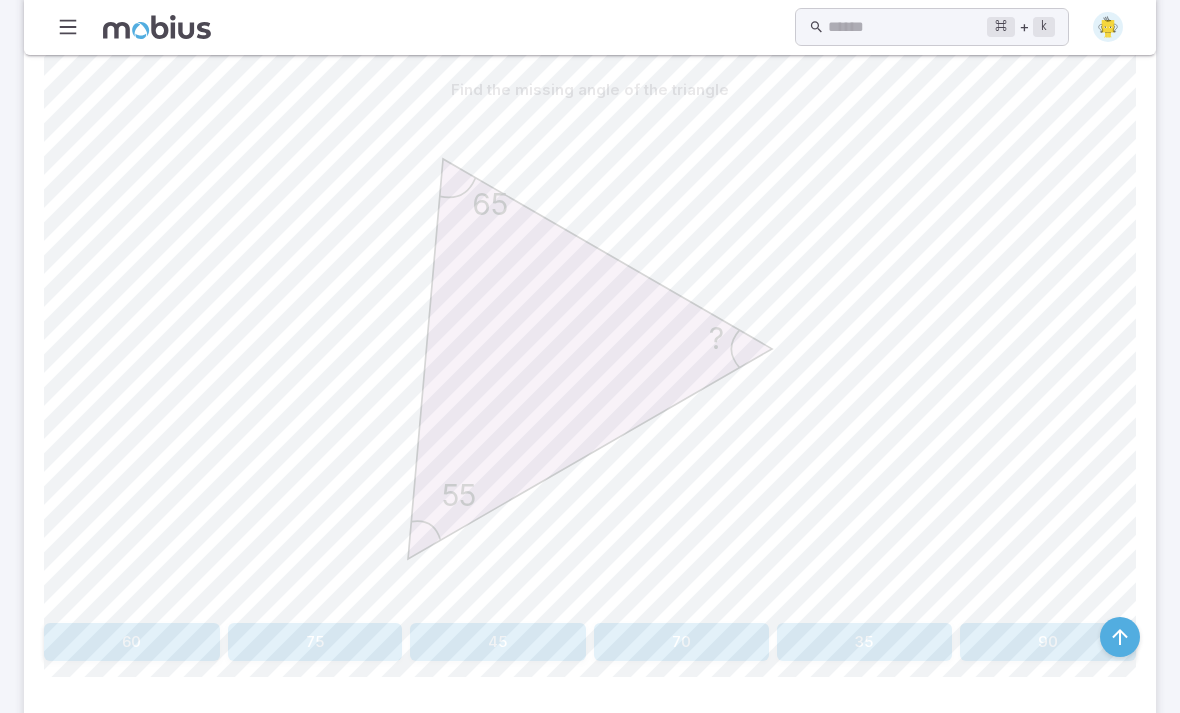 click on "60" at bounding box center [132, 642] 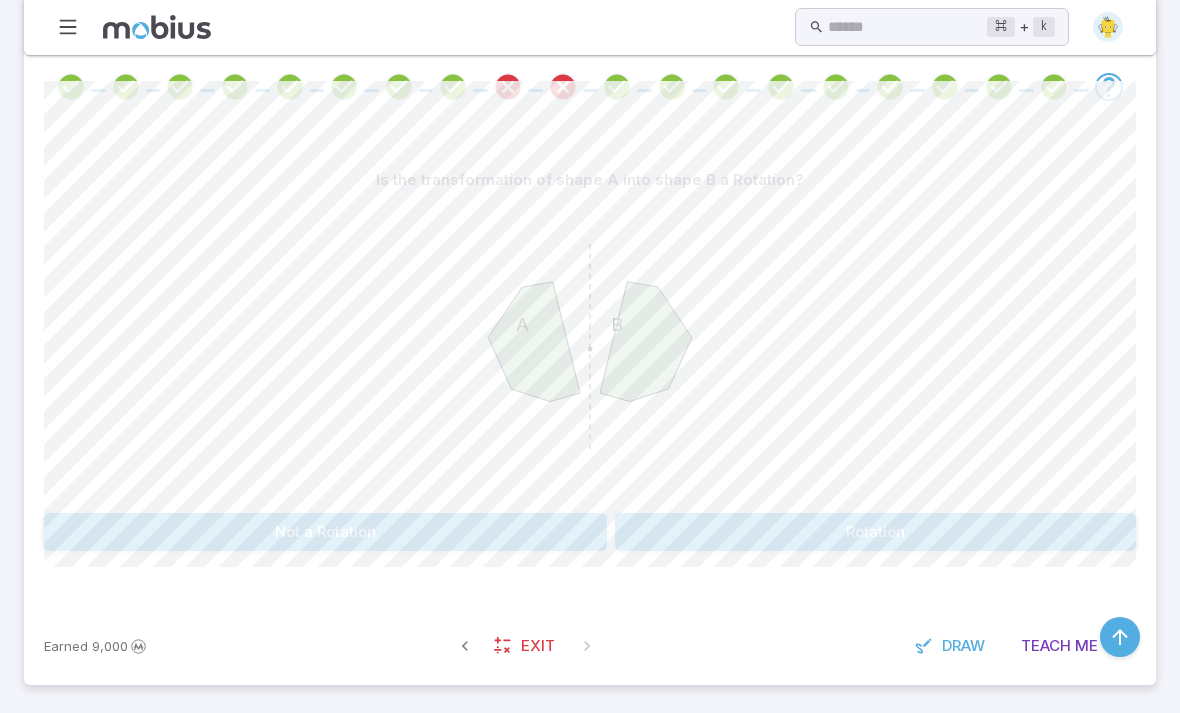 scroll, scrollTop: 425, scrollLeft: 0, axis: vertical 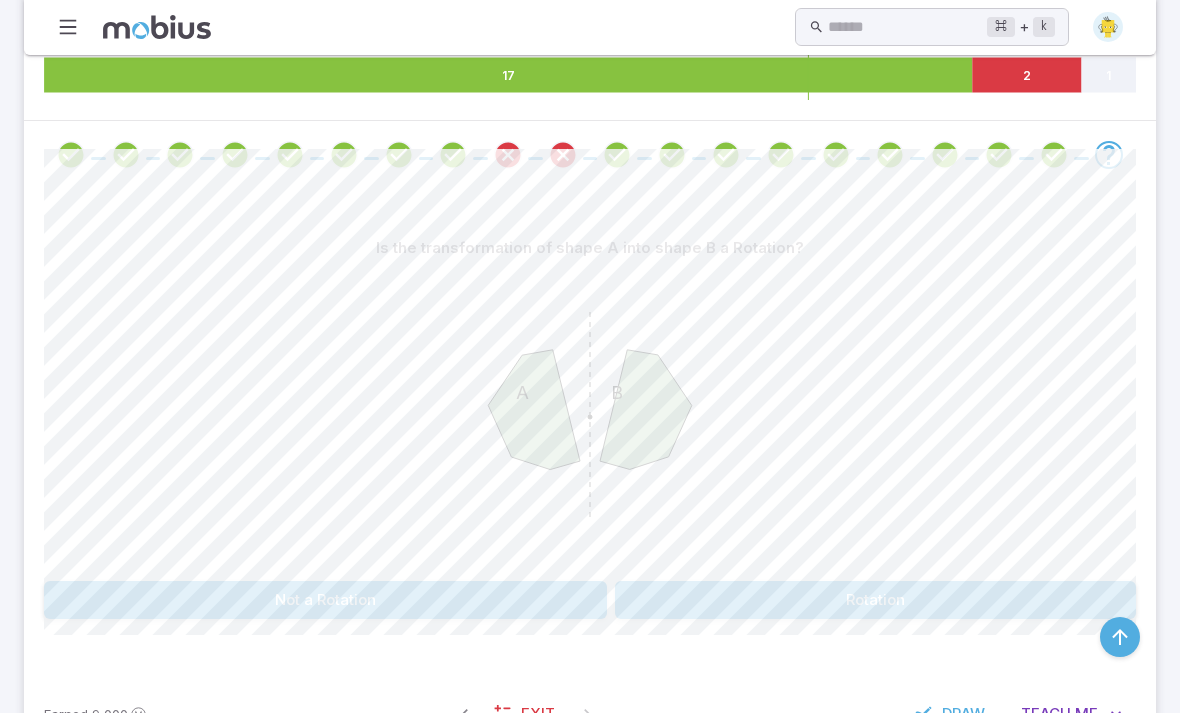 click on "Not a Rotation" at bounding box center [325, 600] 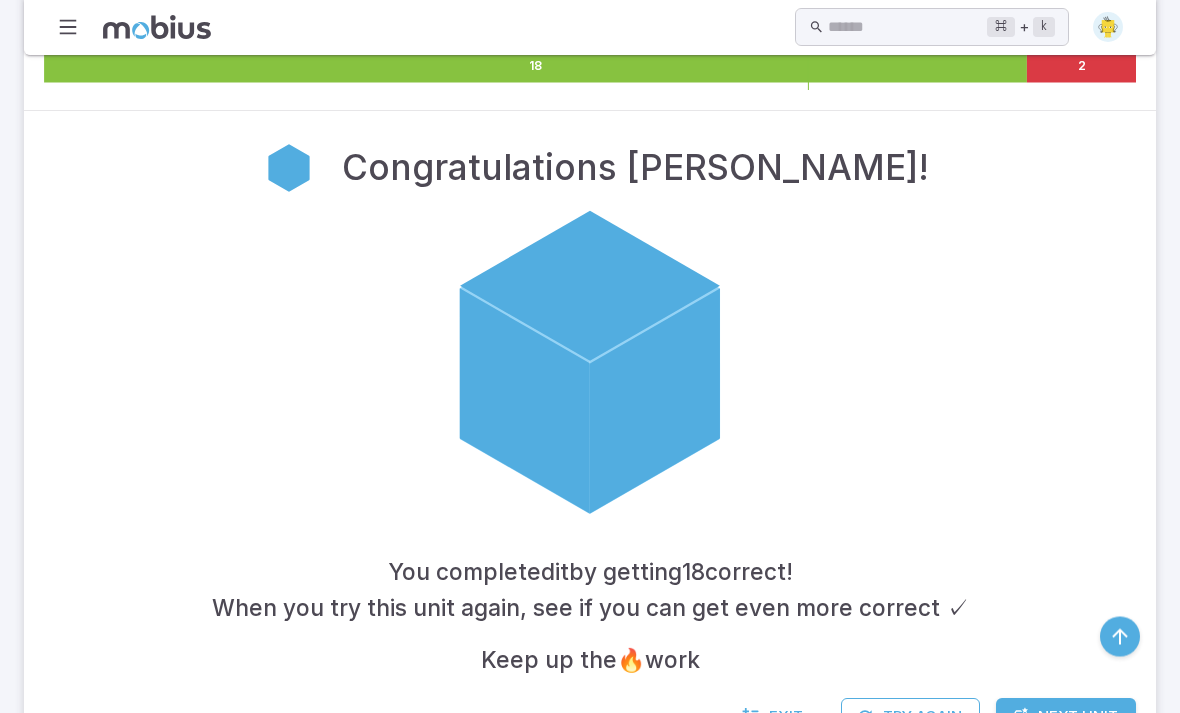scroll, scrollTop: 435, scrollLeft: 0, axis: vertical 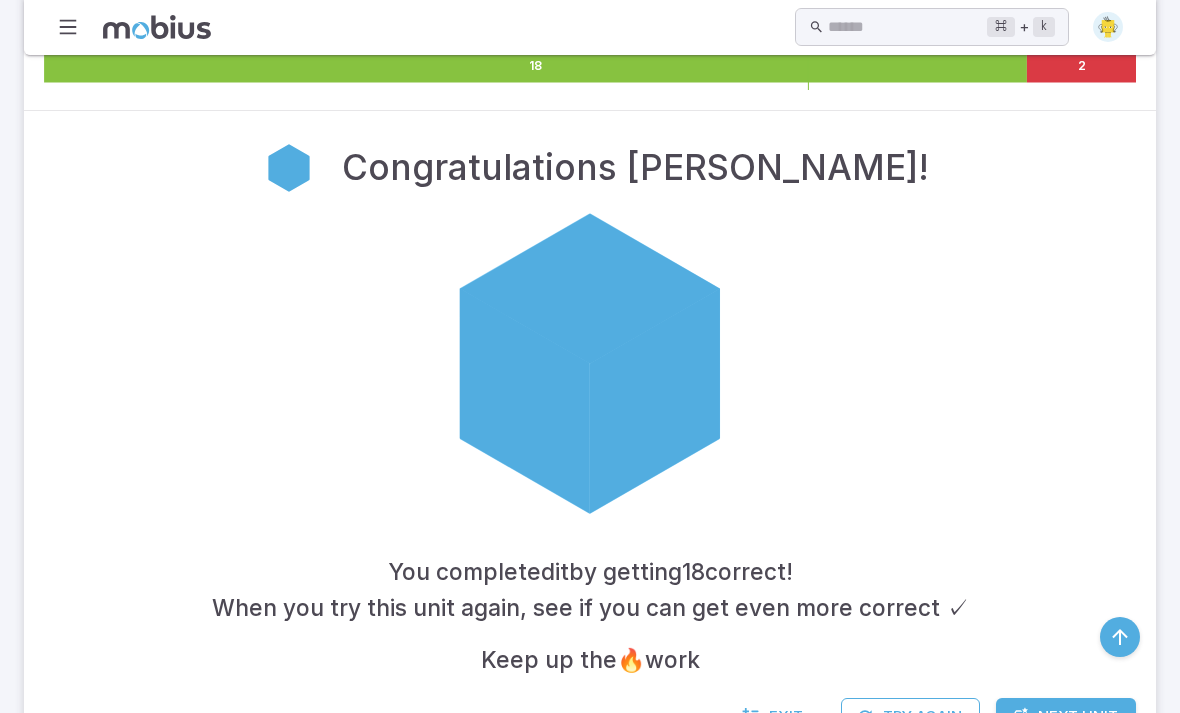 click at bounding box center [1020, 717] 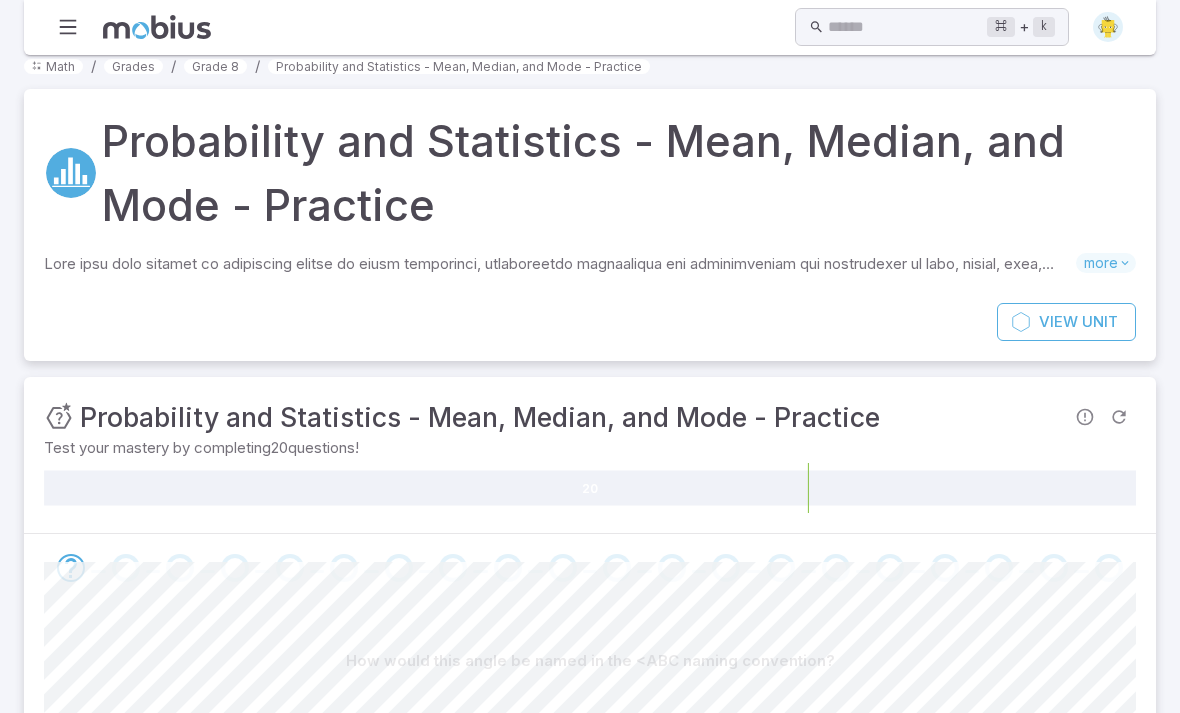 scroll, scrollTop: 0, scrollLeft: 0, axis: both 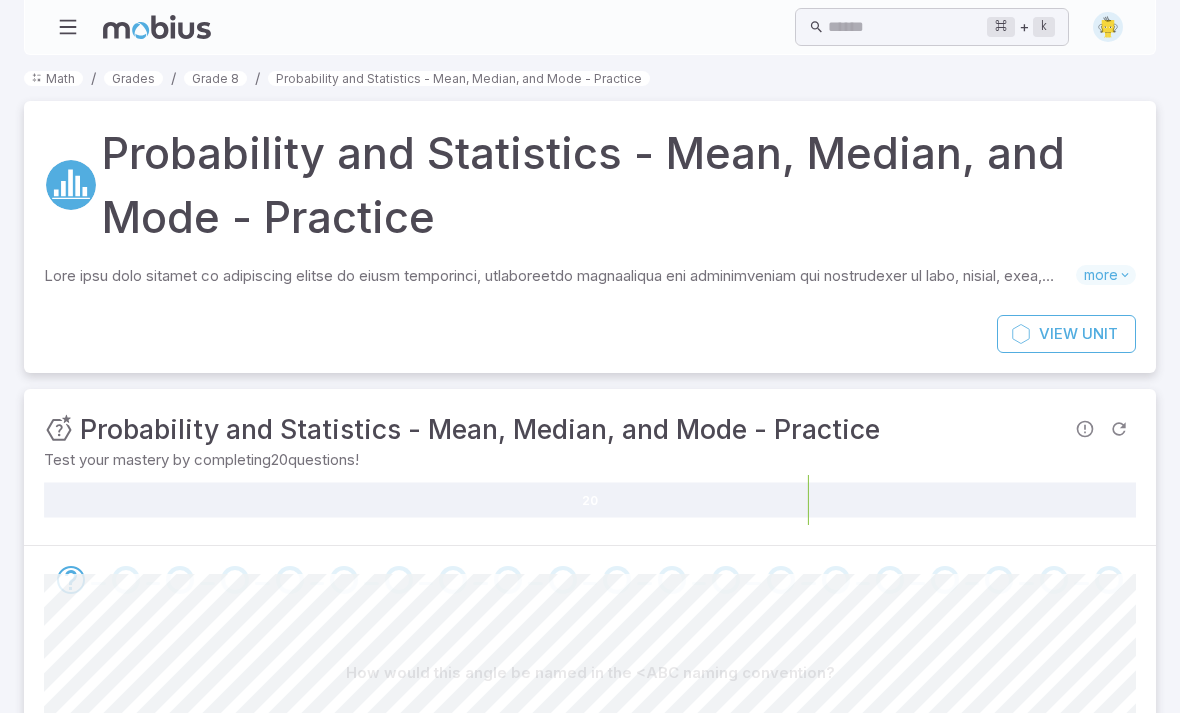 click at bounding box center (68, 27) 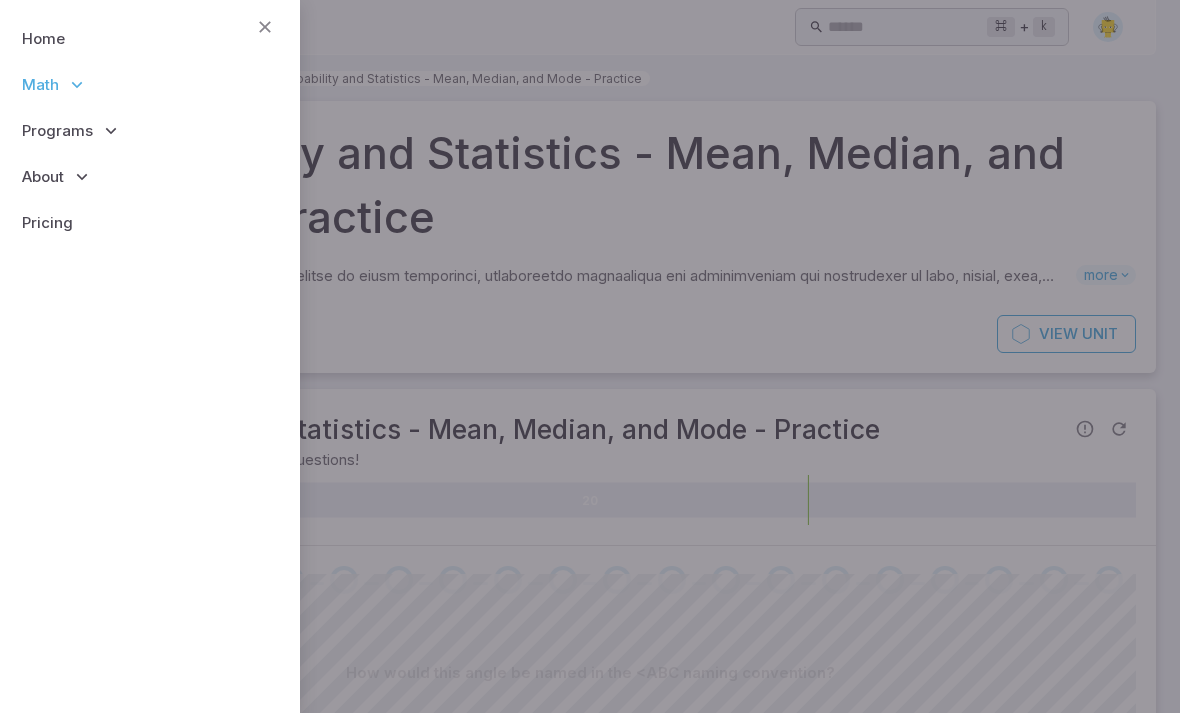 click on "Home Math Grade 1 Grade 2 Grade 3 Grade 4 Grade 5 Grade 6 Grade 7 Grade 8 Grade 9 Grade 10 Math Themes Programs Explorers (Grades 1-3) Explorers Elite (1-3) Navigators (Grades 4-6) Navigators Elite (4-6) Challengers (Grades 7-9) Challengers Elite (7-9) Schedule an Evaluation About Mobius Method Flexible Classes Company Support Pricing" at bounding box center [150, 131] 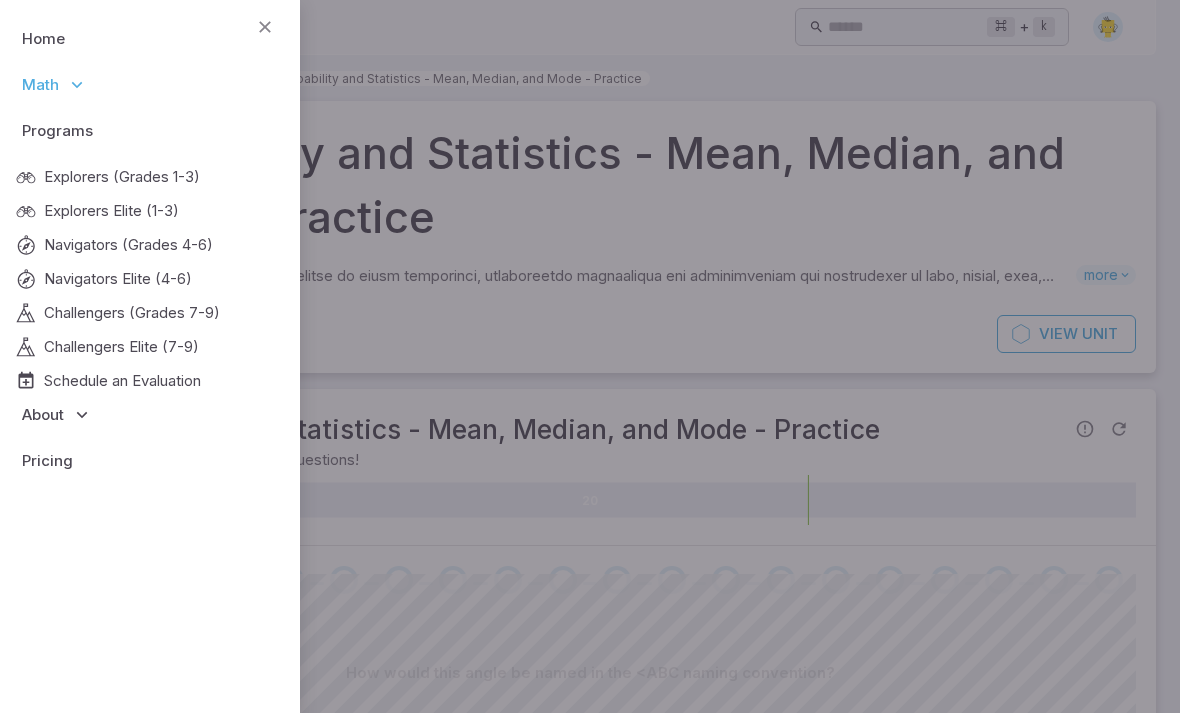 click on "Challengers (Grades 7-9)" at bounding box center (132, 313) 